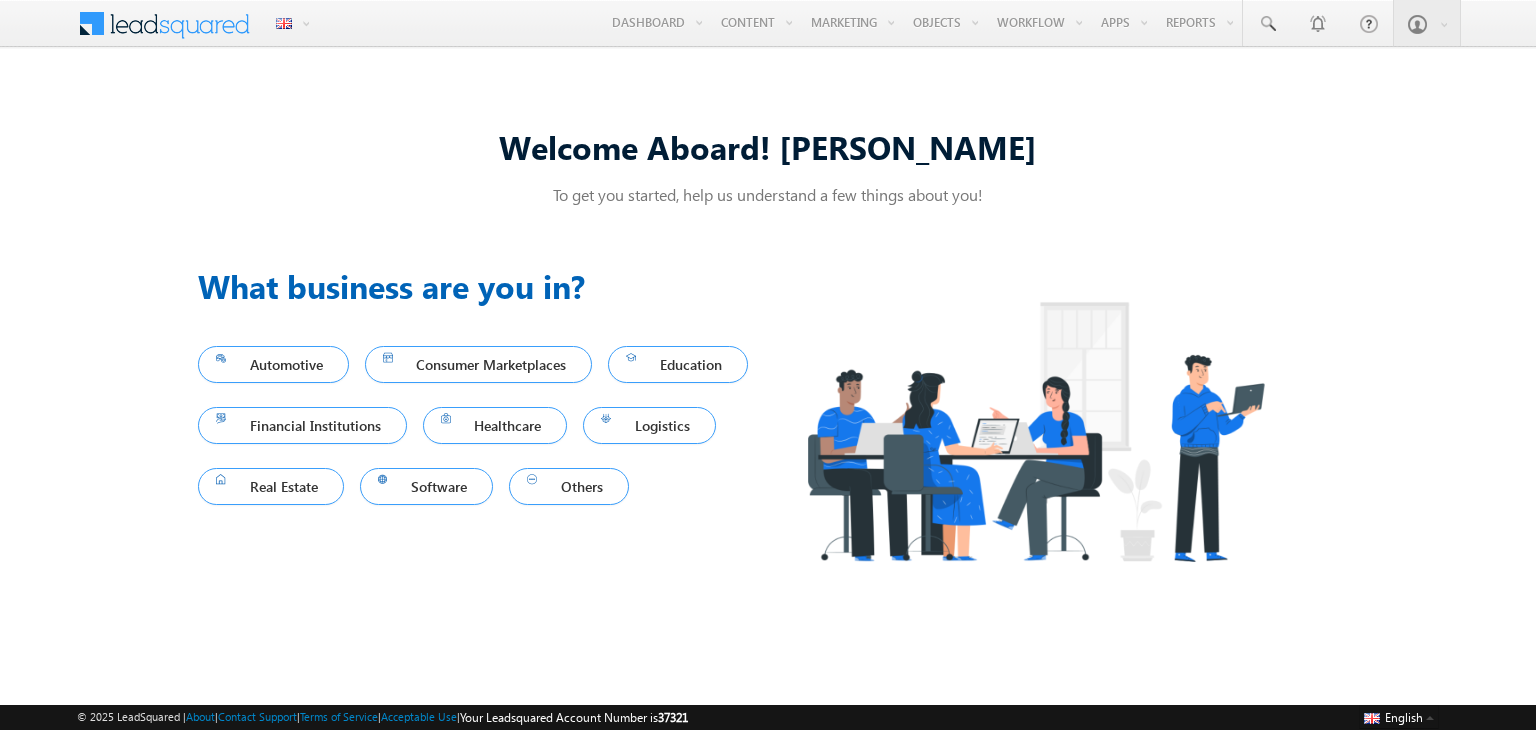 scroll, scrollTop: 0, scrollLeft: 0, axis: both 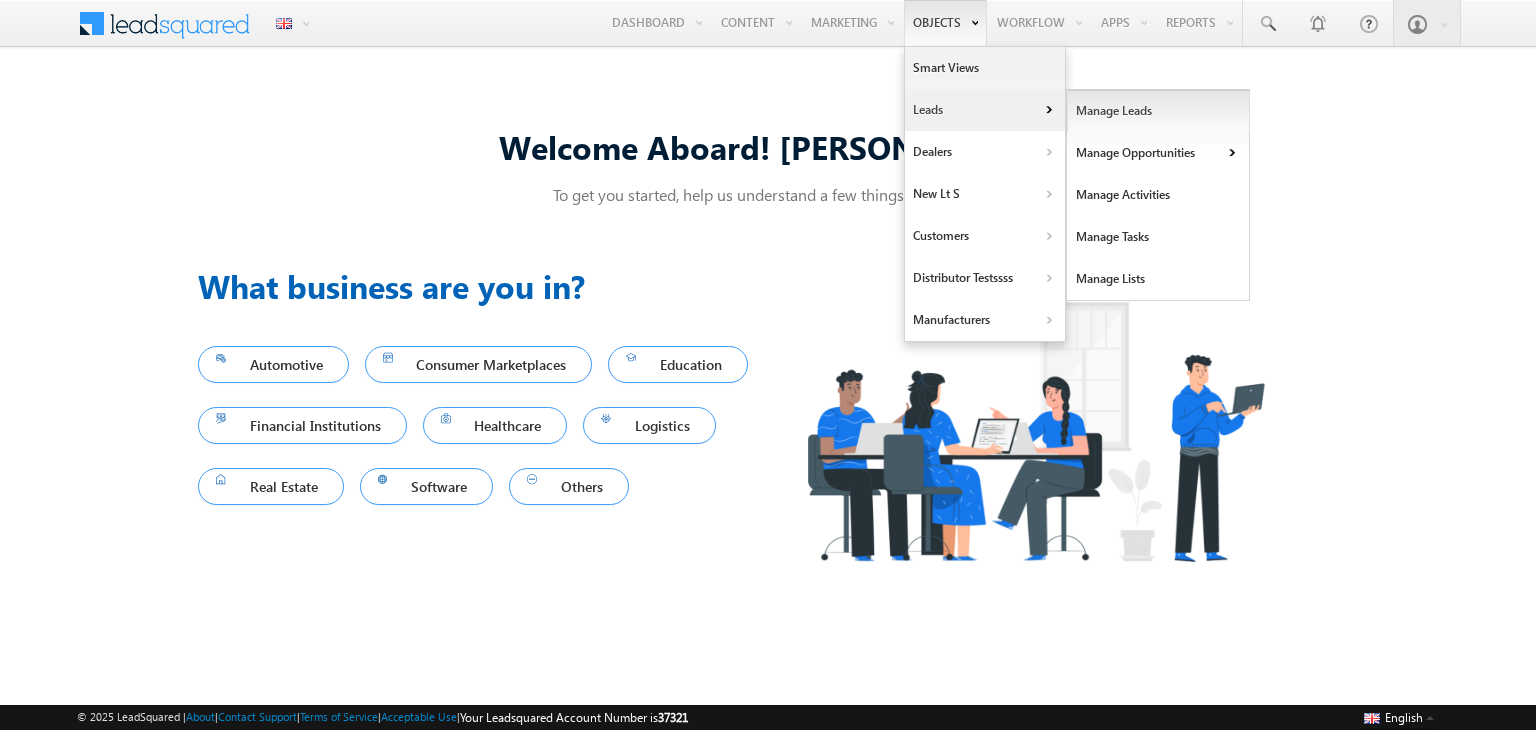 click on "Manage Leads" at bounding box center (1158, 111) 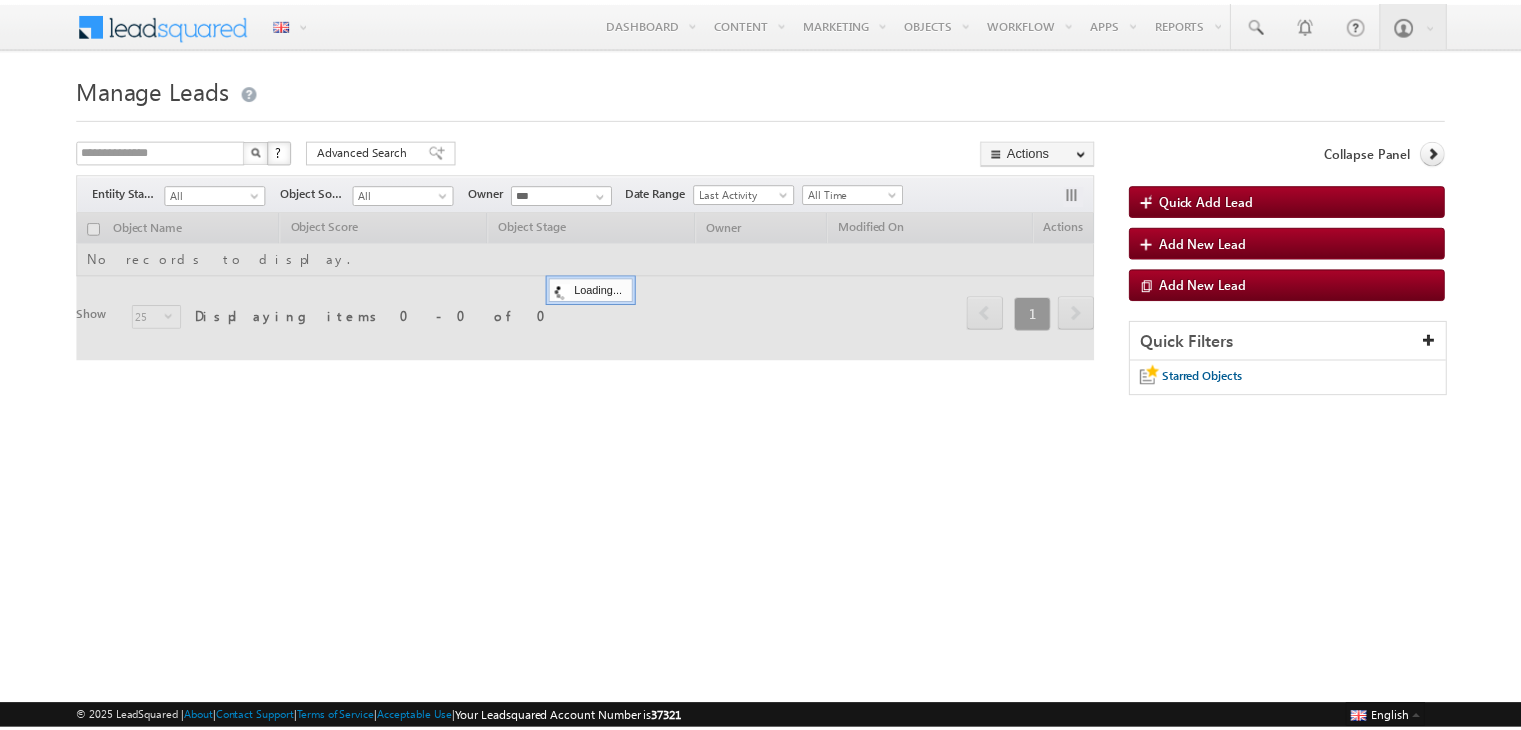 scroll, scrollTop: 0, scrollLeft: 0, axis: both 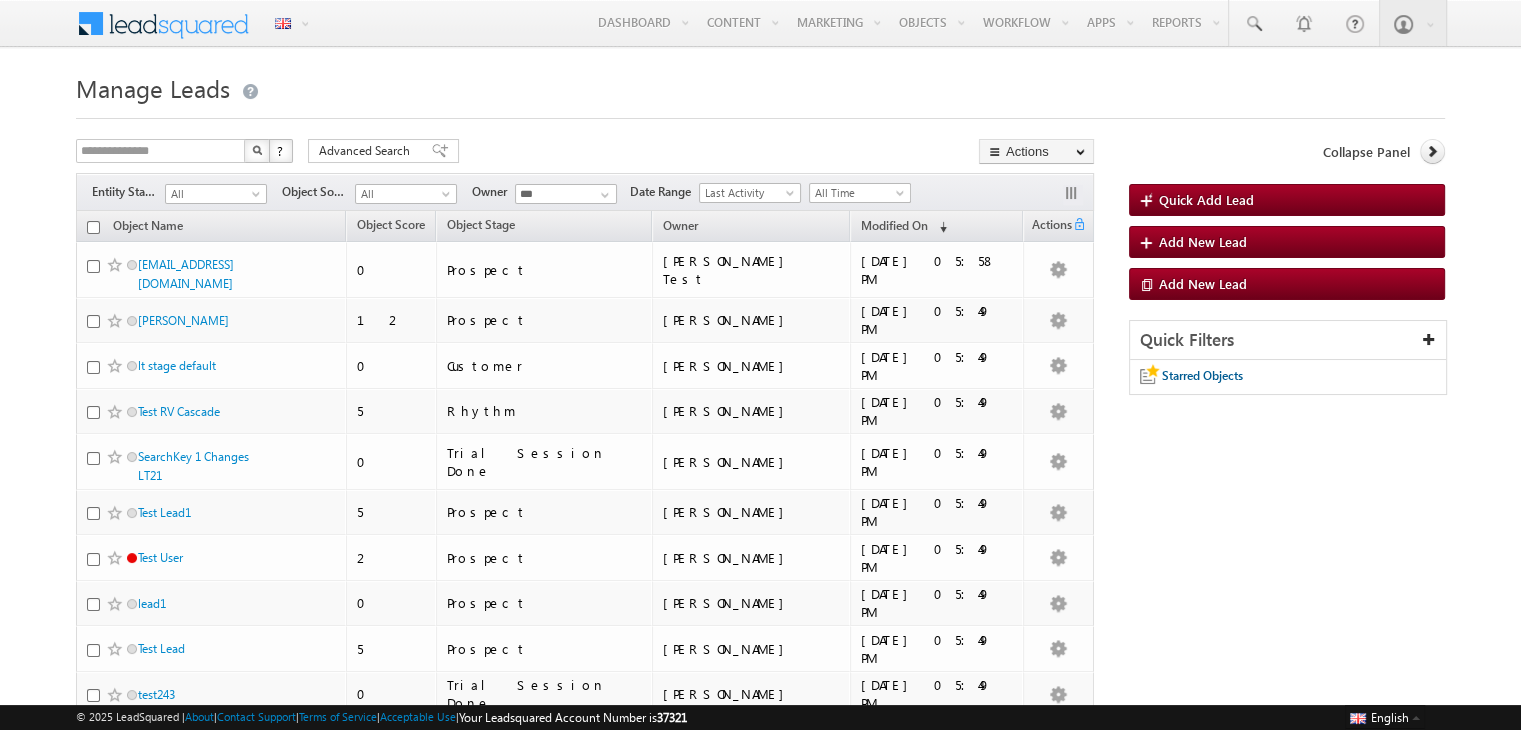 click on "**********" at bounding box center [760, 824] 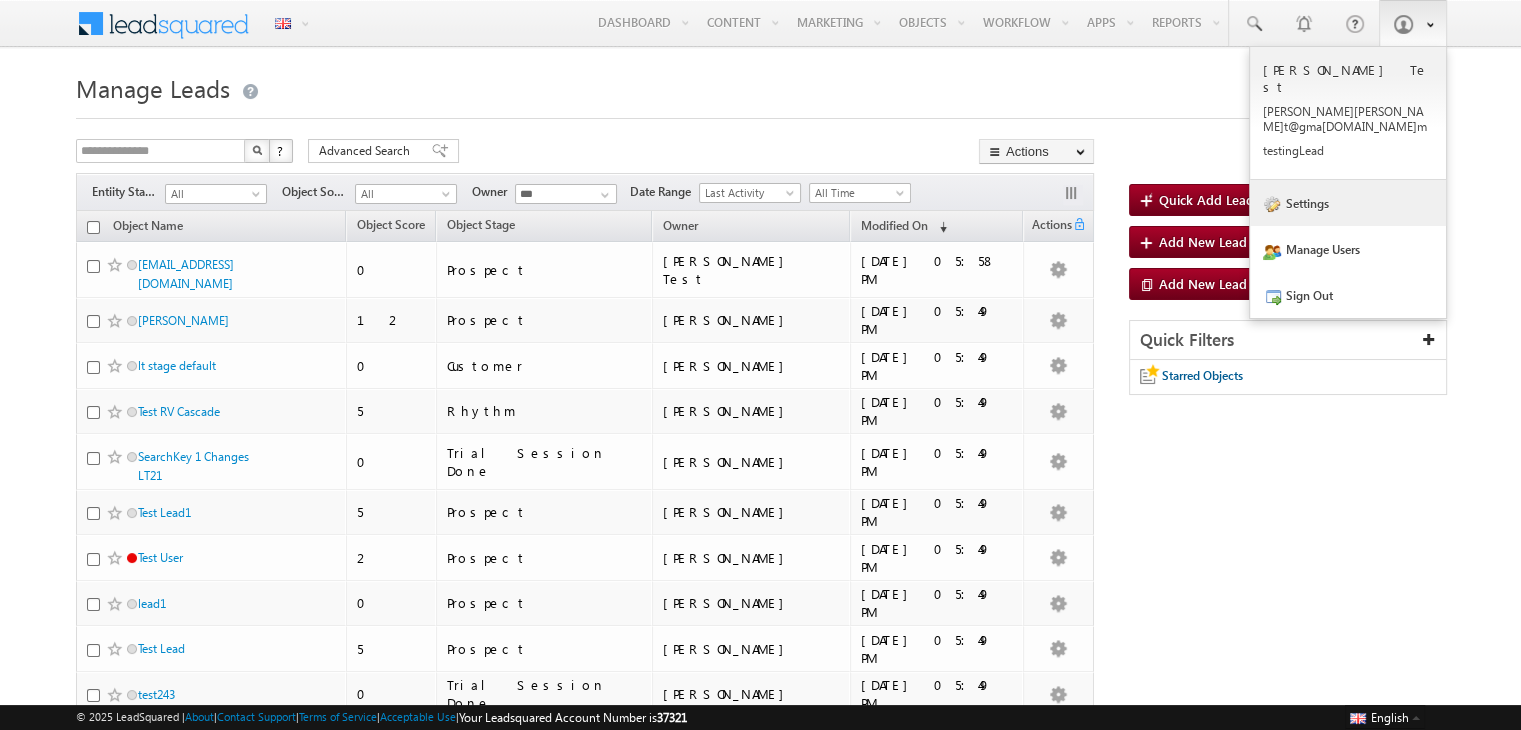 click on "Settings" at bounding box center (1348, 203) 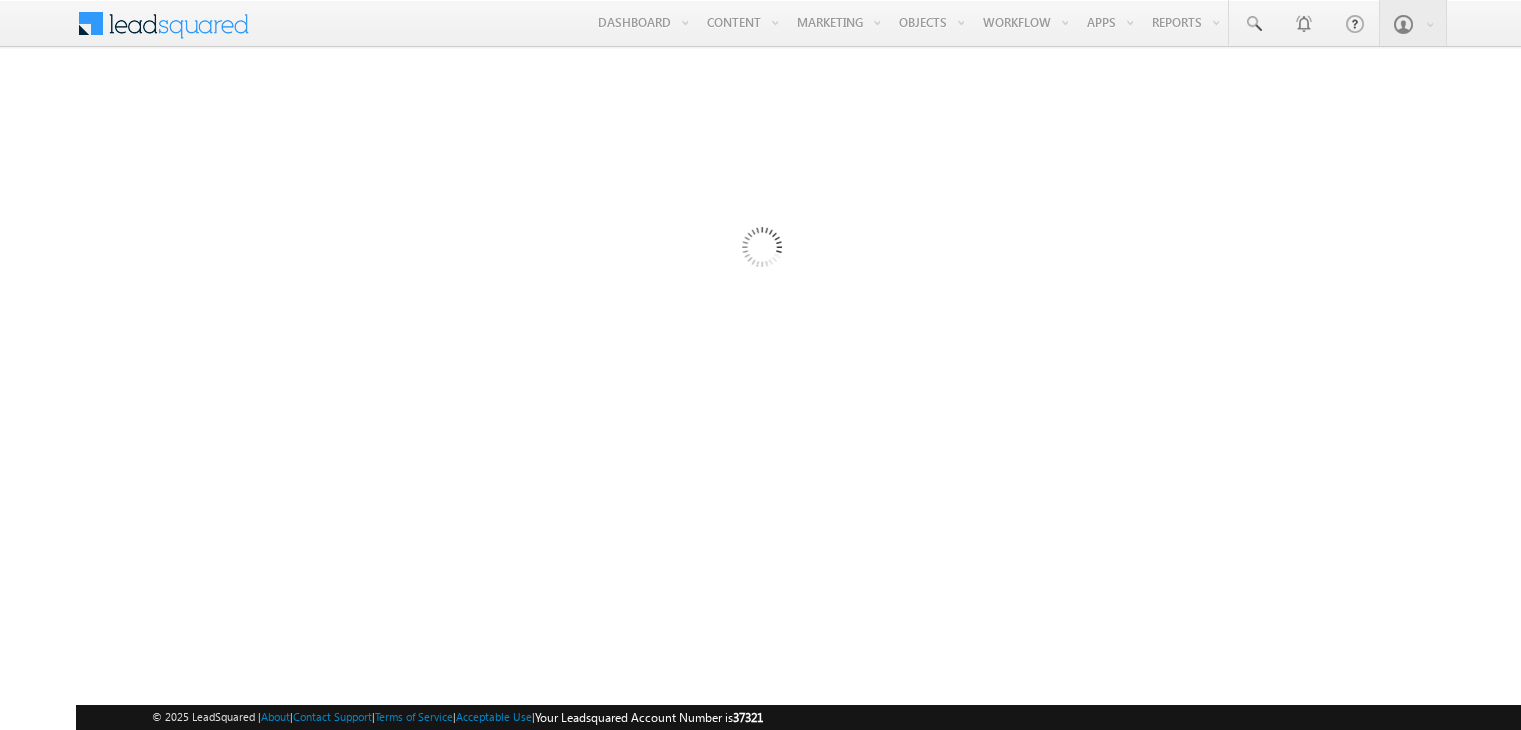 scroll, scrollTop: 0, scrollLeft: 0, axis: both 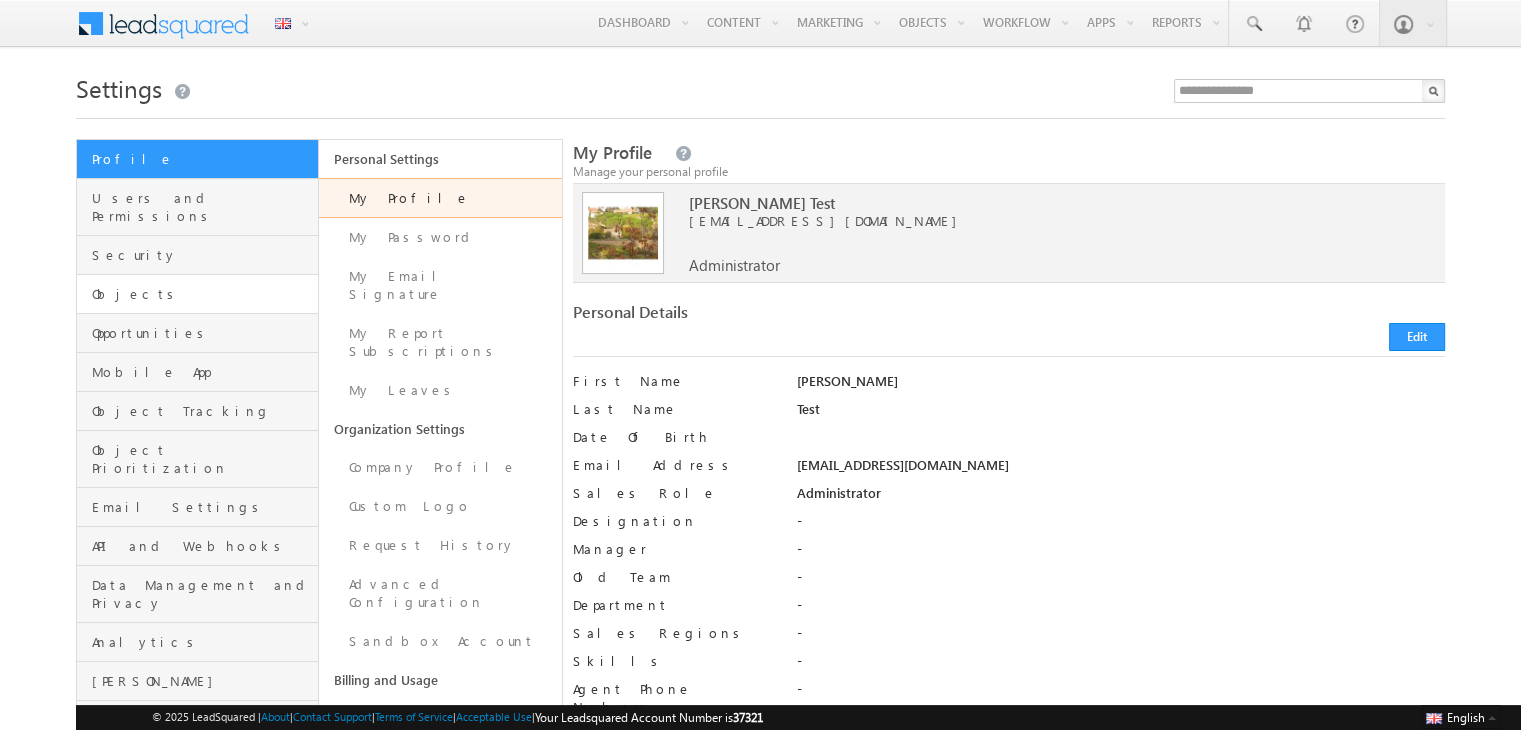 click on "Objects" at bounding box center (197, 294) 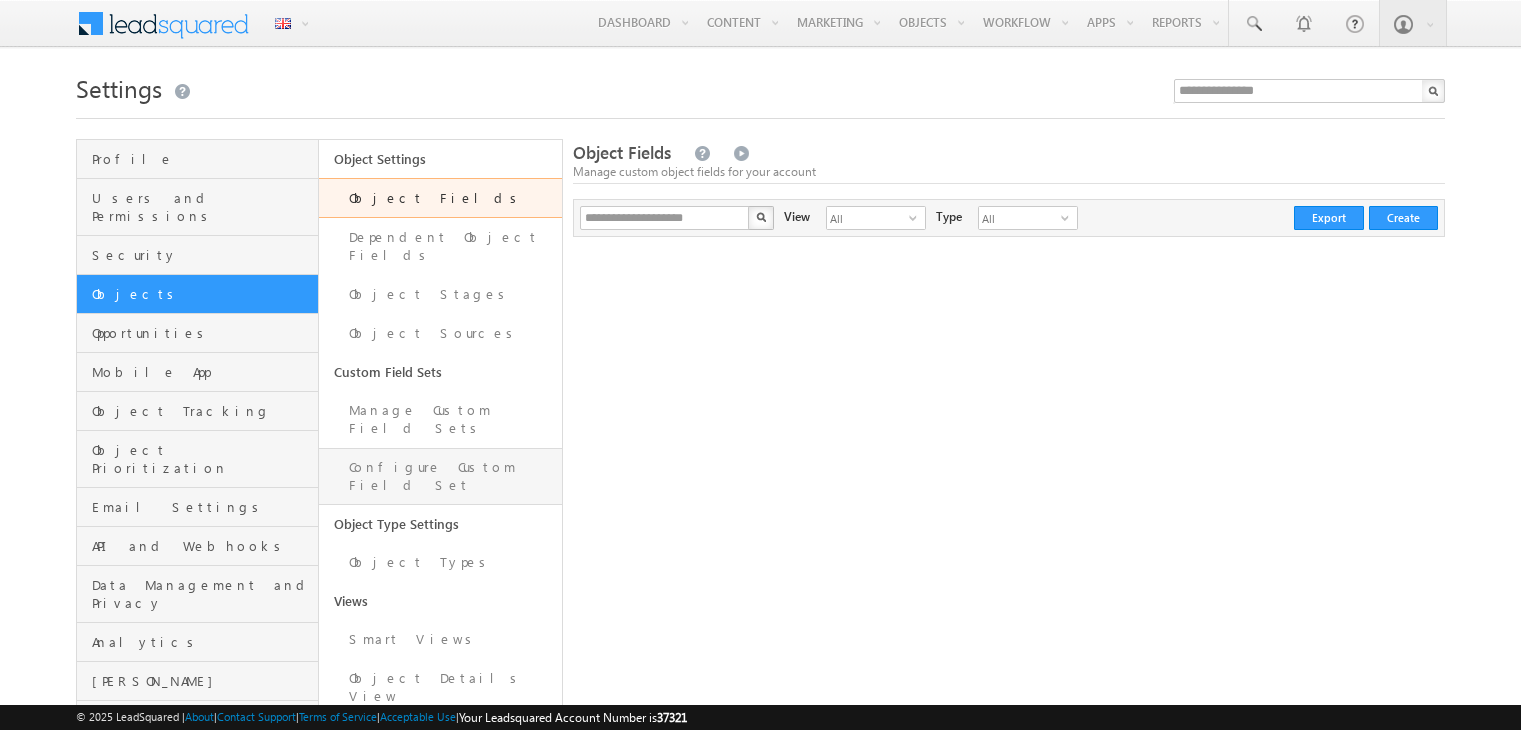 scroll, scrollTop: 0, scrollLeft: 0, axis: both 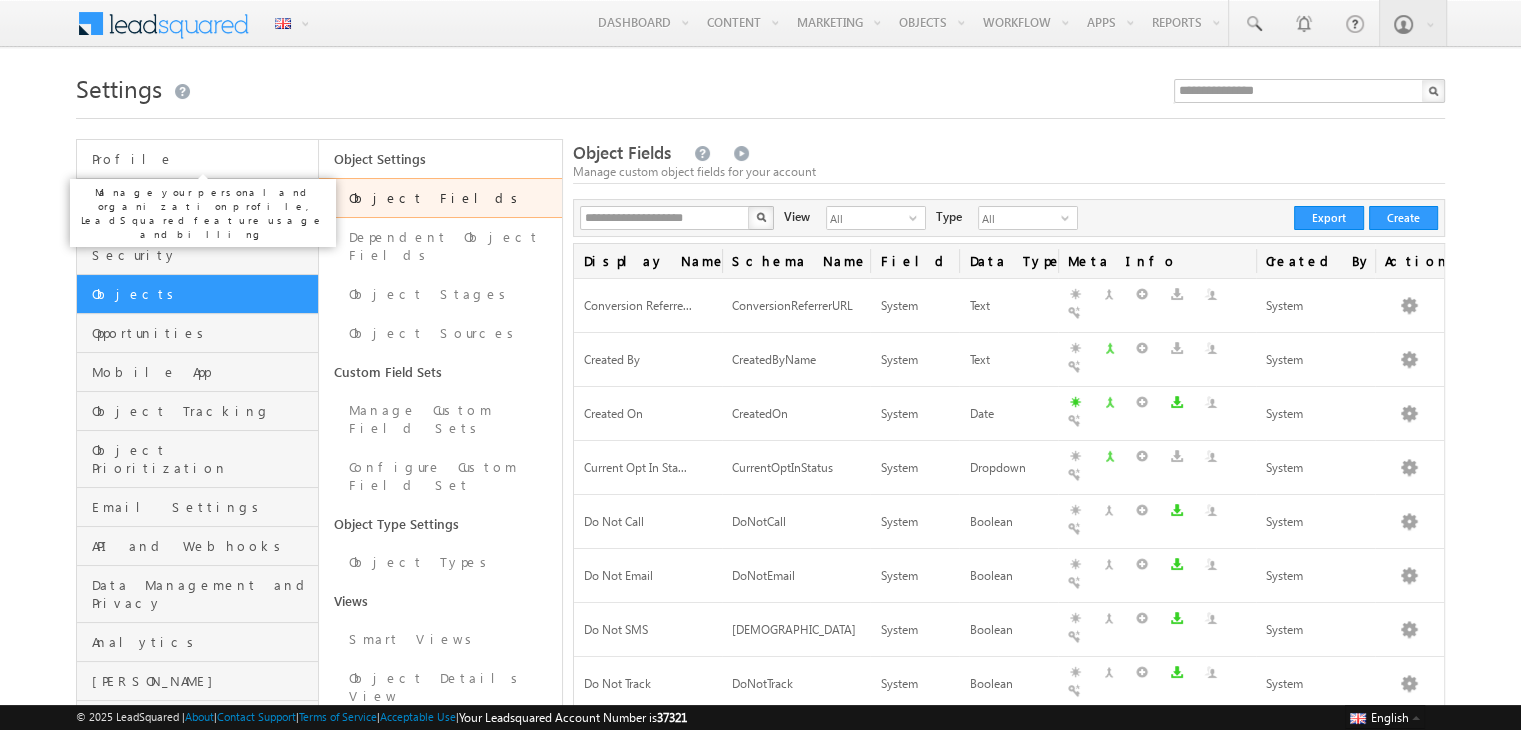 click on "Profile" at bounding box center [202, 159] 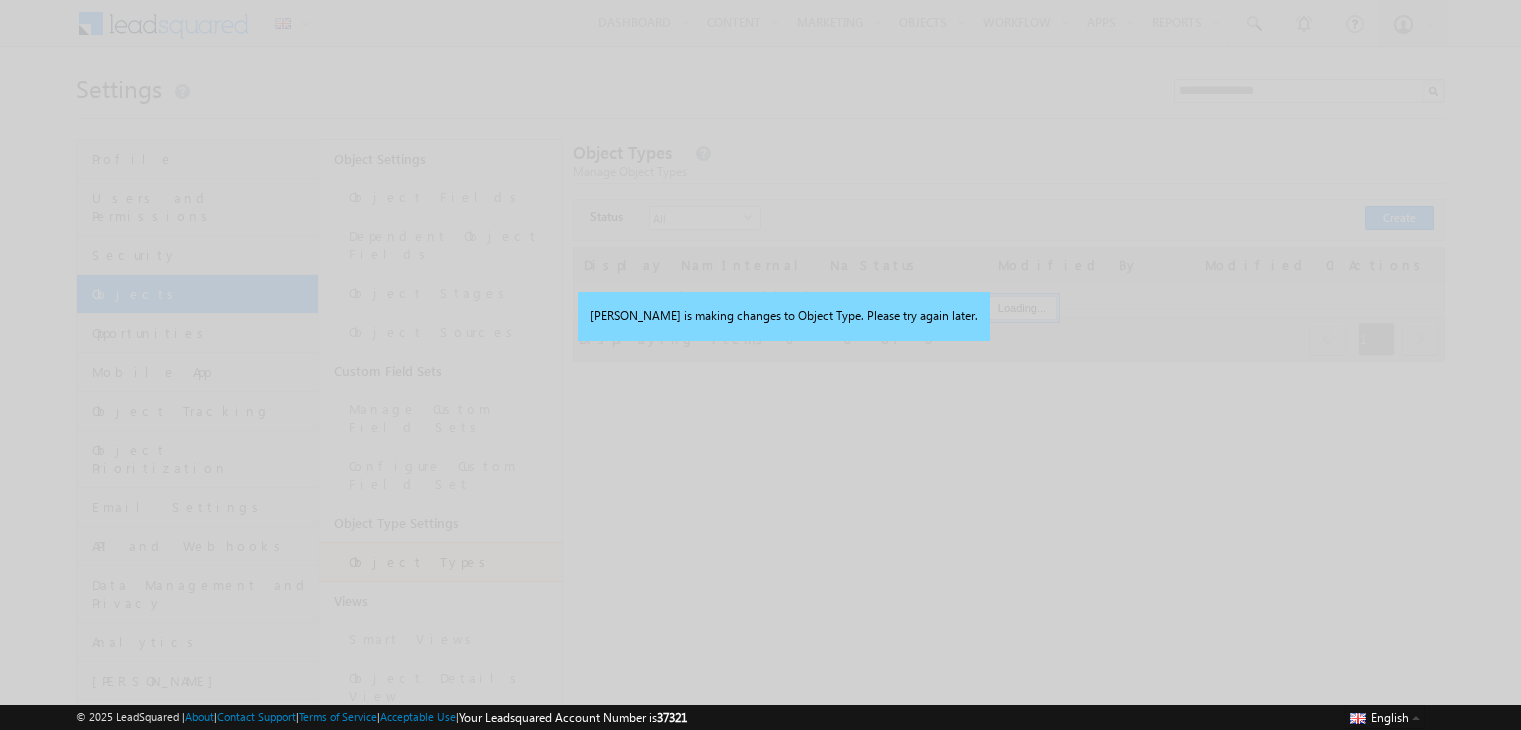 scroll, scrollTop: 0, scrollLeft: 0, axis: both 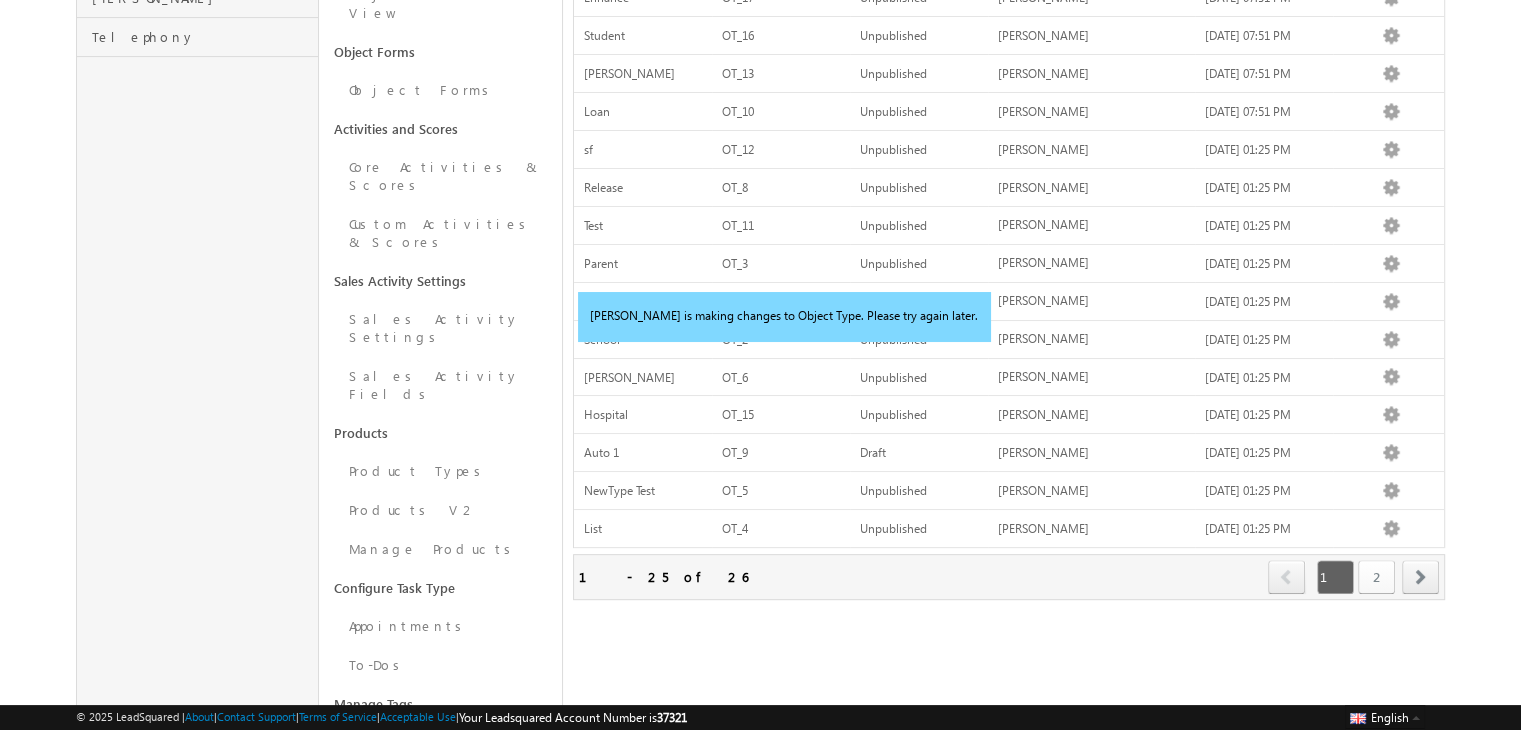 click on "2" at bounding box center (1376, 577) 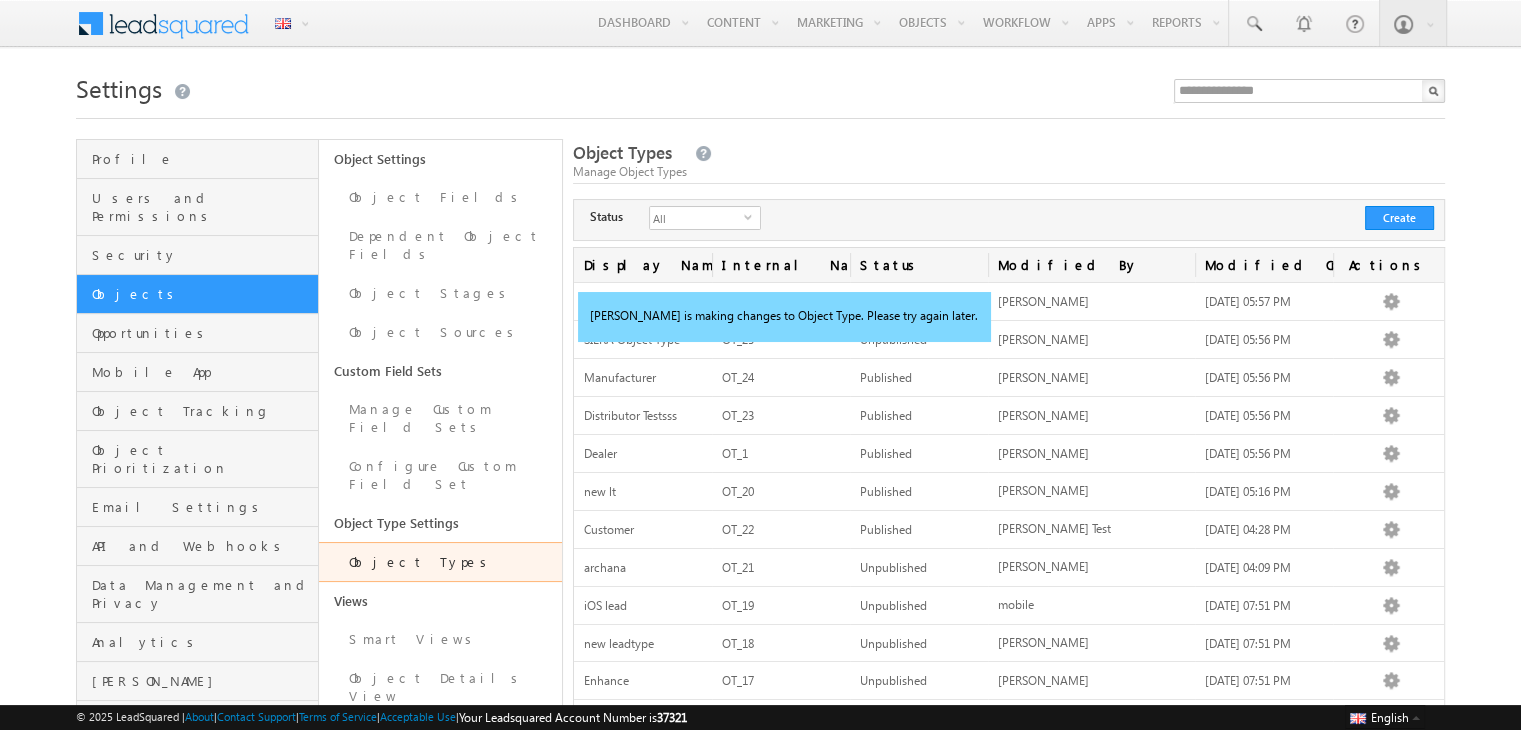 scroll, scrollTop: 86, scrollLeft: 0, axis: vertical 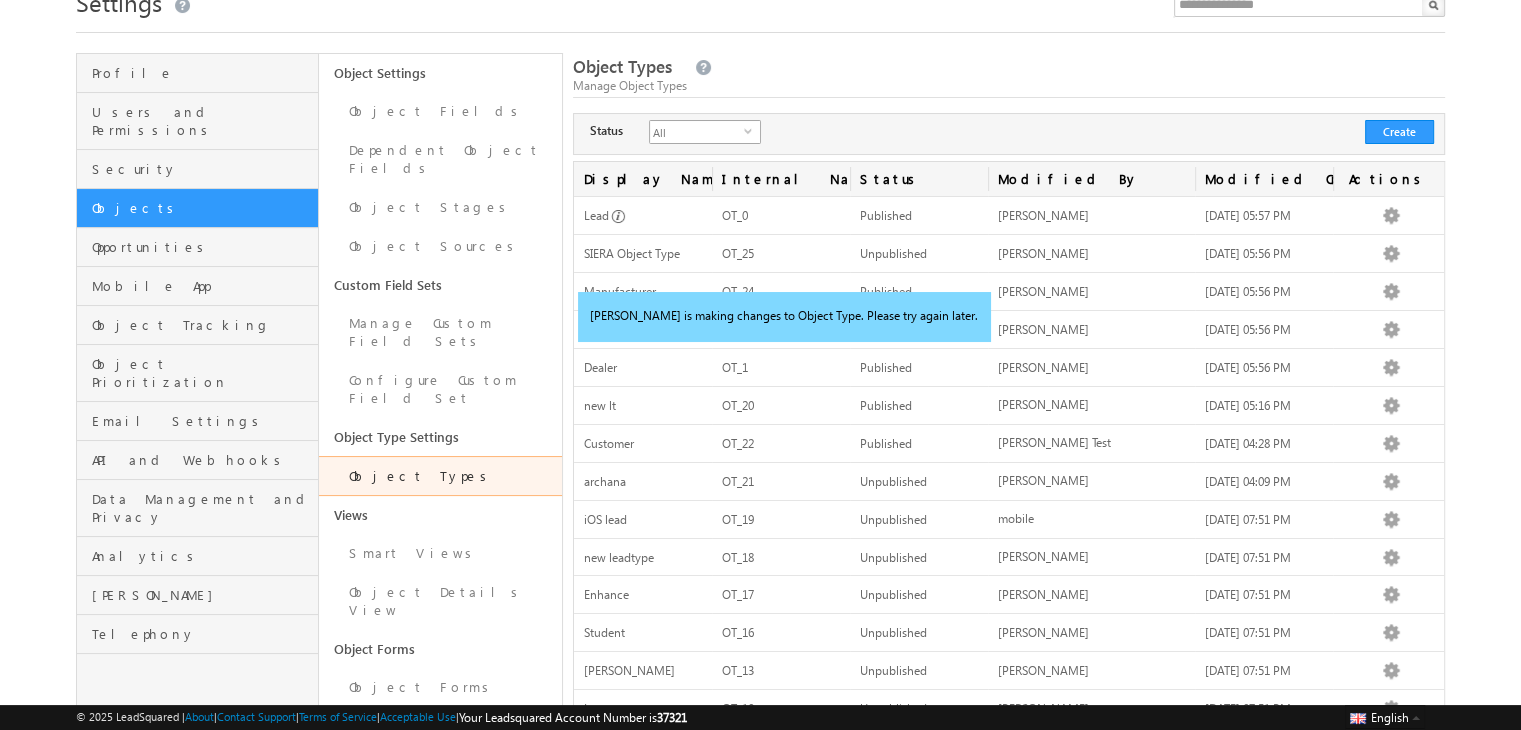 click on "All" at bounding box center (697, 132) 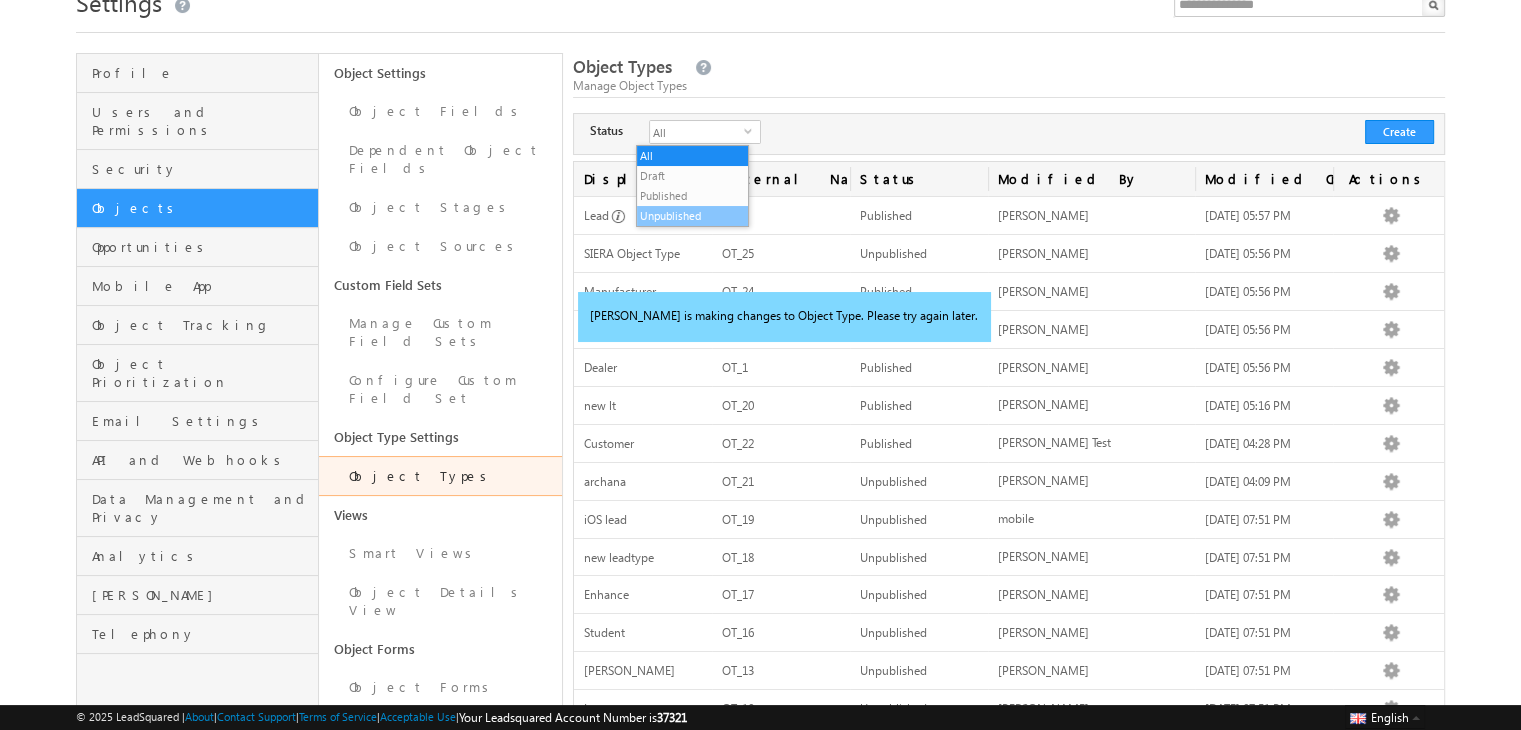 click on "Unpublished" at bounding box center (692, 216) 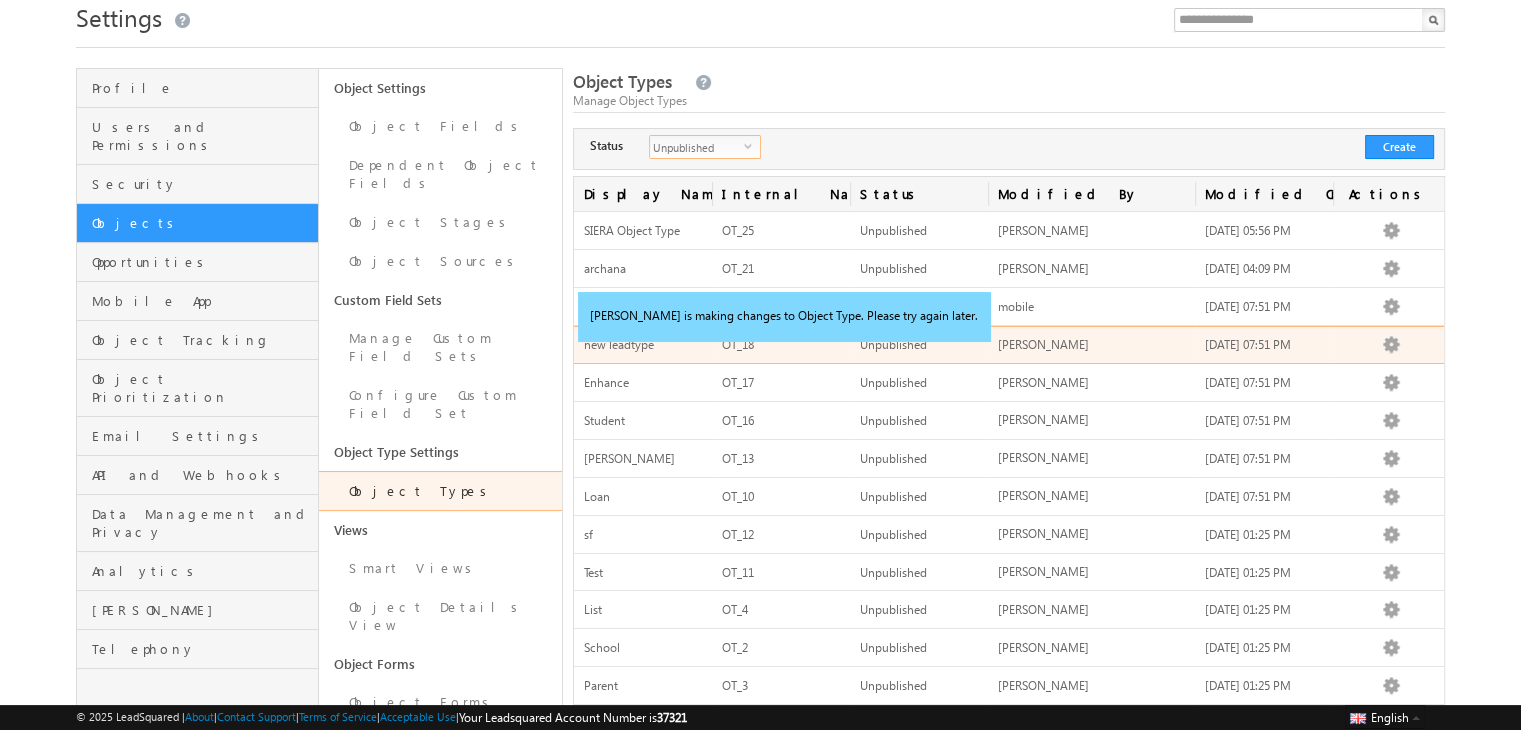 scroll, scrollTop: 70, scrollLeft: 0, axis: vertical 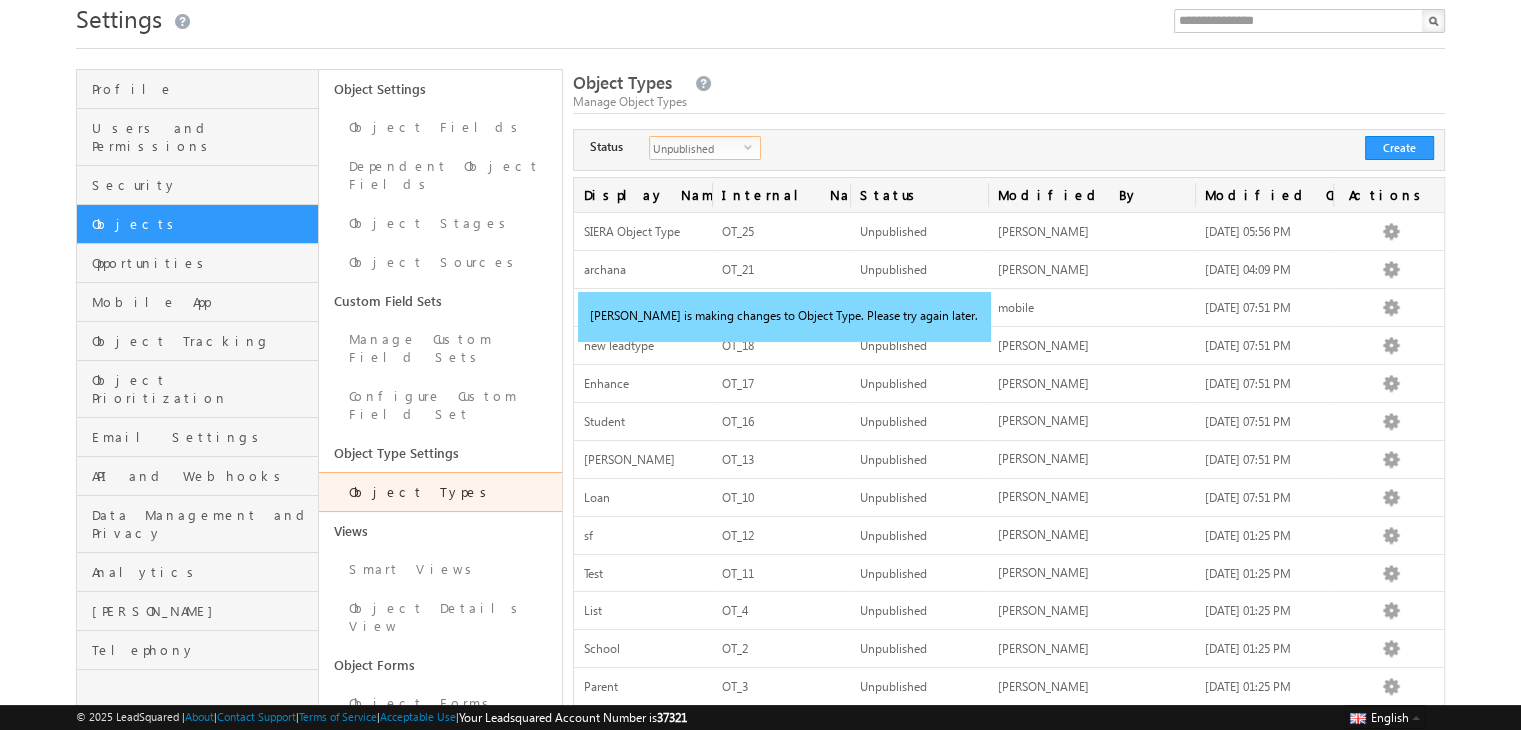 click on "Unpublished" at bounding box center (697, 148) 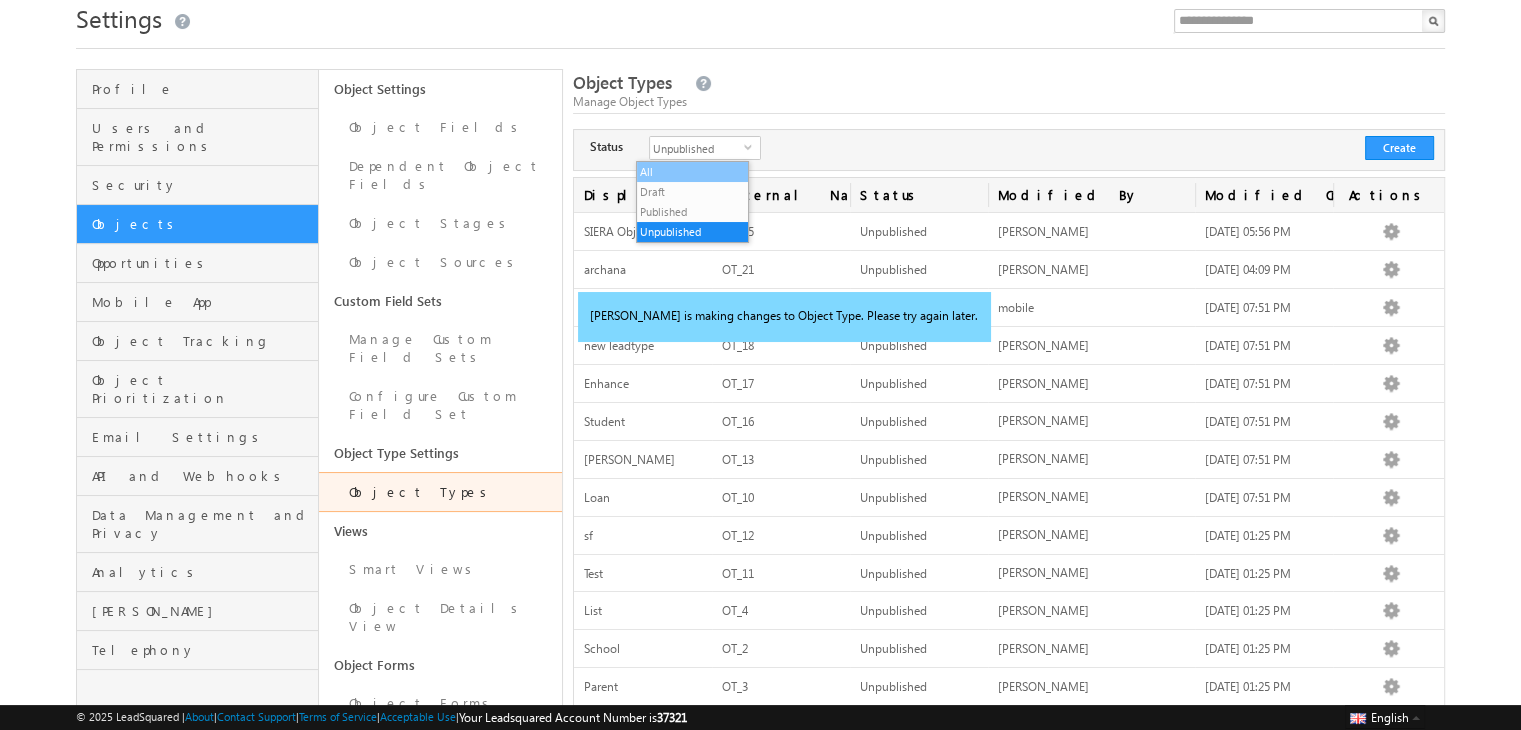 click on "All" at bounding box center [692, 172] 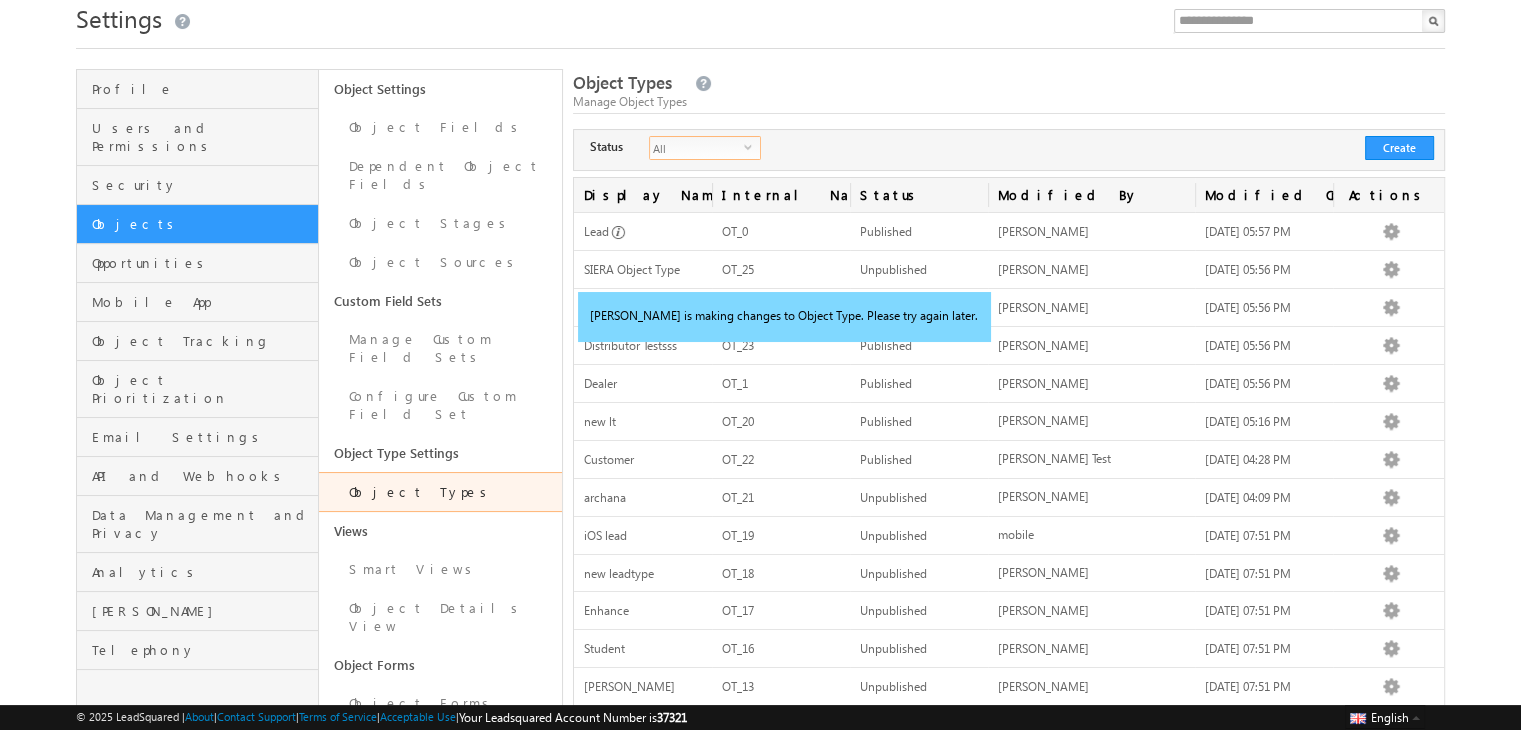 click on "select" at bounding box center [752, 146] 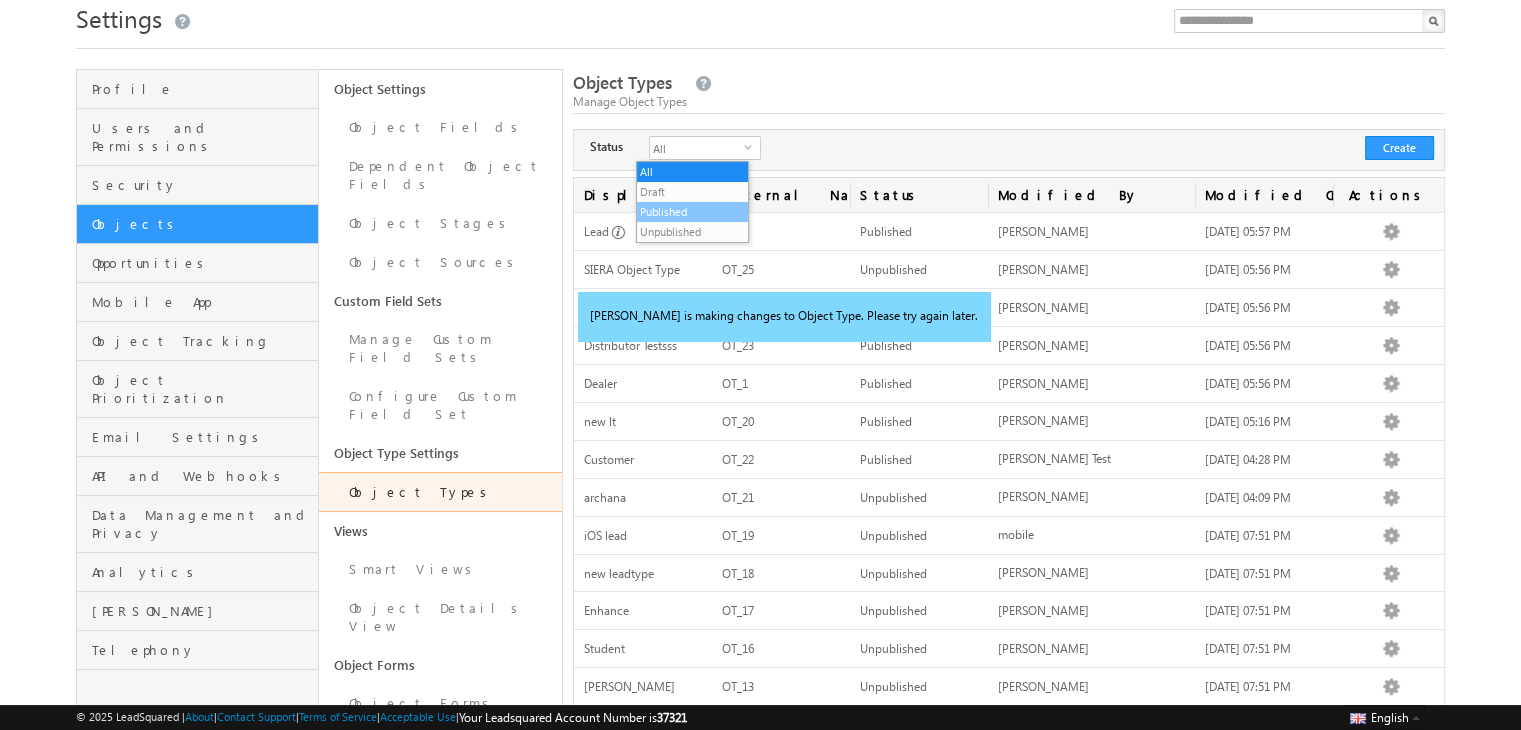 click on "Published" at bounding box center (692, 212) 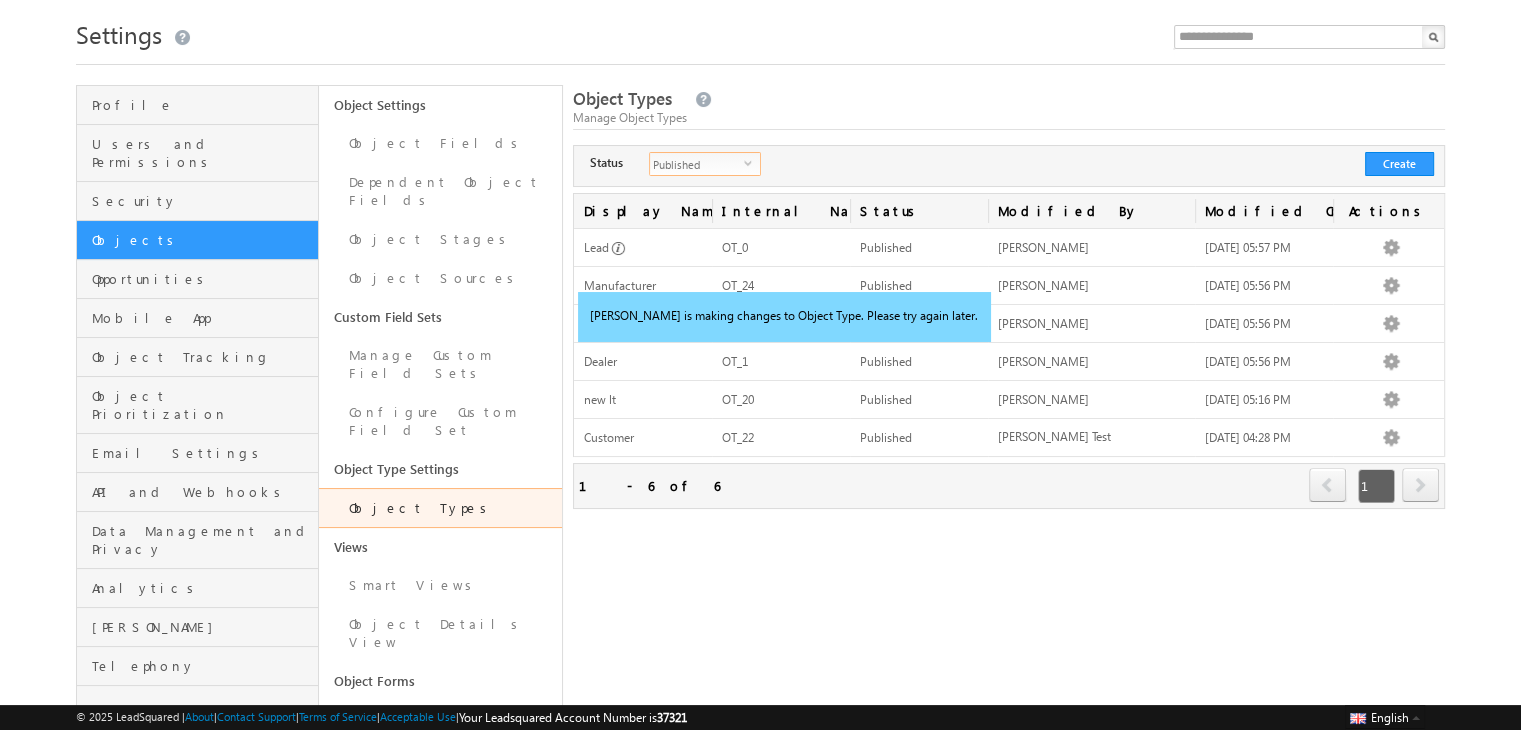 scroll, scrollTop: 52, scrollLeft: 0, axis: vertical 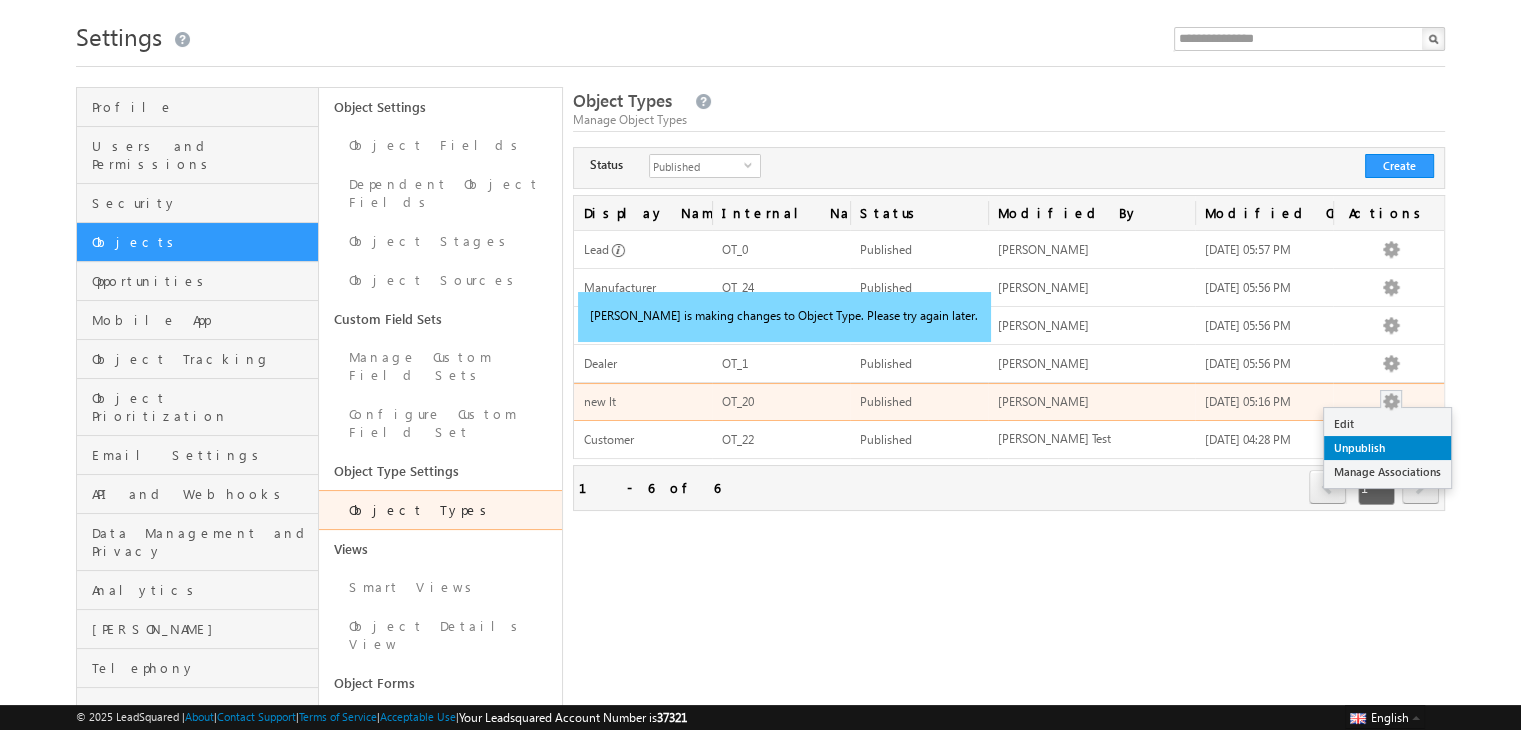 click on "Unpublish" at bounding box center (1387, 448) 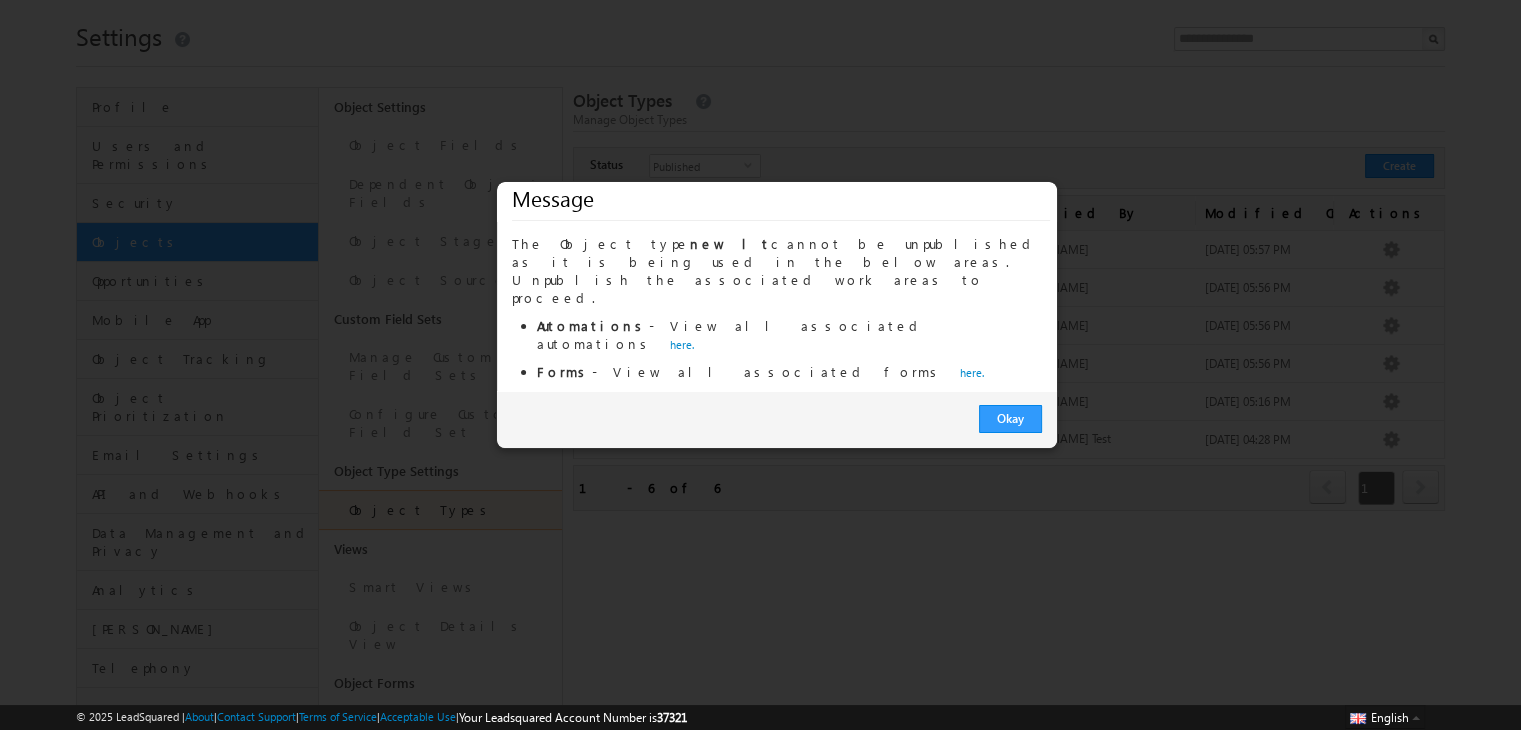 scroll, scrollTop: 0, scrollLeft: 0, axis: both 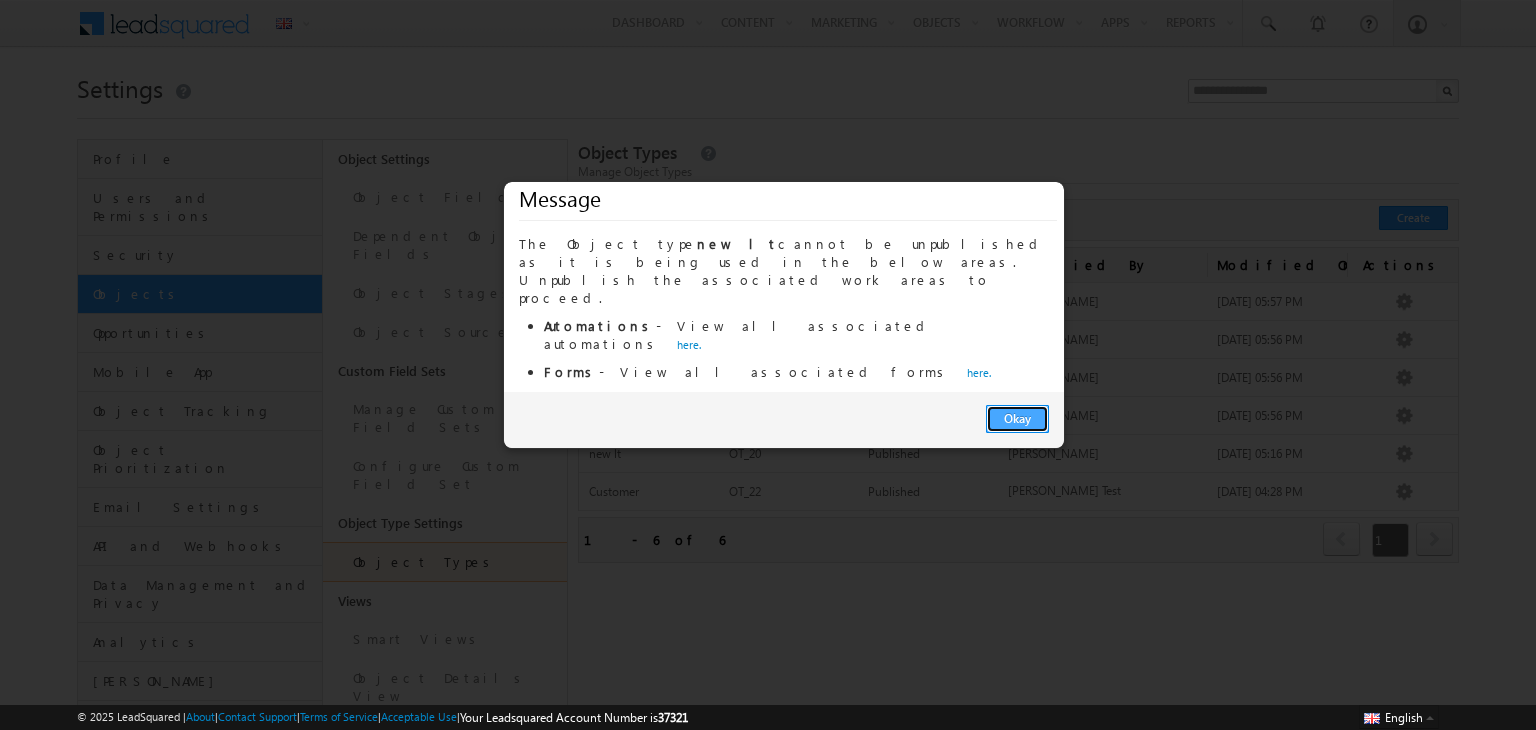 click on "Okay" at bounding box center (1017, 419) 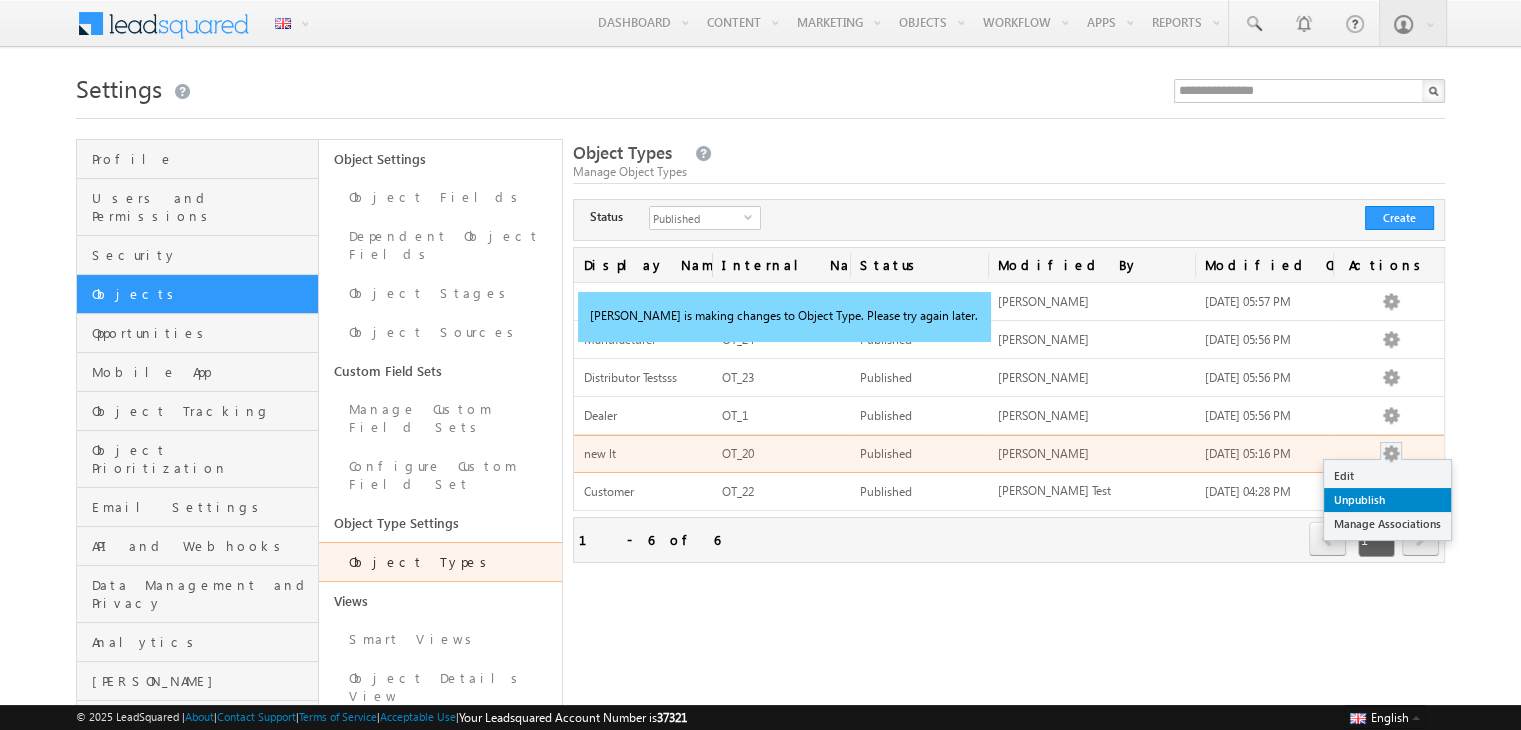 click on "Unpublish" at bounding box center [1387, 500] 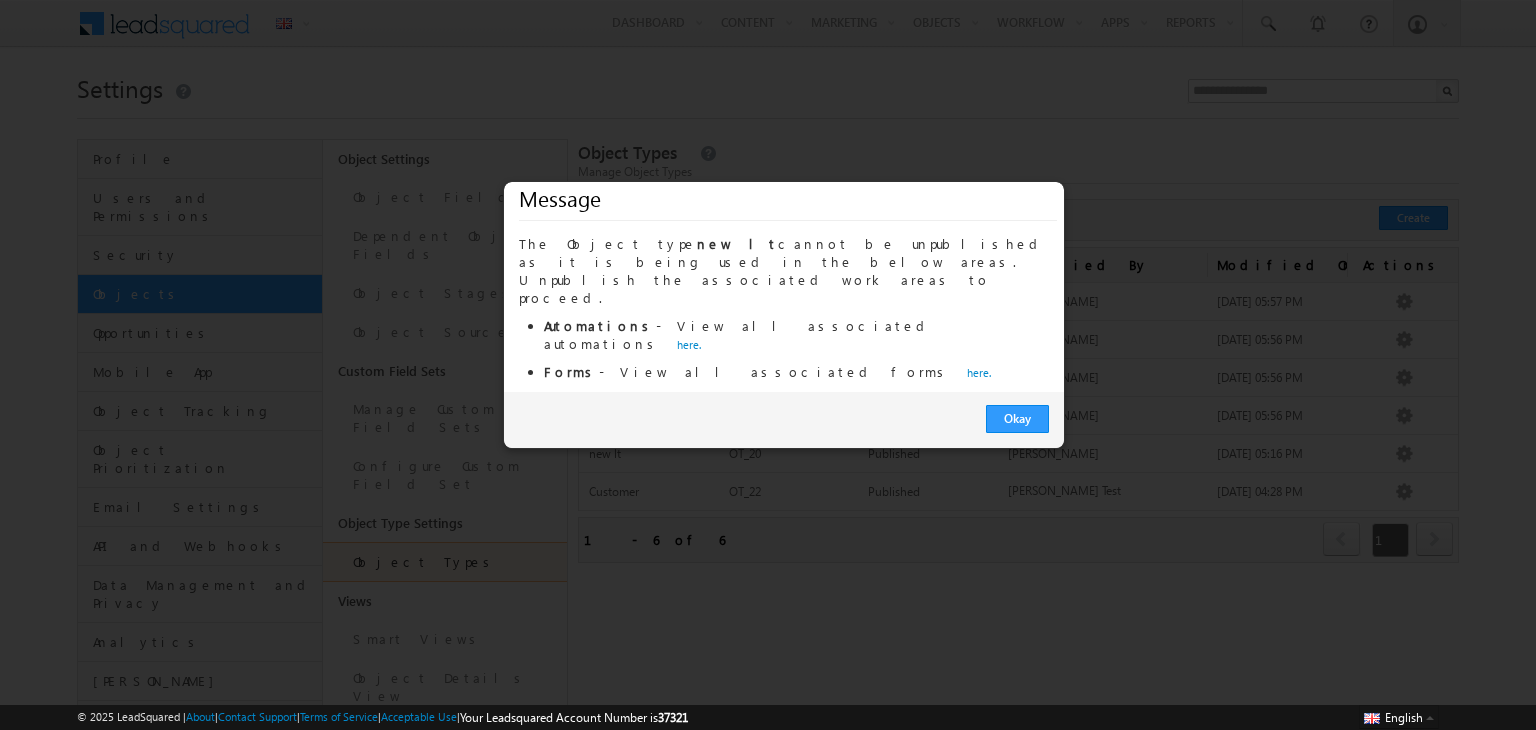 click on "here." at bounding box center [689, 344] 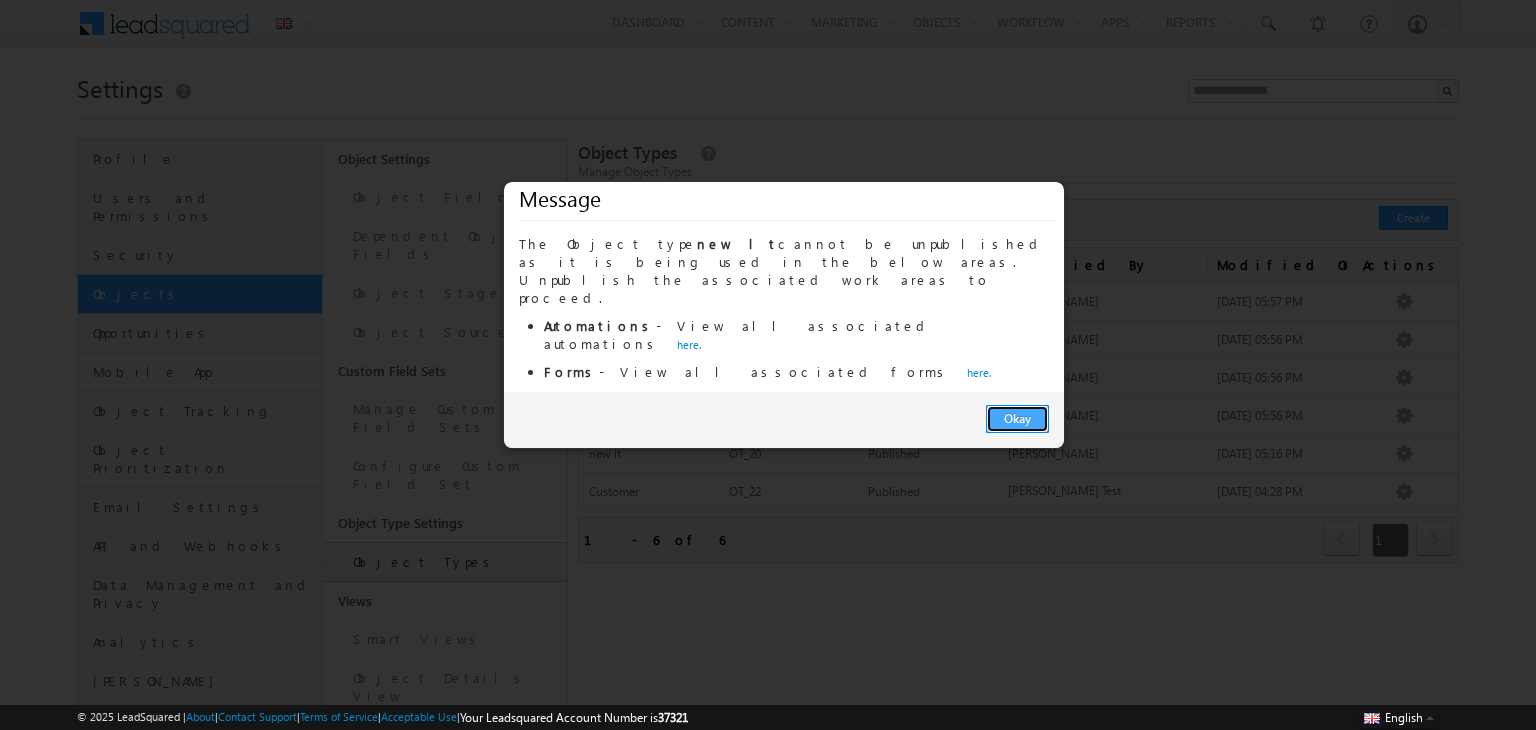 click on "Okay" at bounding box center [1017, 419] 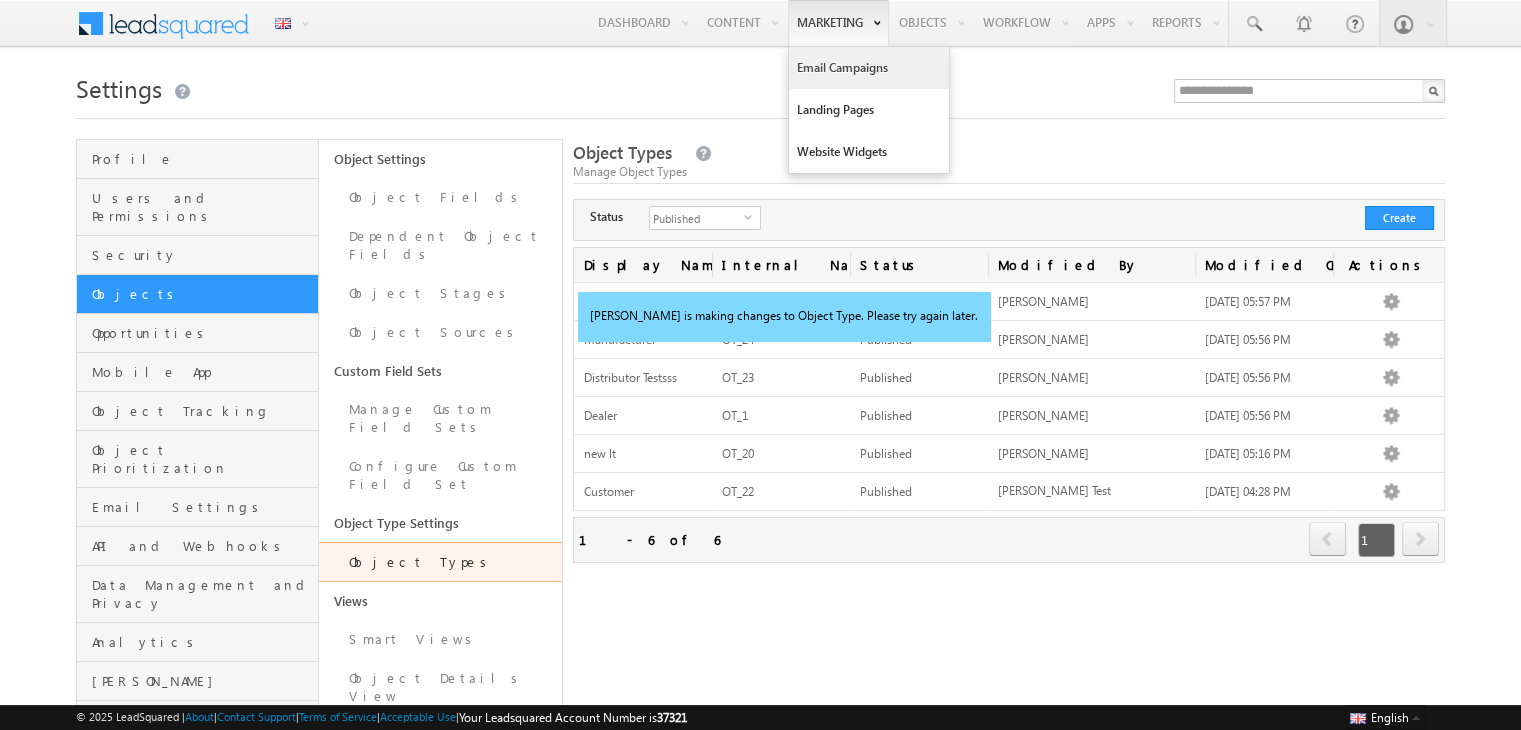 click on "Email Campaigns" at bounding box center [869, 68] 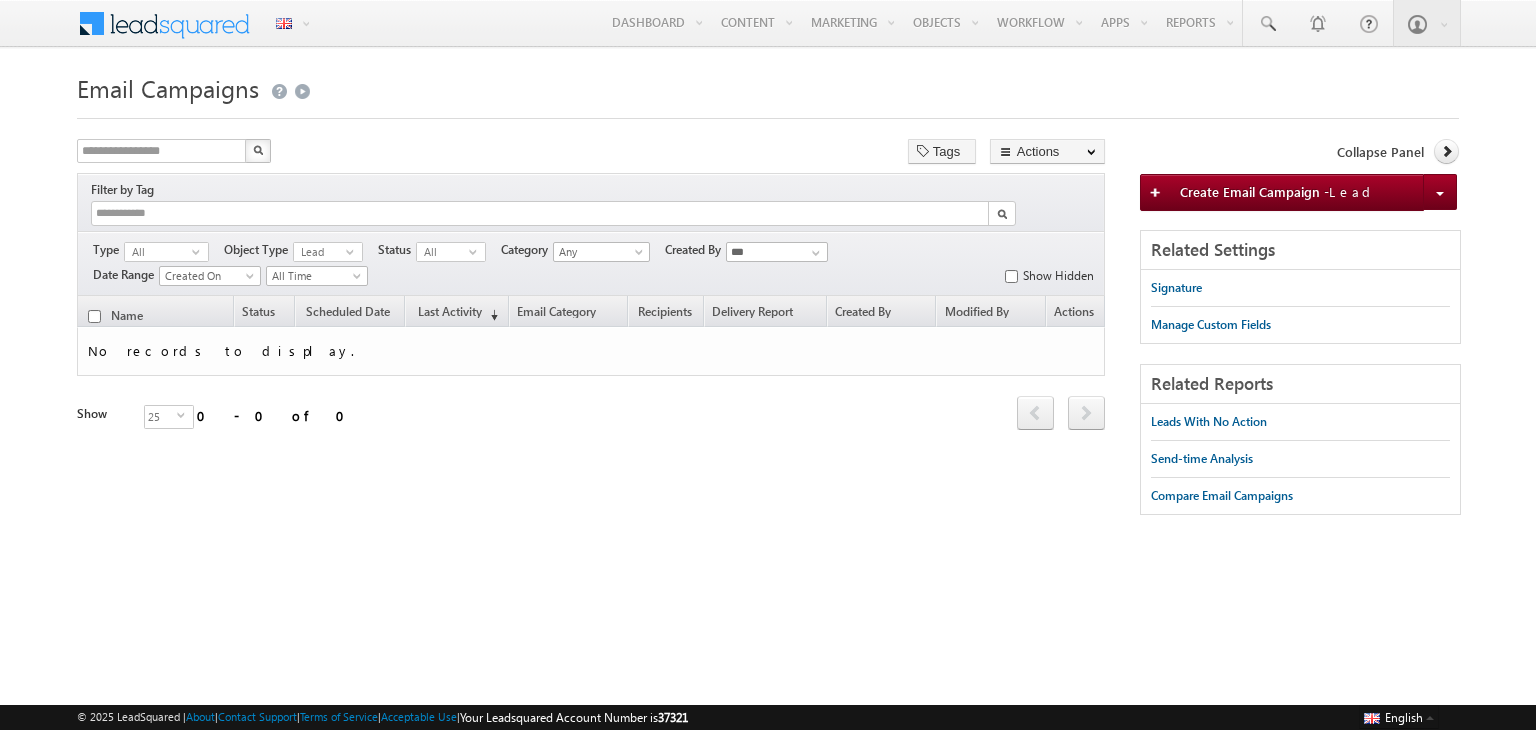 scroll, scrollTop: 0, scrollLeft: 0, axis: both 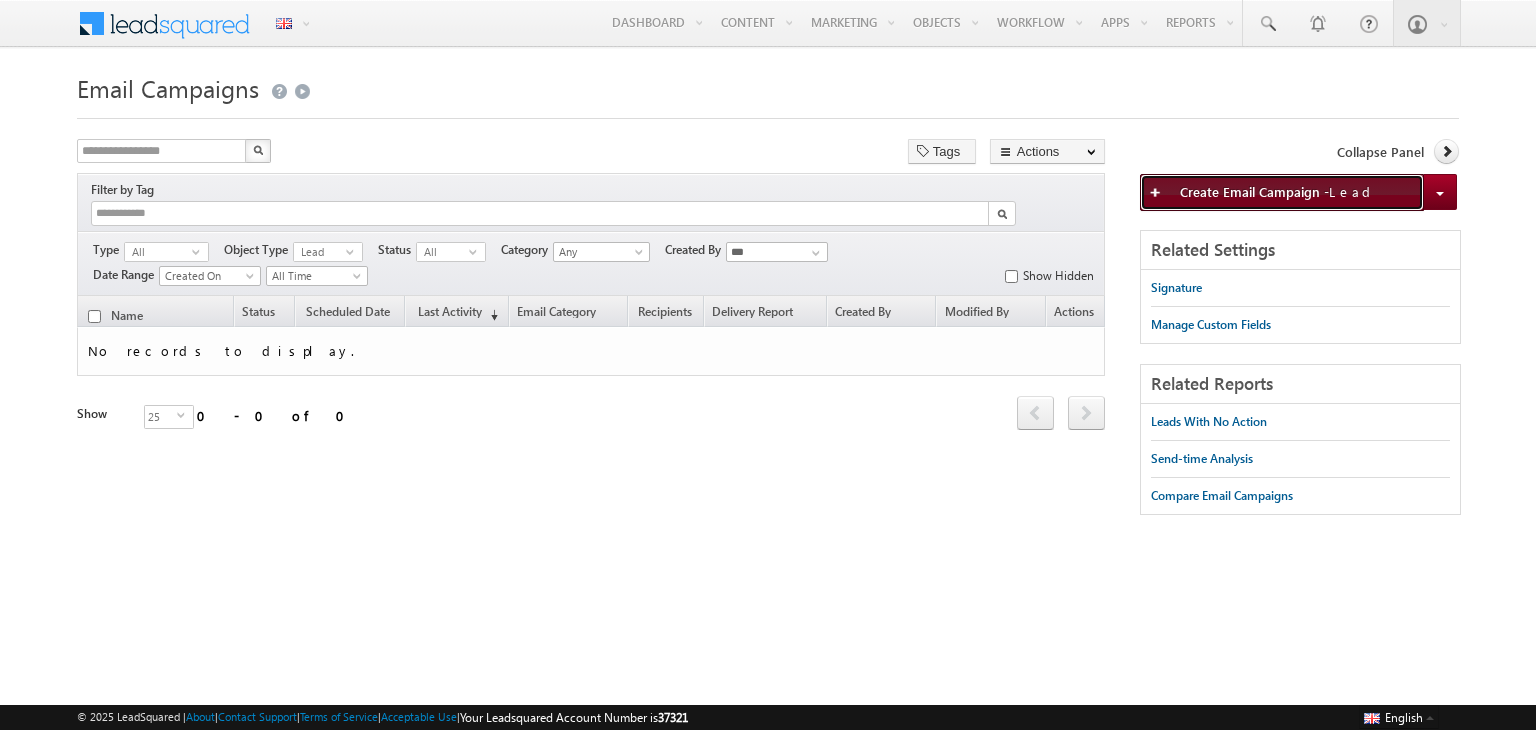 click on "Create Email Campaign -  Lead" at bounding box center [1282, 192] 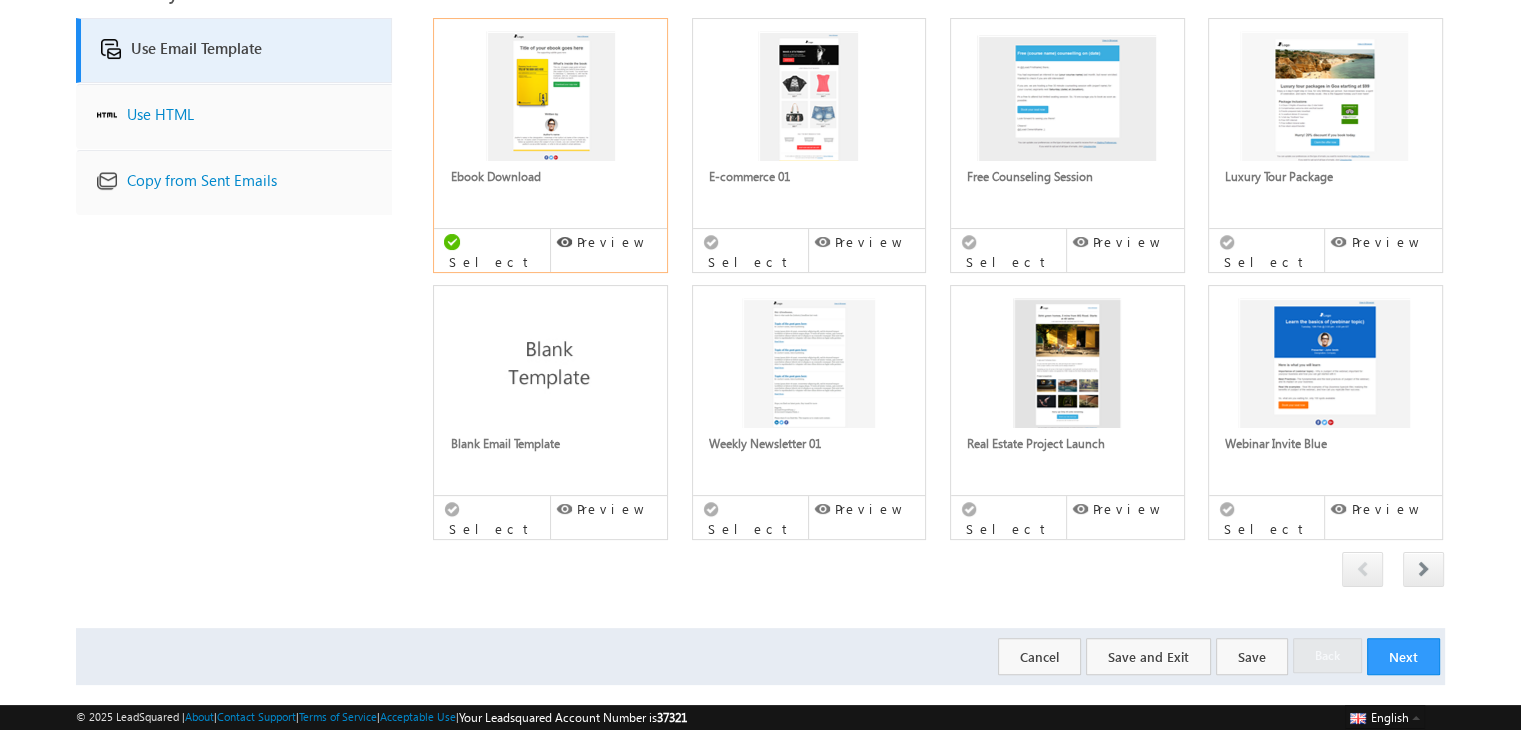 scroll, scrollTop: 332, scrollLeft: 0, axis: vertical 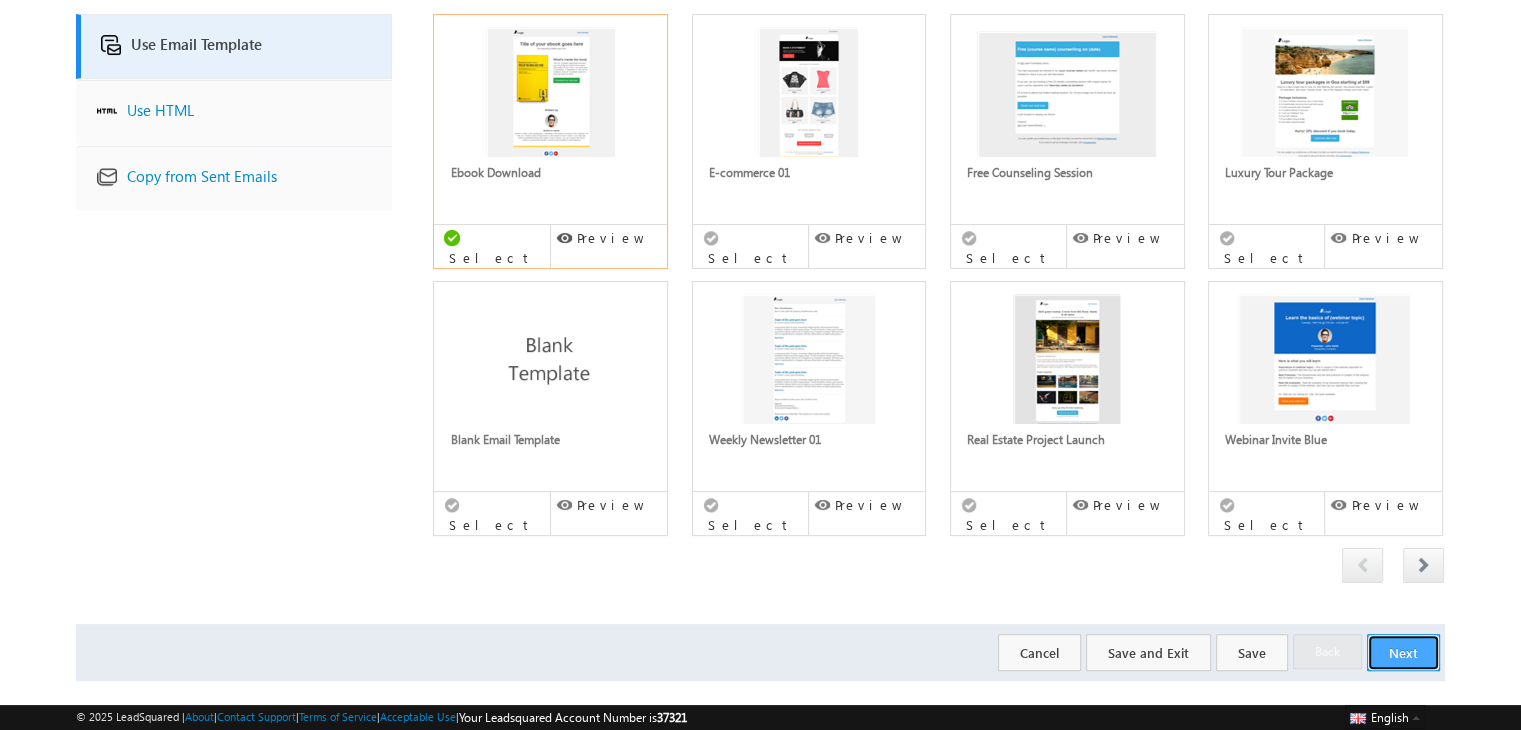 click on "Next" at bounding box center [1403, 652] 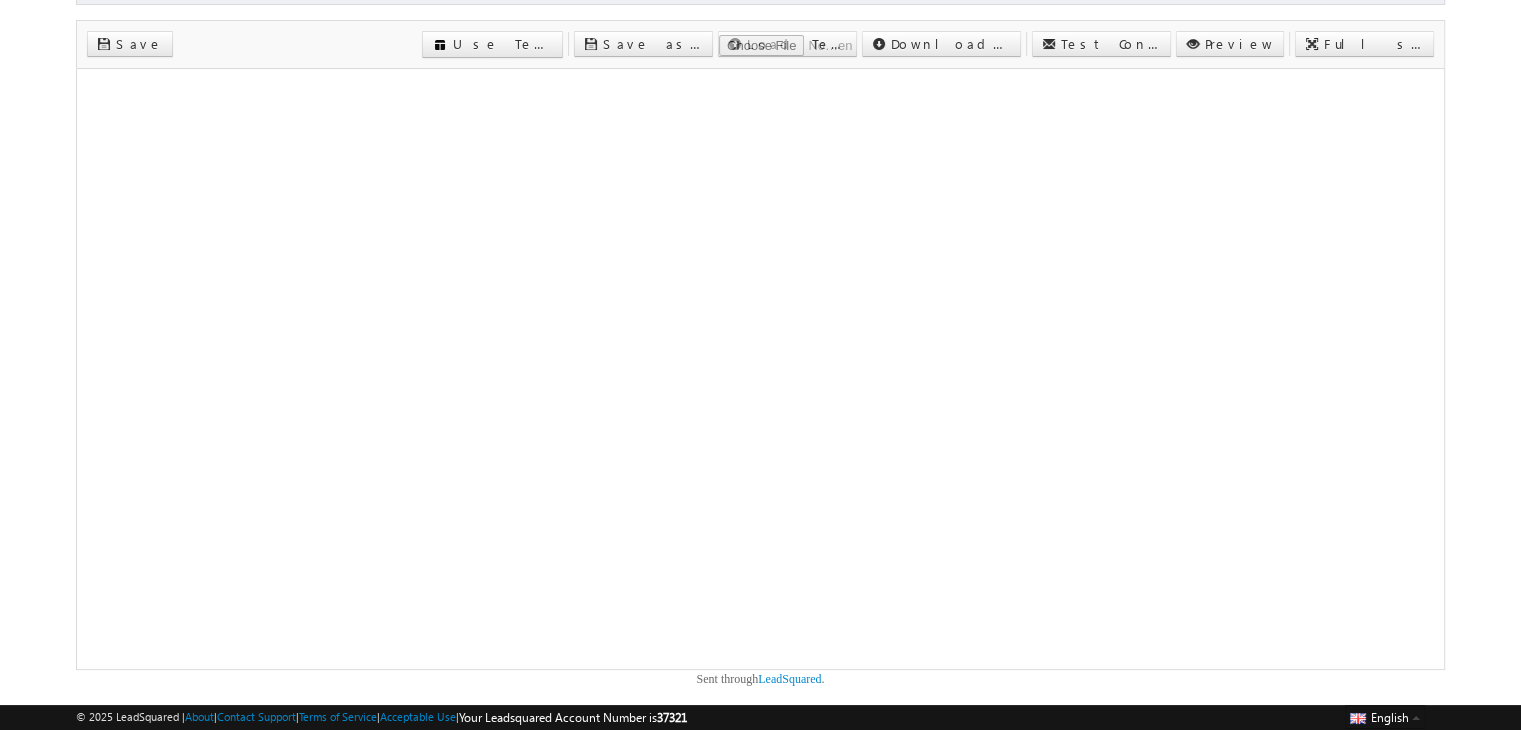 scroll, scrollTop: 443, scrollLeft: 0, axis: vertical 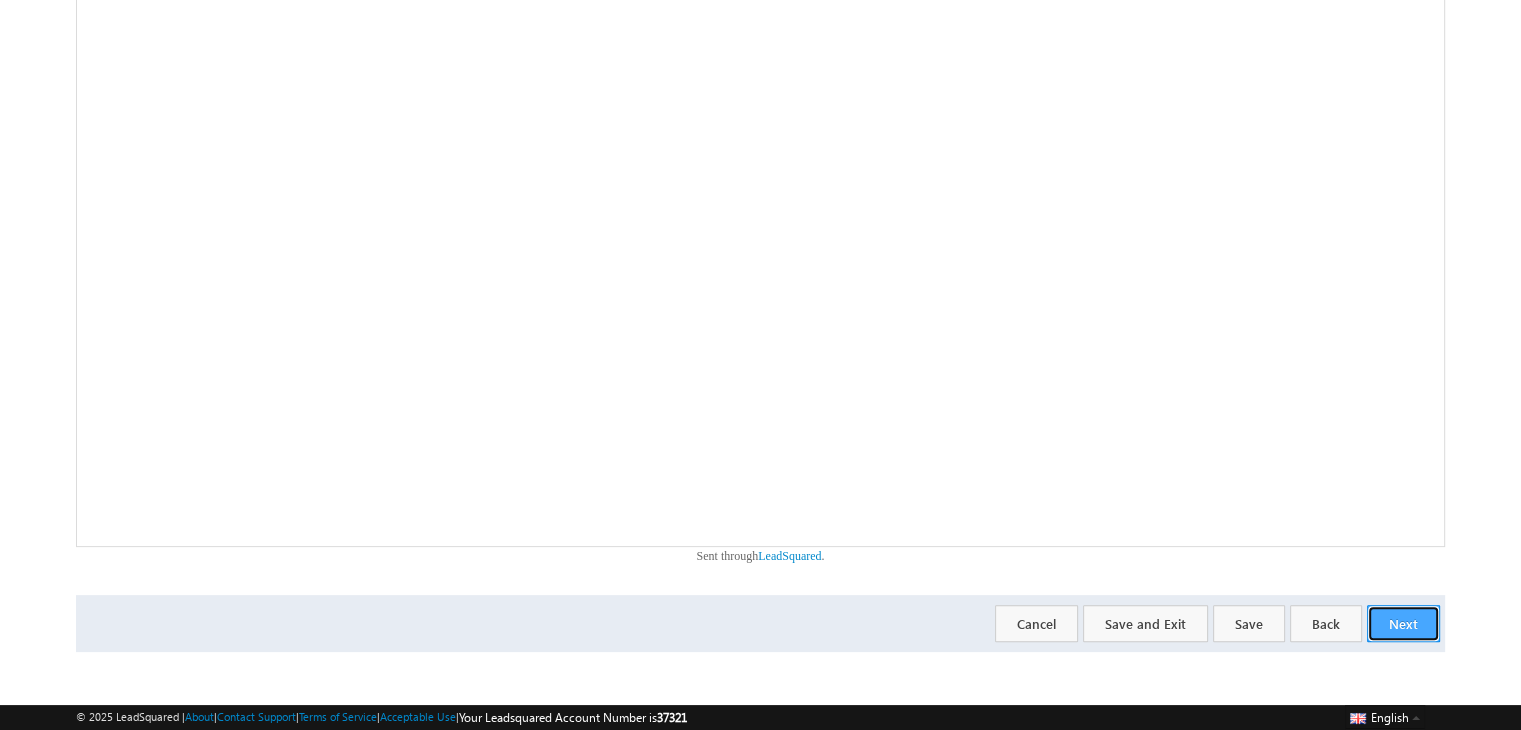click on "Next" at bounding box center [1403, 623] 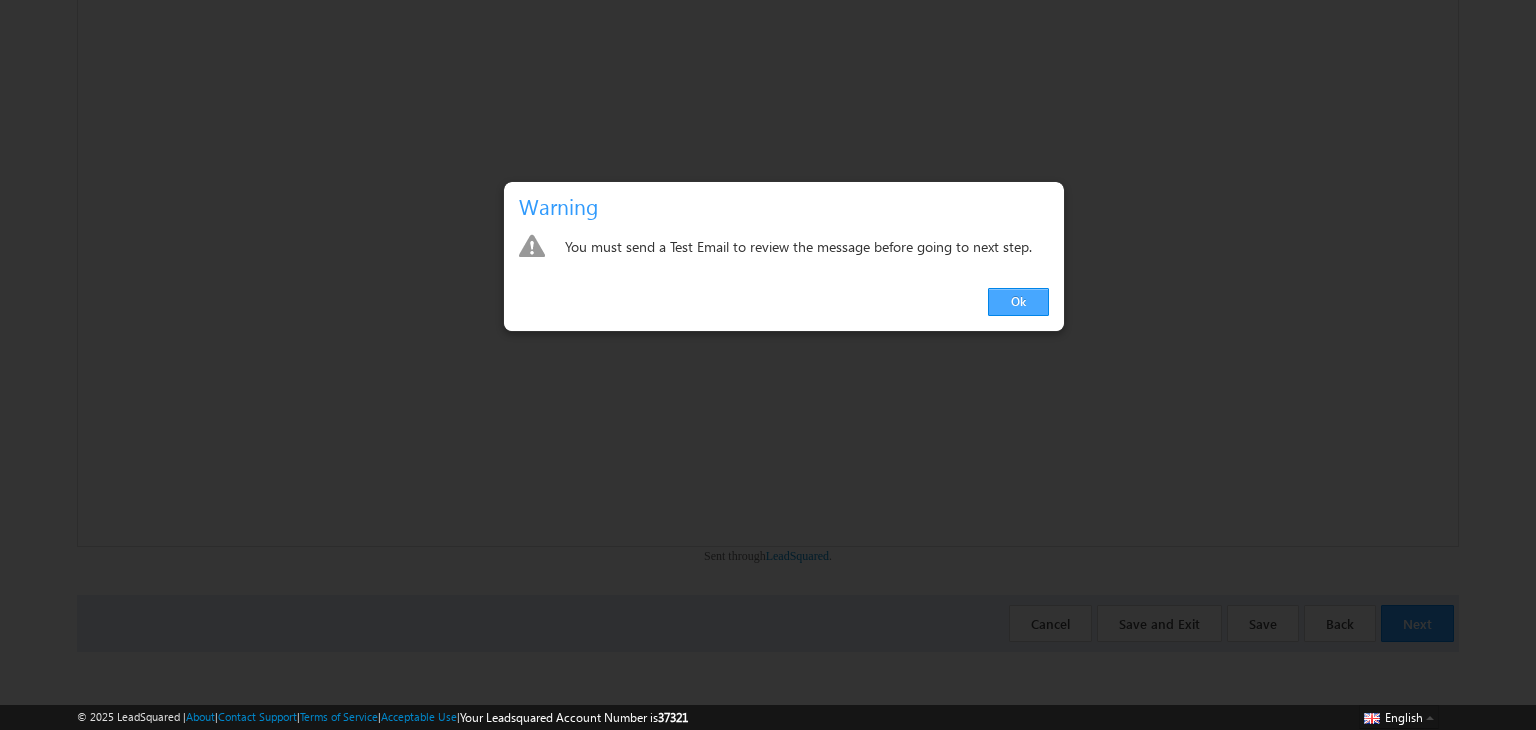 click on "Ok" at bounding box center (1018, 302) 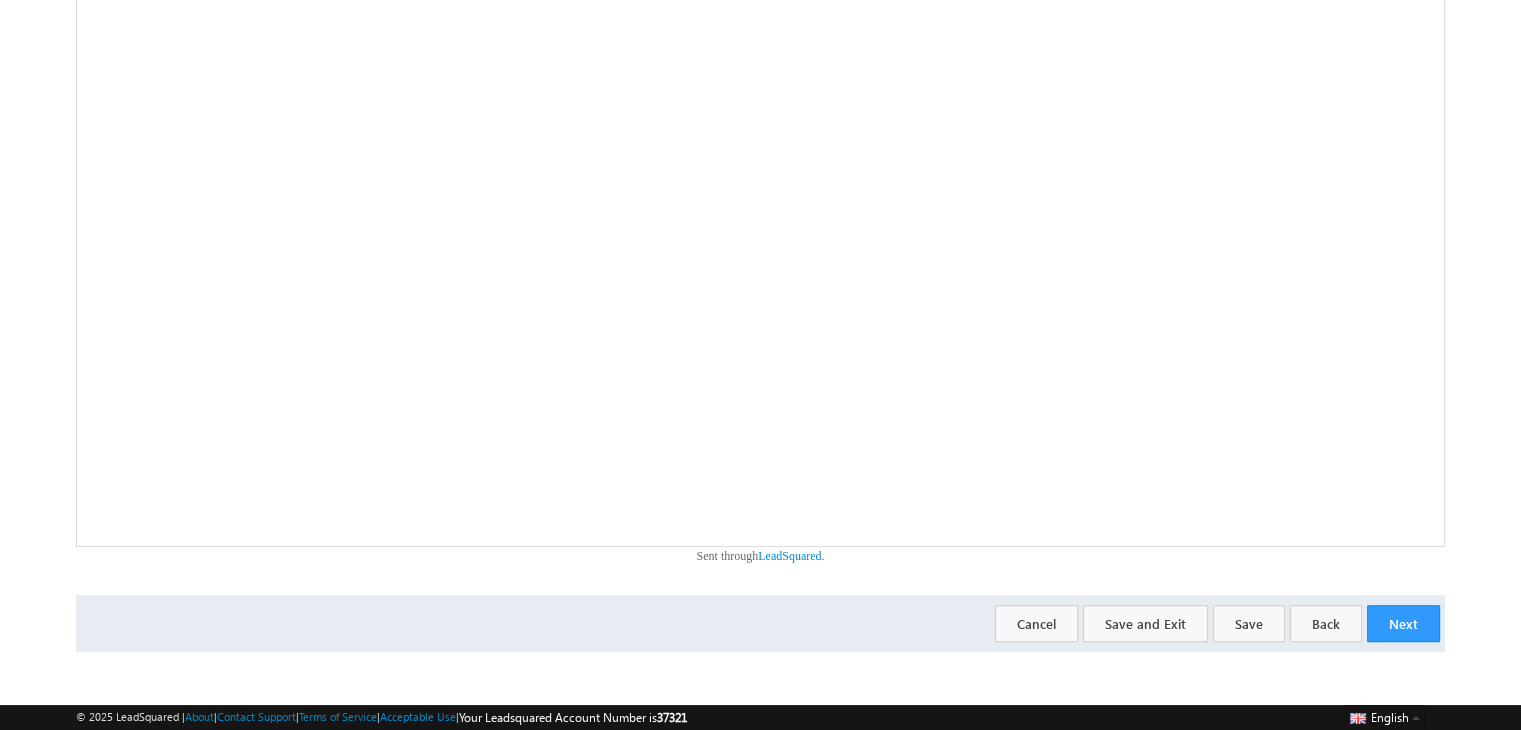 scroll, scrollTop: 0, scrollLeft: 0, axis: both 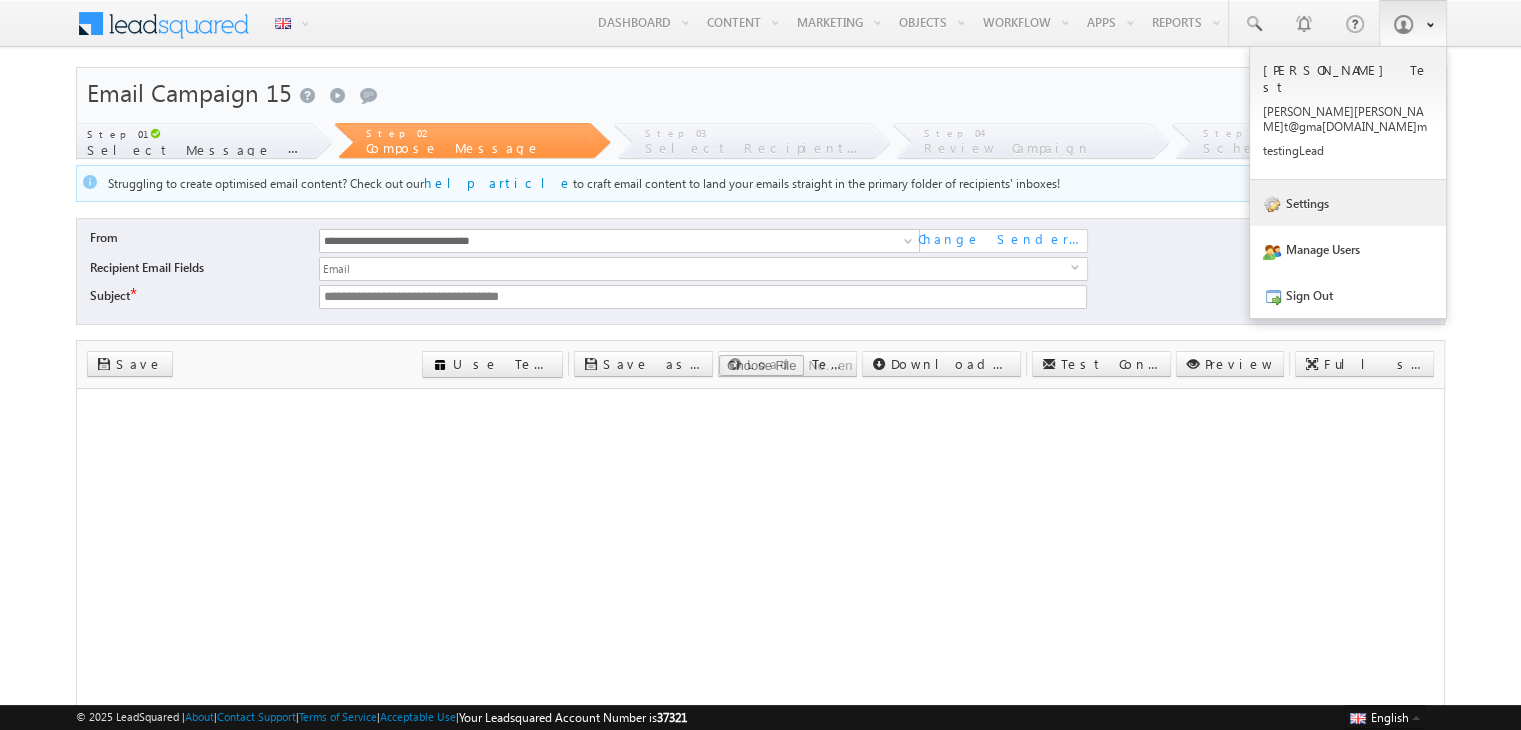 click on "Settings" at bounding box center (1348, 203) 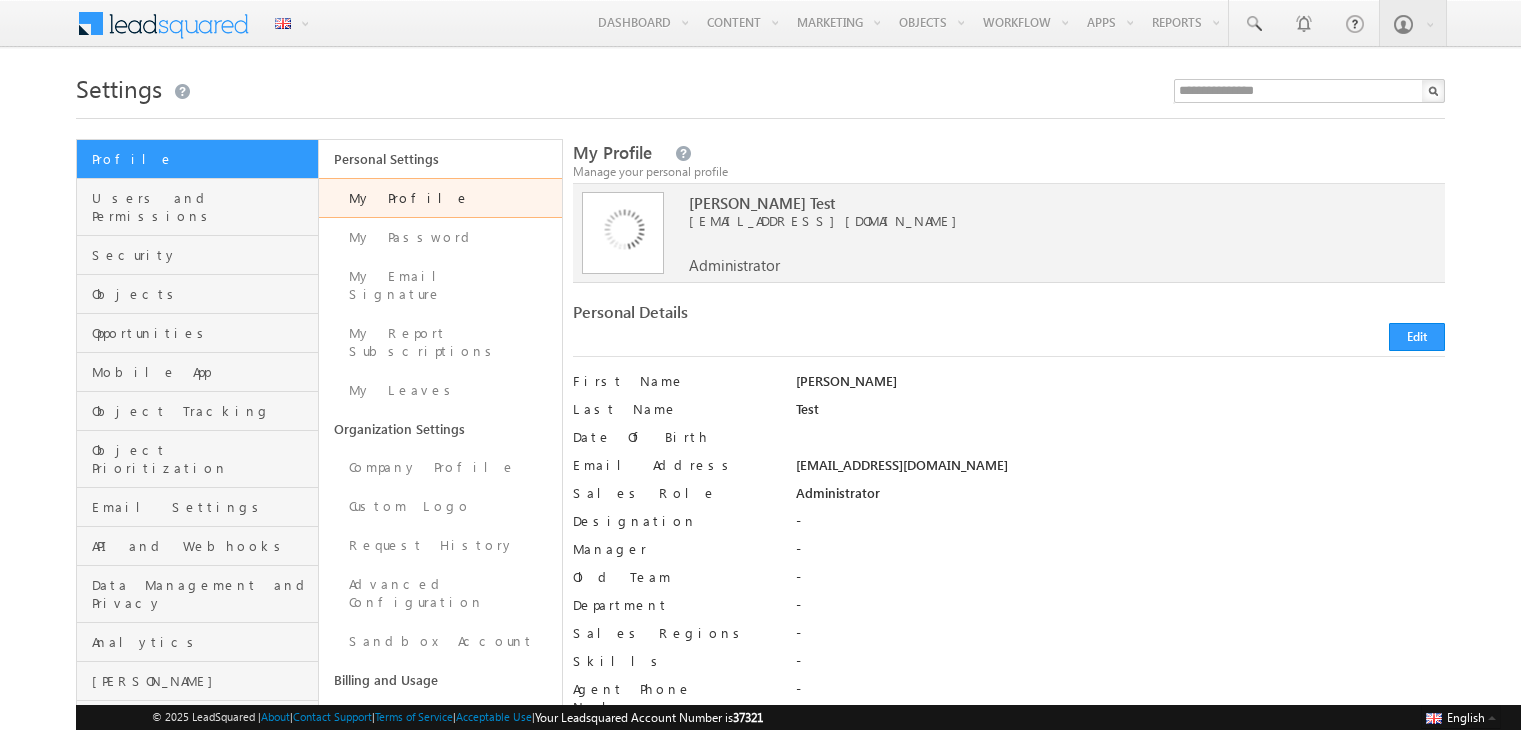 scroll, scrollTop: 0, scrollLeft: 0, axis: both 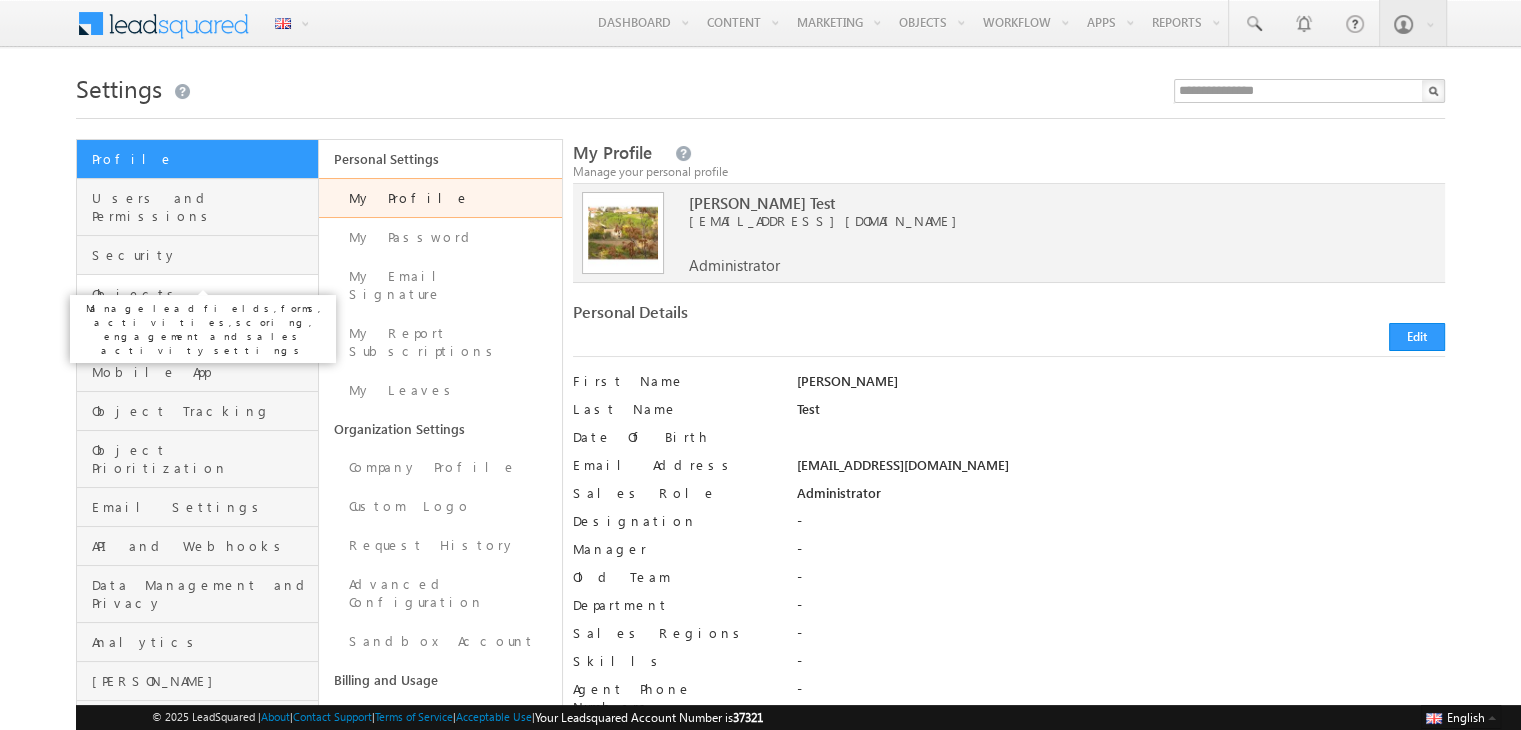 click on "Objects" at bounding box center [202, 294] 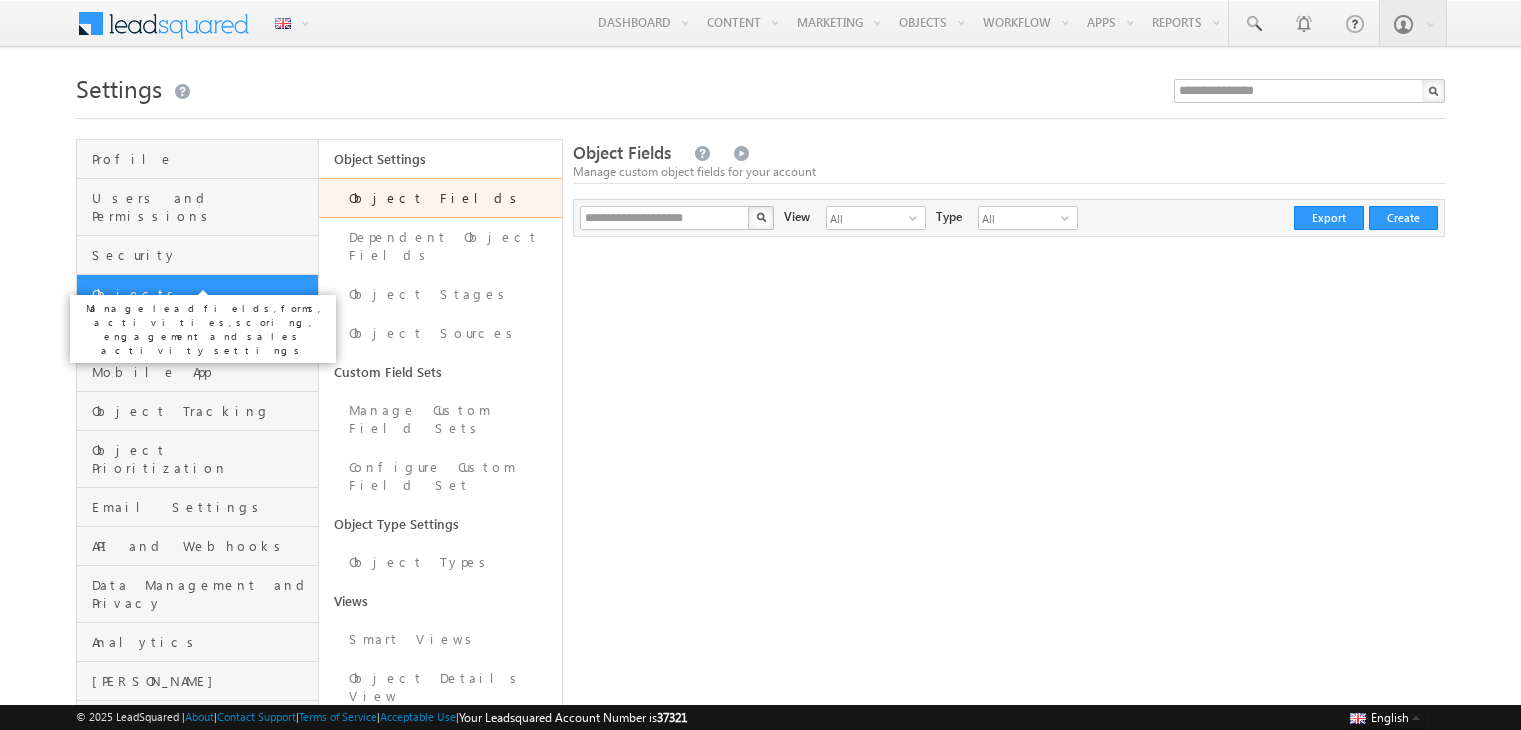 scroll, scrollTop: 0, scrollLeft: 0, axis: both 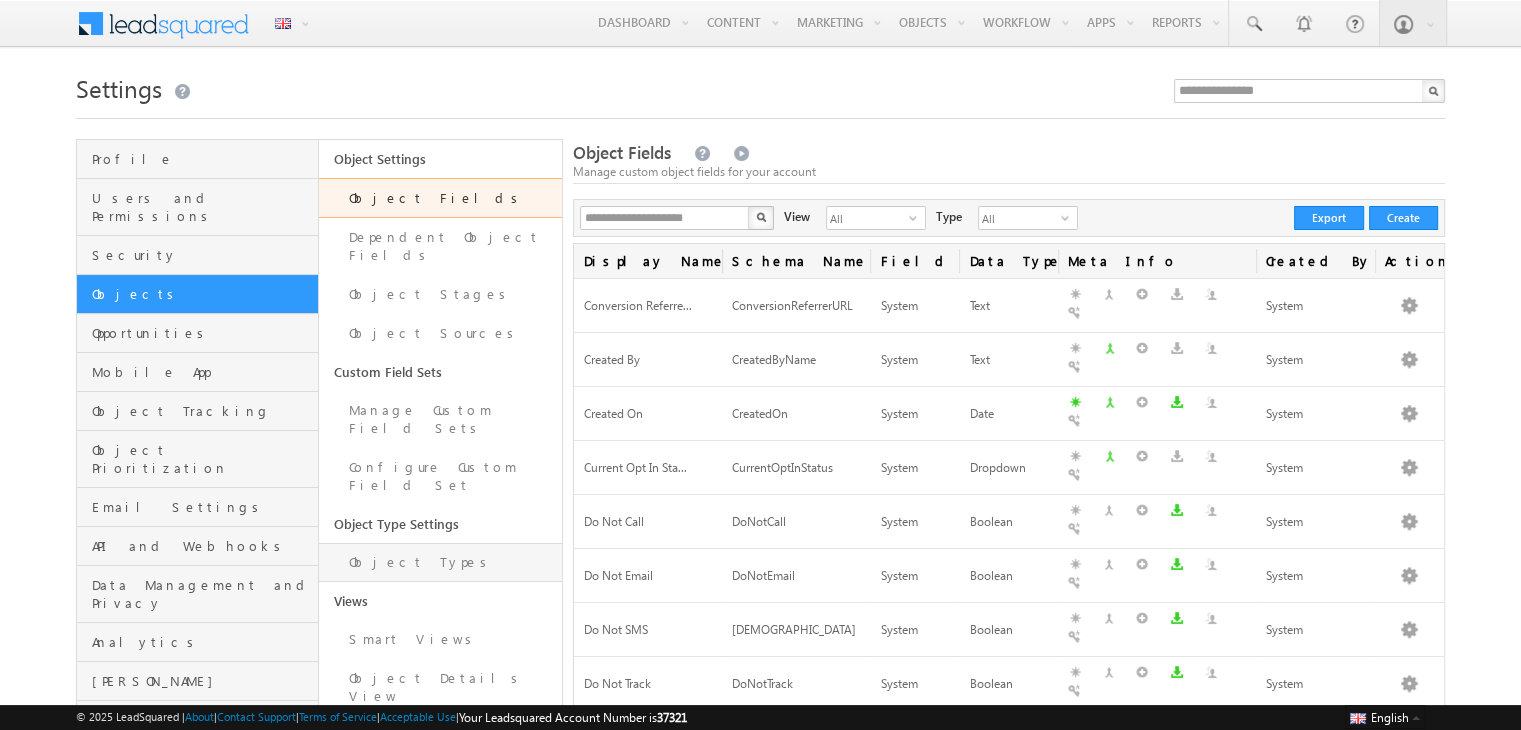 click on "Object Types" at bounding box center (440, 562) 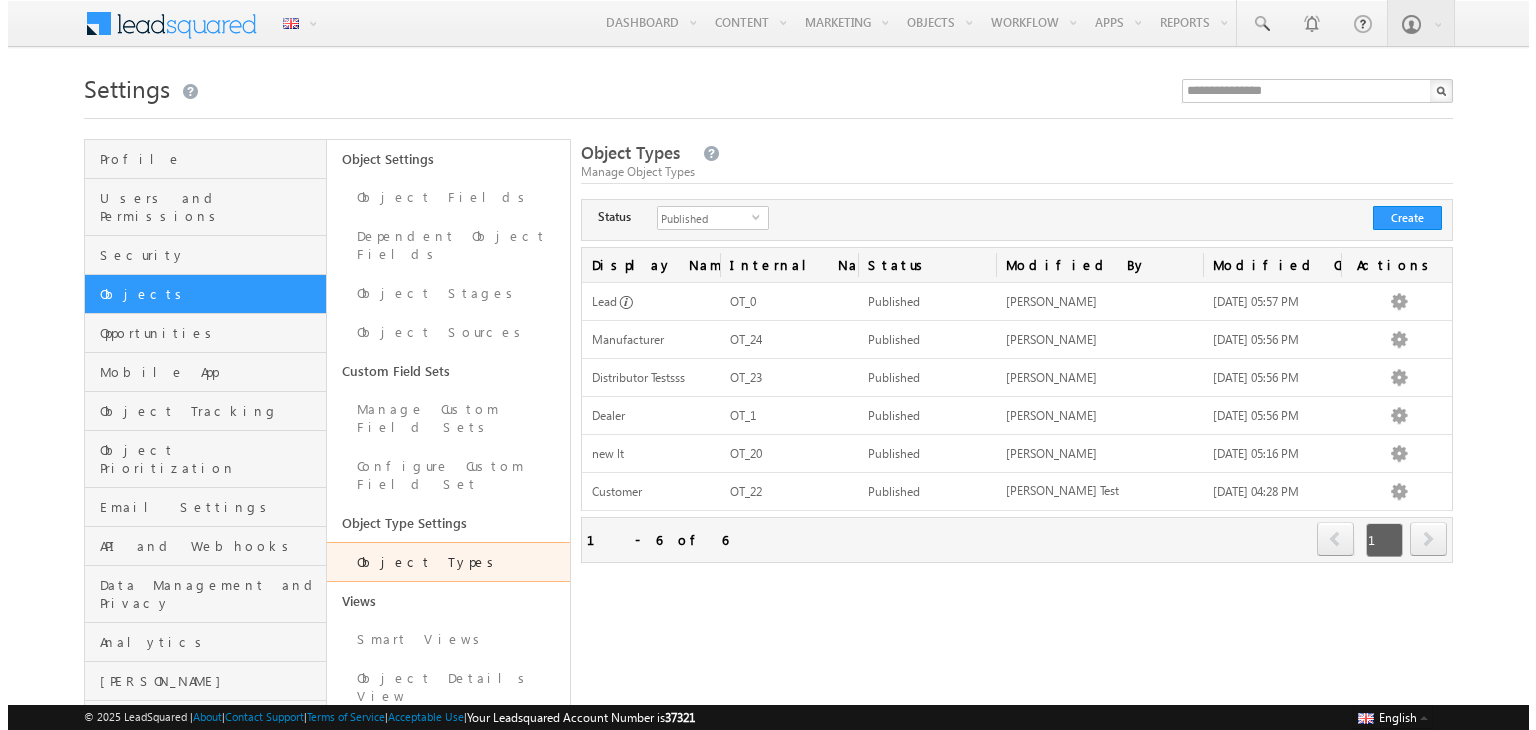 scroll, scrollTop: 0, scrollLeft: 0, axis: both 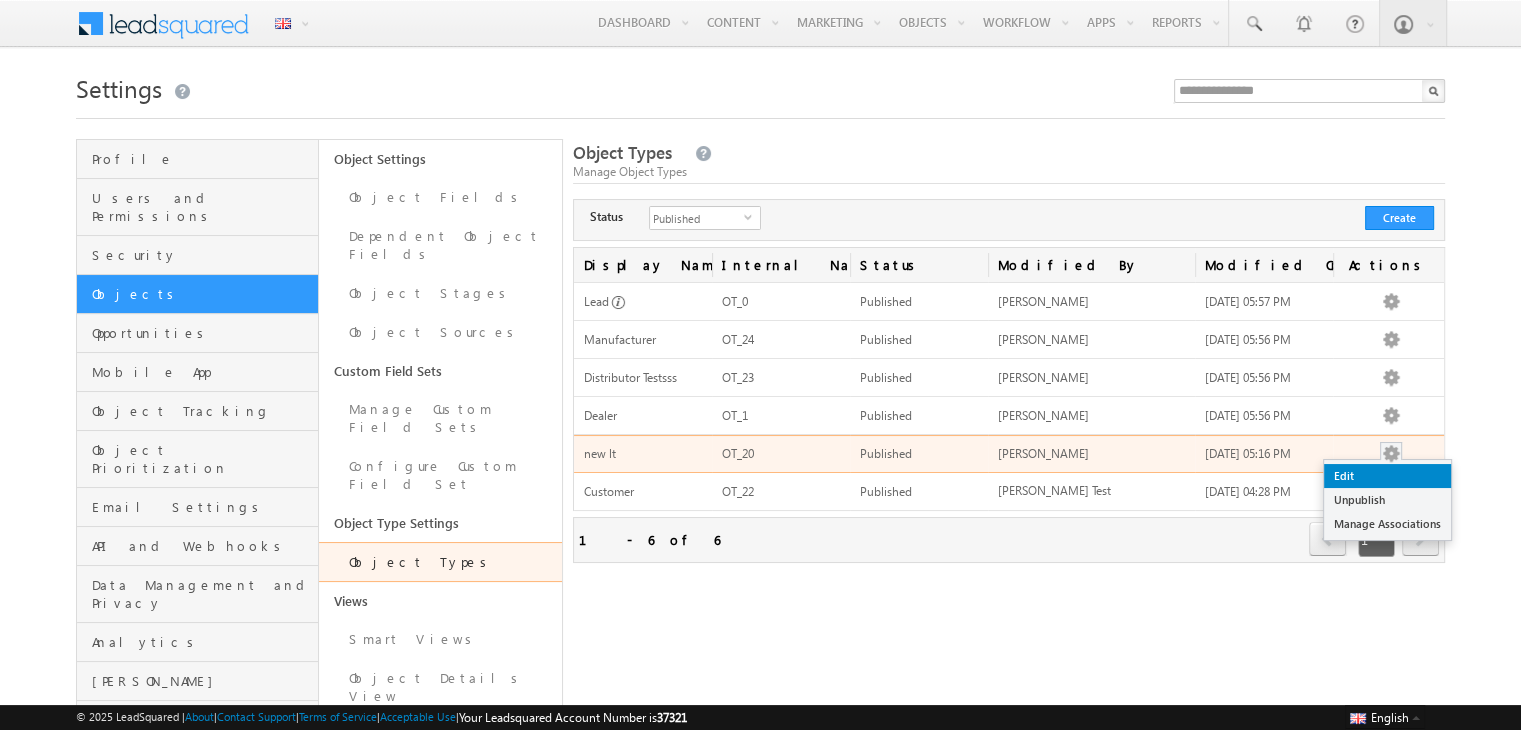 click on "Edit" at bounding box center [1387, 476] 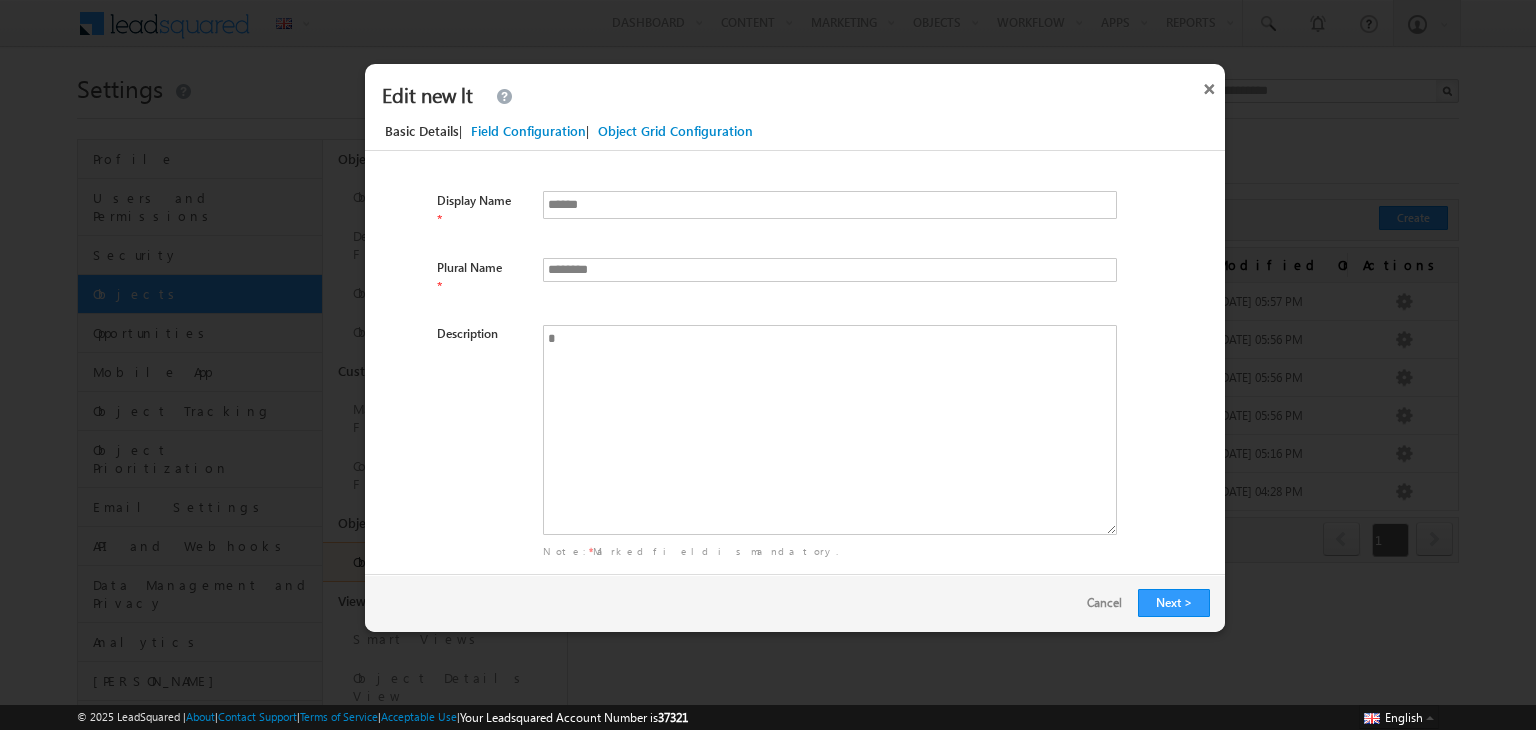 click on "Field Configuration" at bounding box center [528, 131] 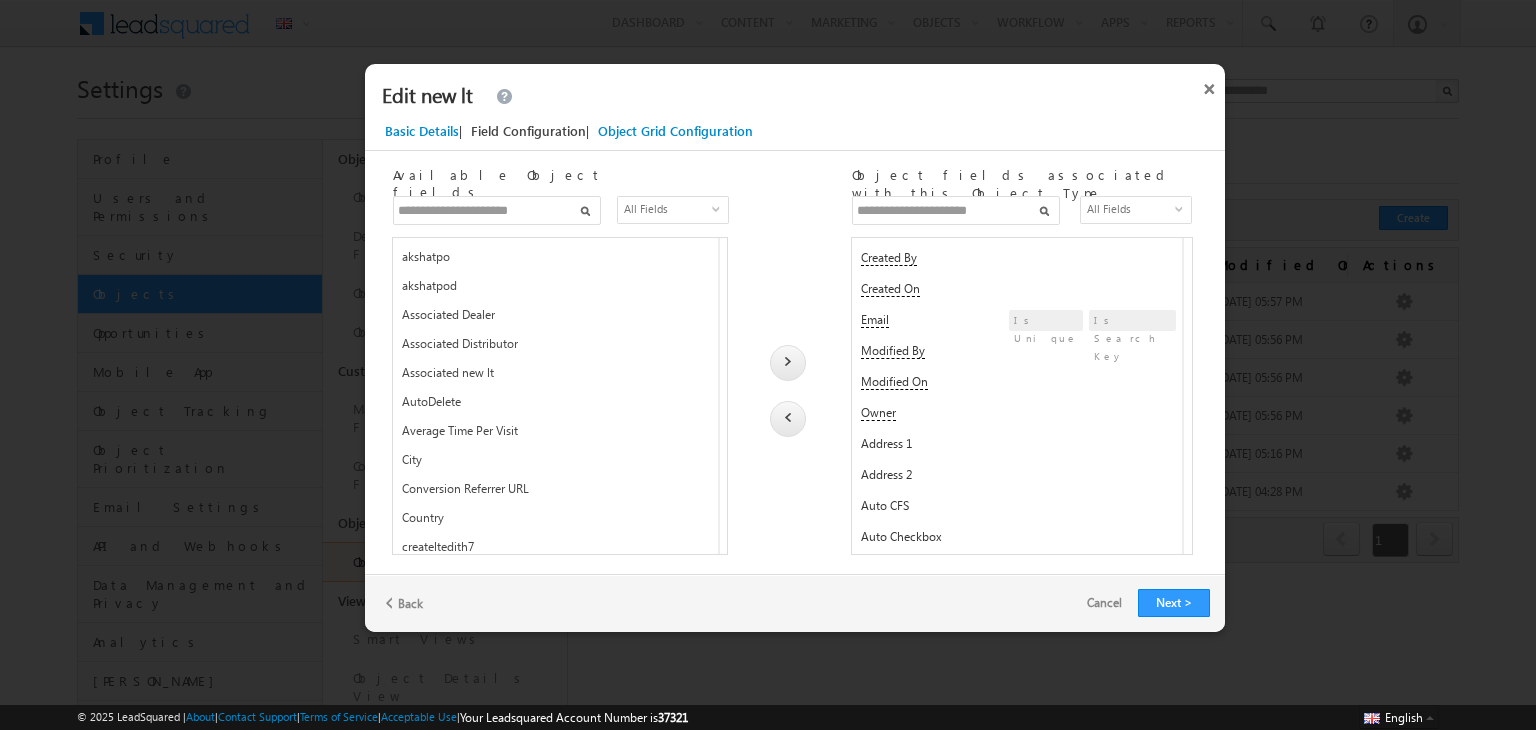 click at bounding box center [956, 210] 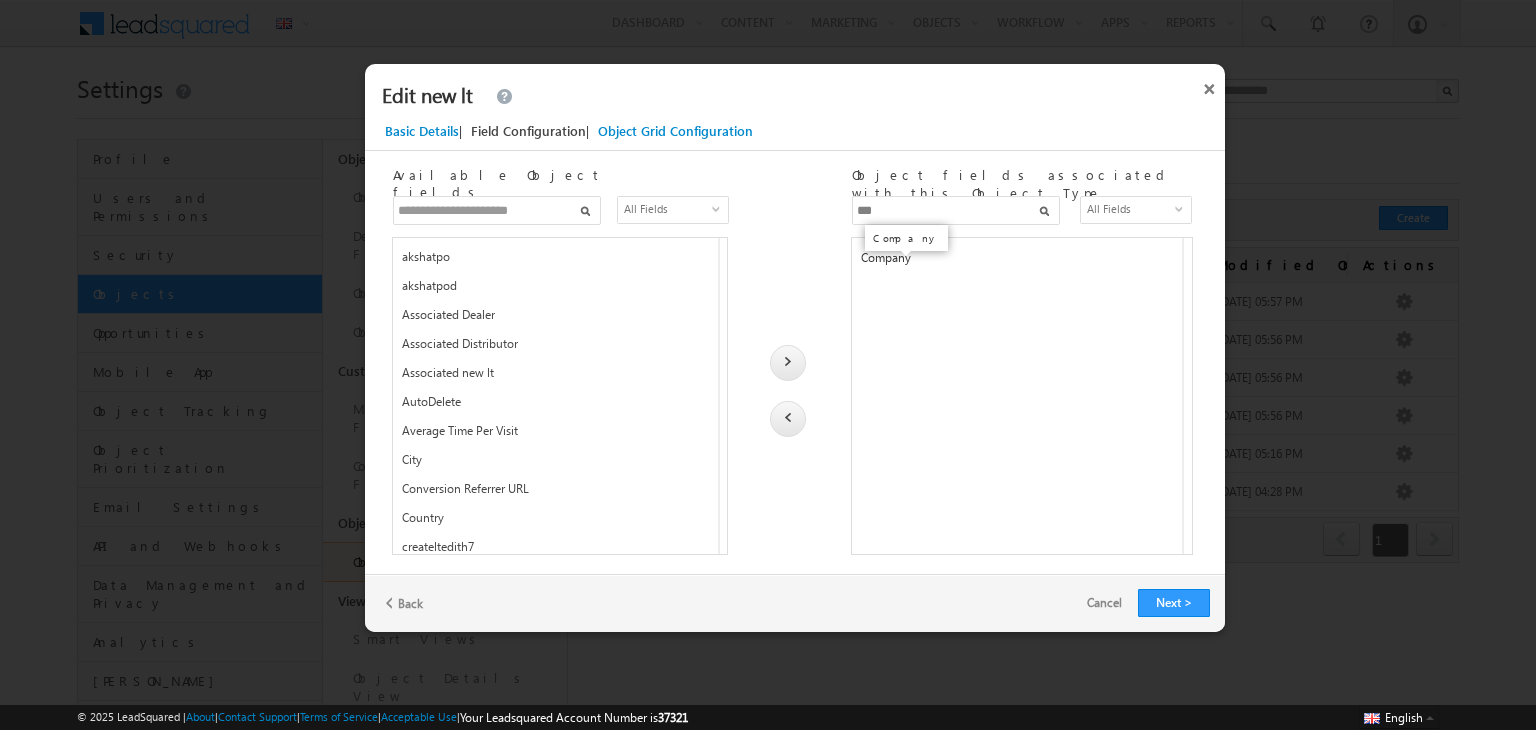 click on "Company" at bounding box center (886, 257) 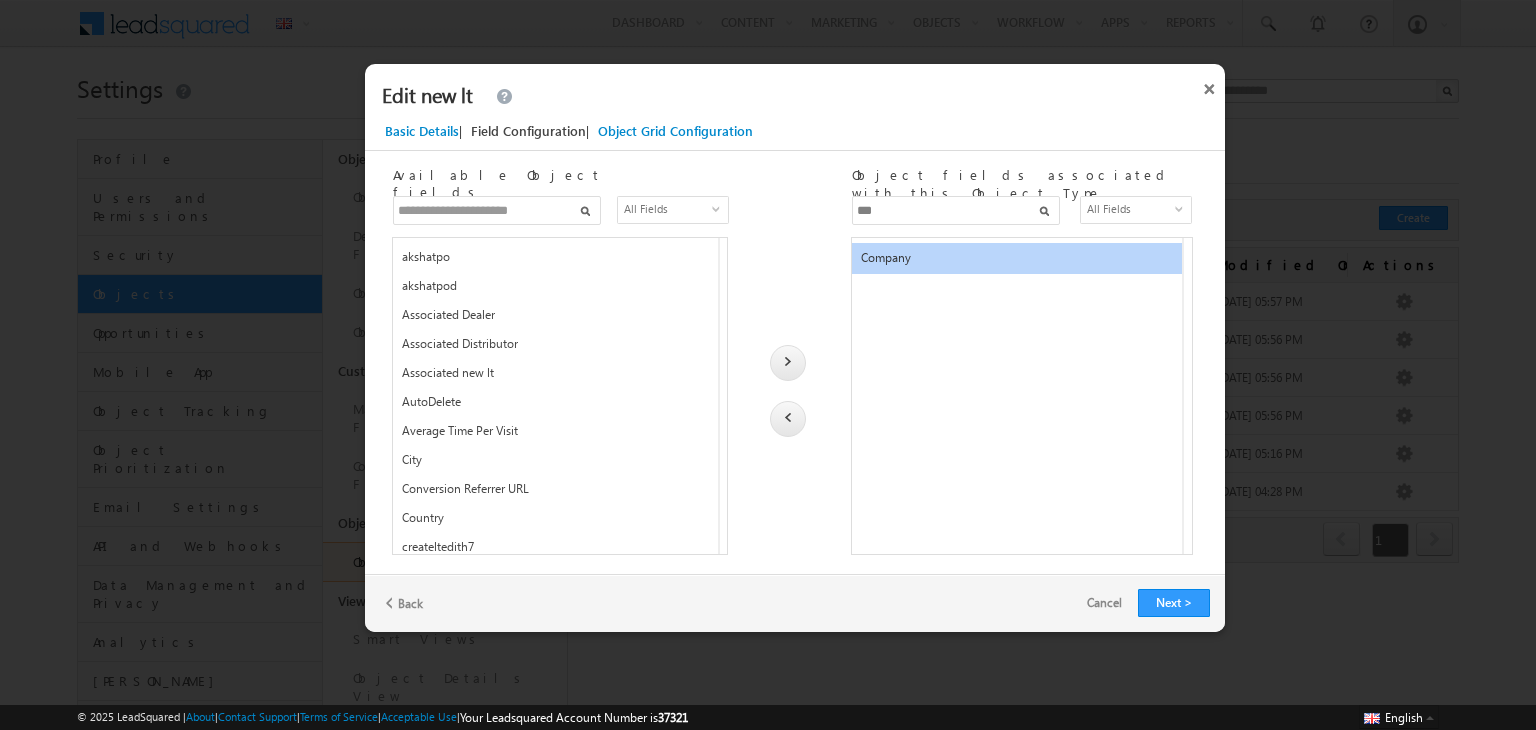 click at bounding box center (788, 419) 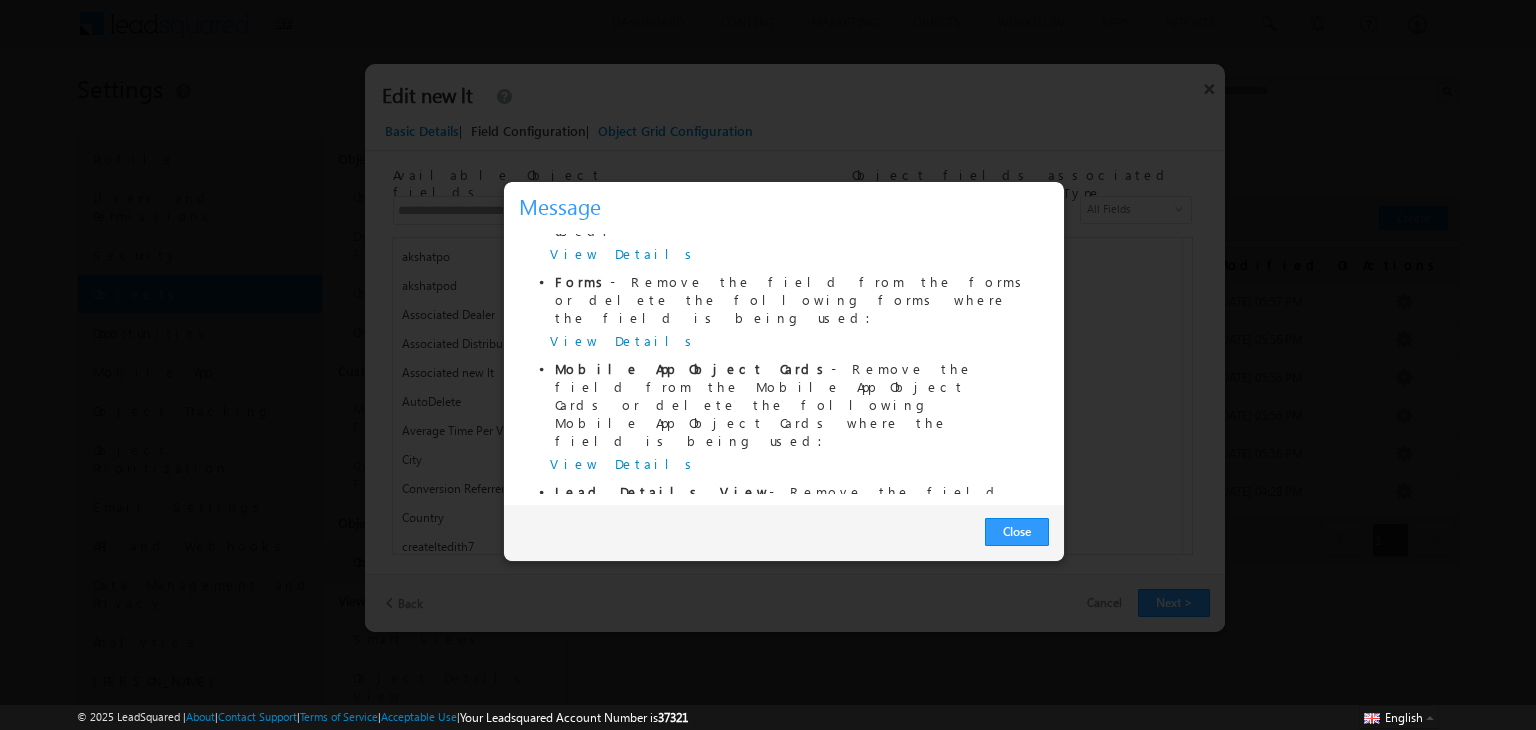 scroll, scrollTop: 0, scrollLeft: 0, axis: both 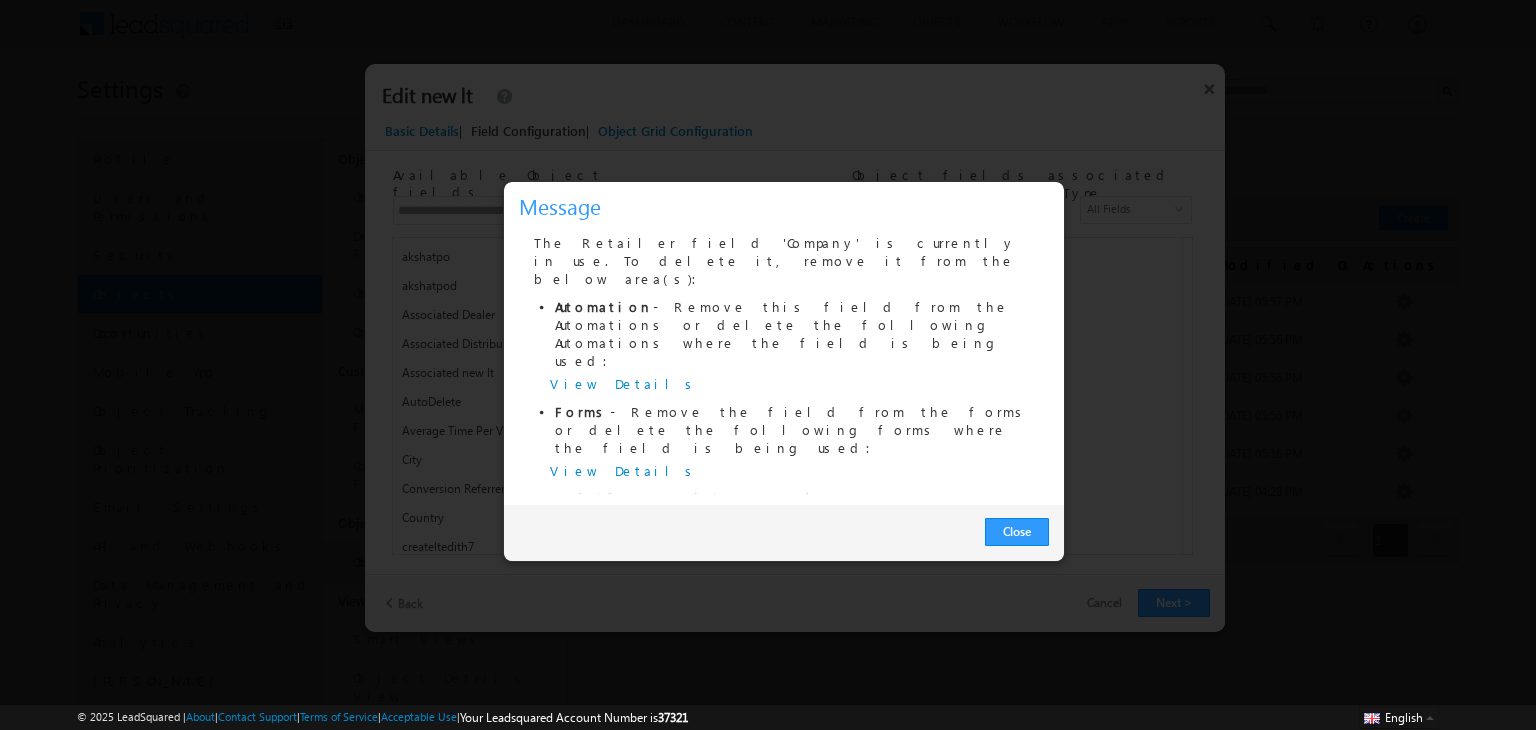 click on "View Details" at bounding box center (624, 383) 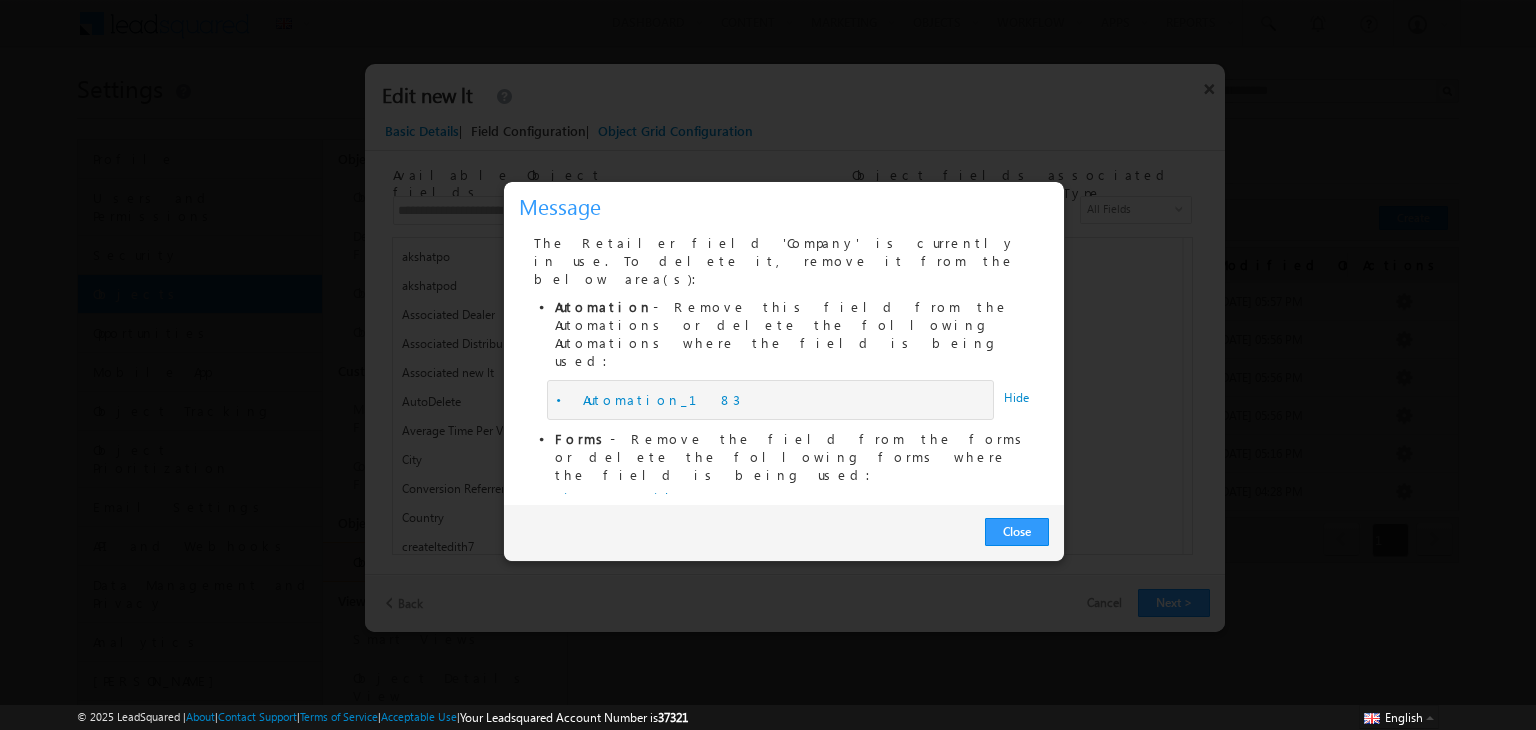click on "View Details" at bounding box center [624, 497] 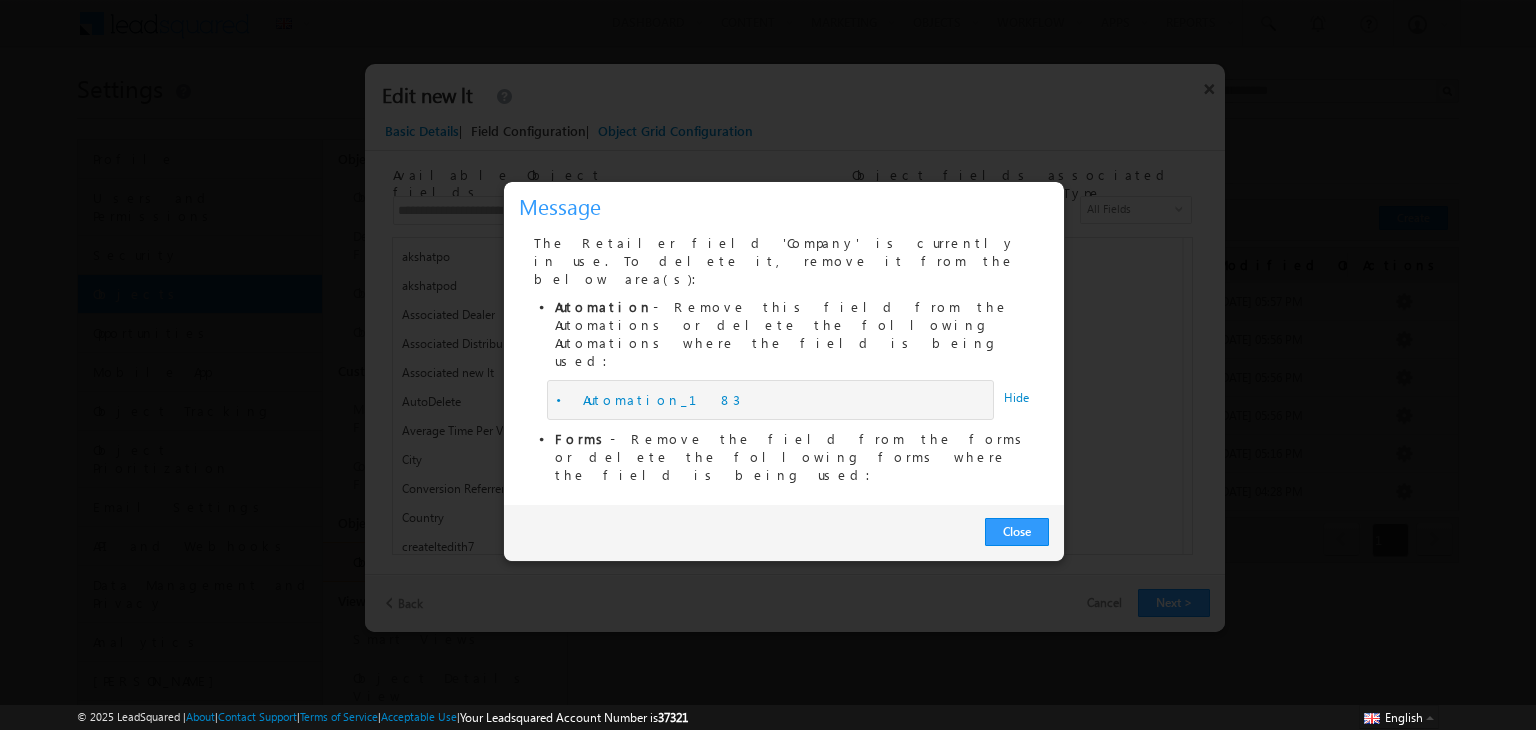 scroll, scrollTop: 184, scrollLeft: 0, axis: vertical 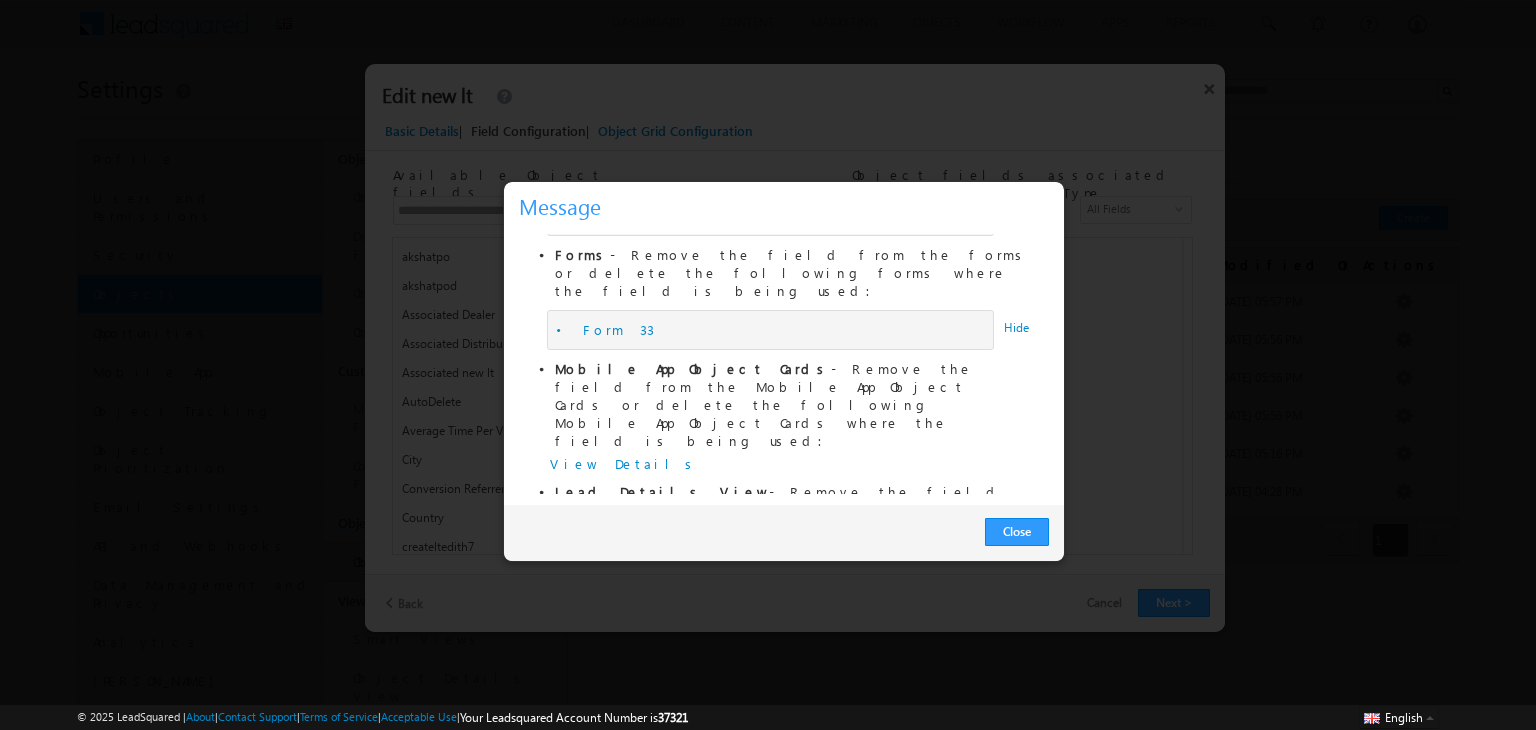 click on "View Details" at bounding box center [624, 463] 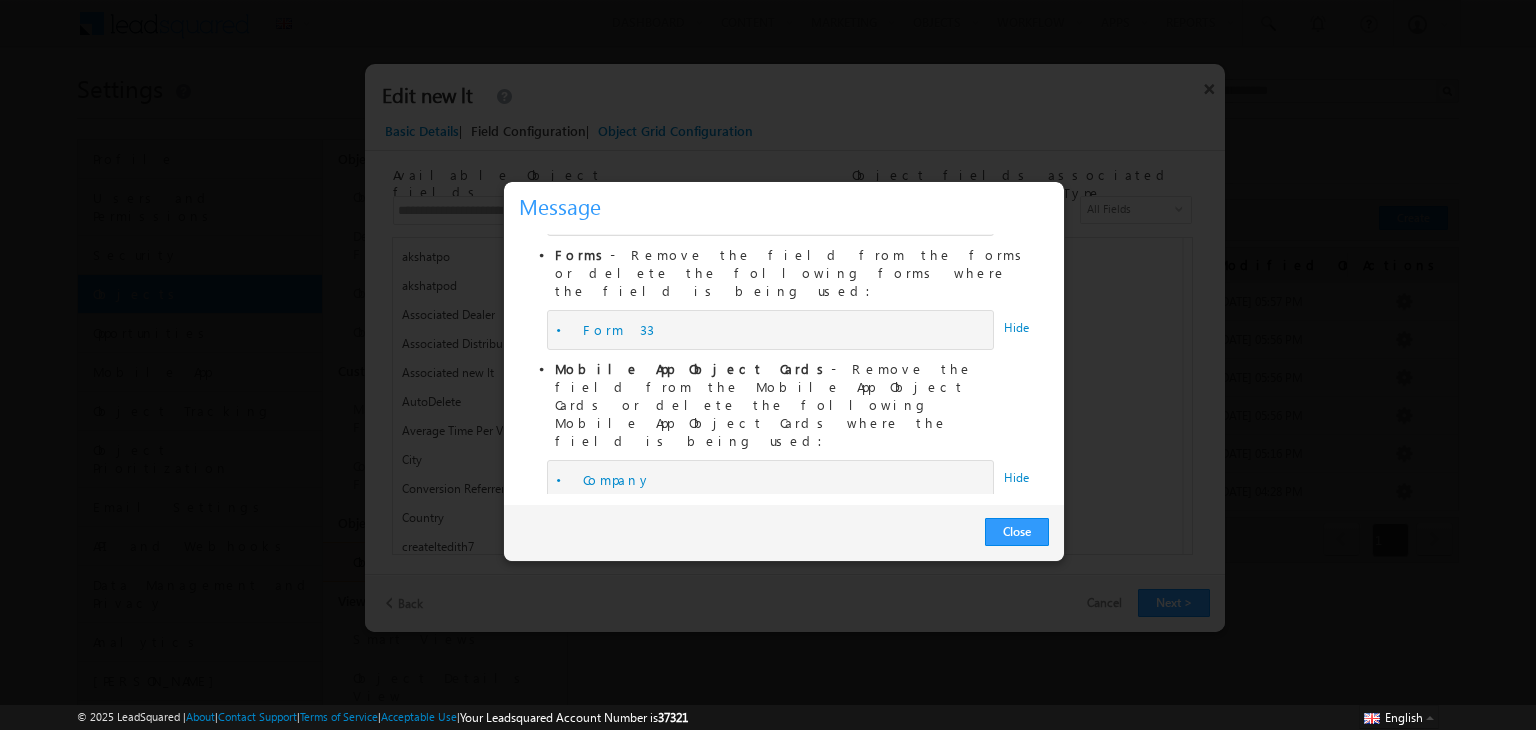 scroll, scrollTop: 210, scrollLeft: 0, axis: vertical 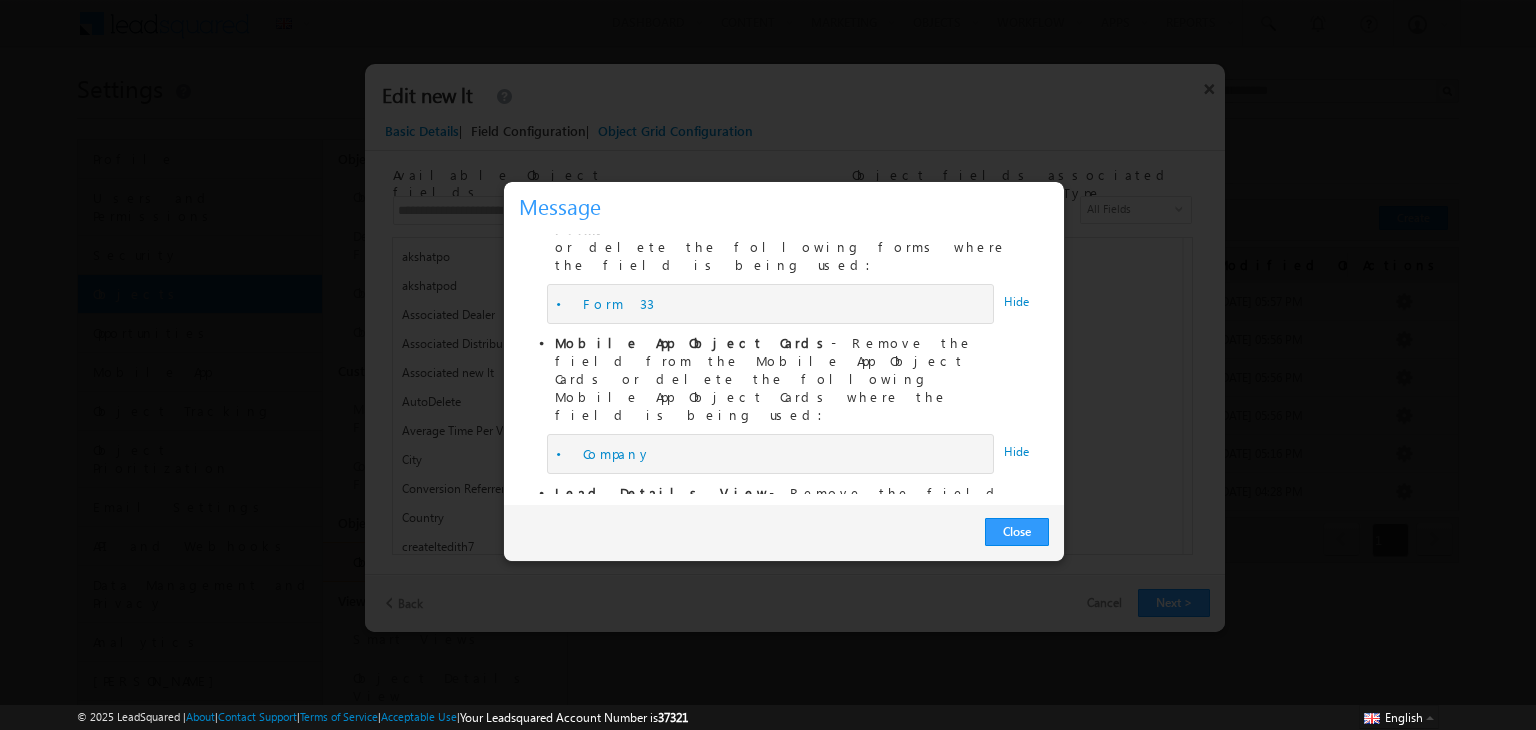 click on "View Details" at bounding box center [624, 569] 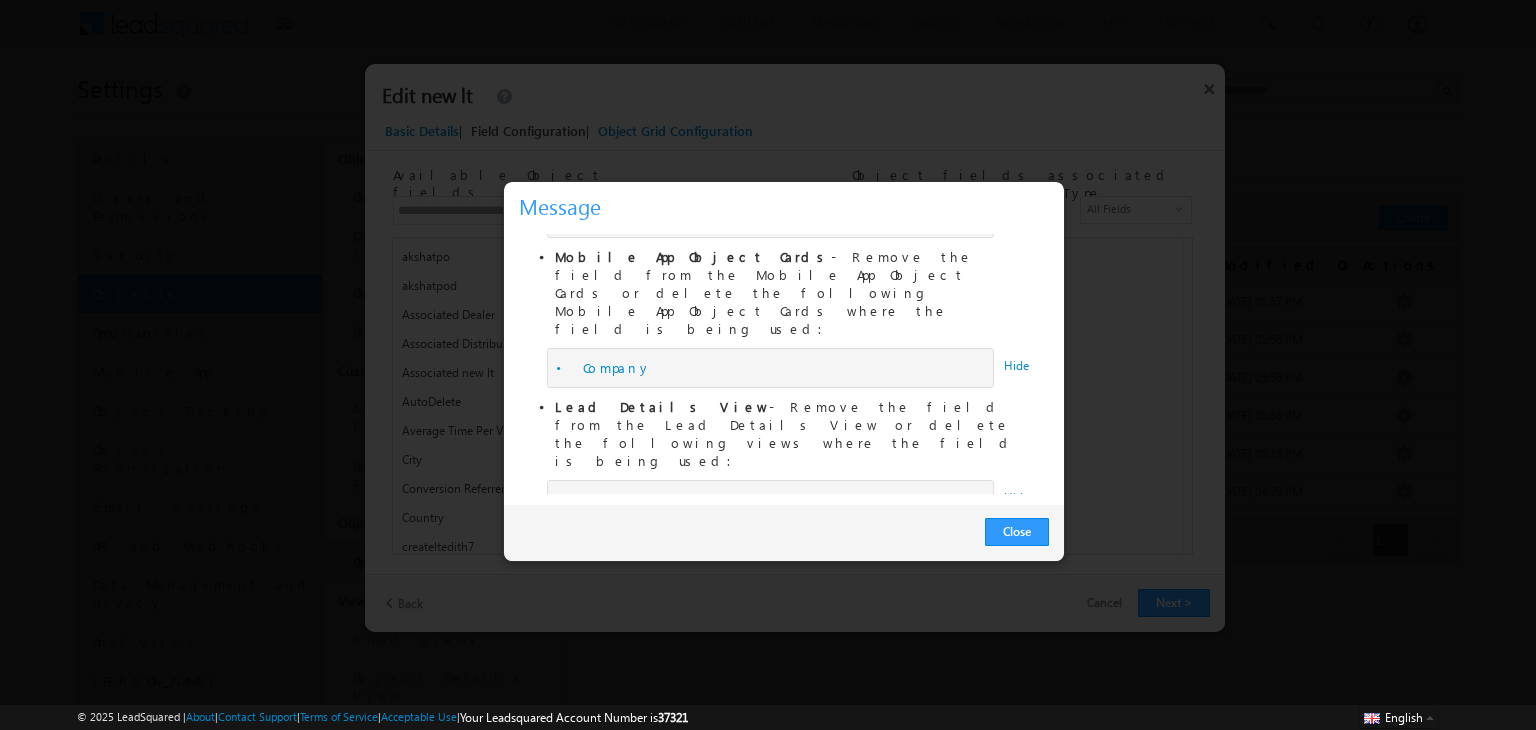 click on "View Details" at bounding box center [624, 675] 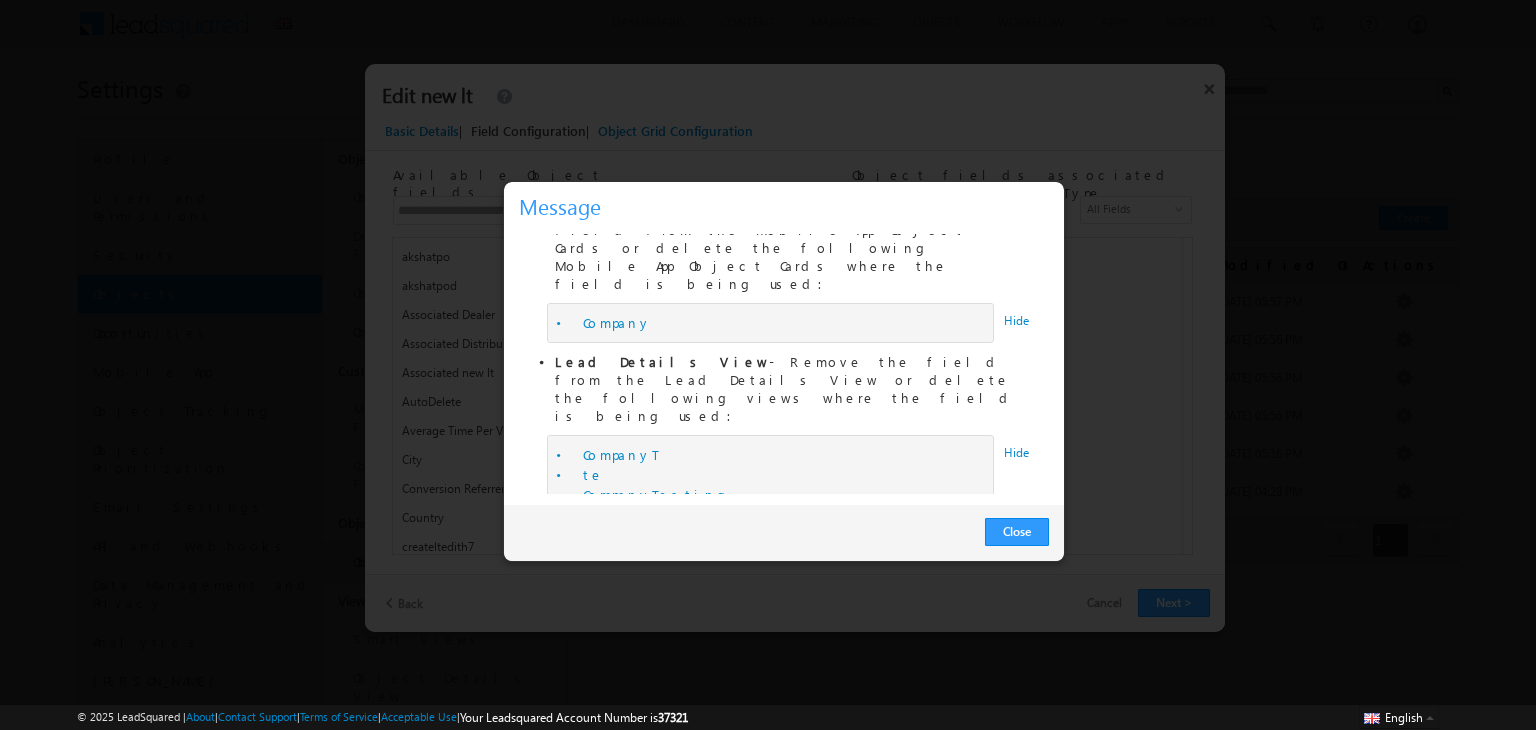 scroll, scrollTop: 344, scrollLeft: 0, axis: vertical 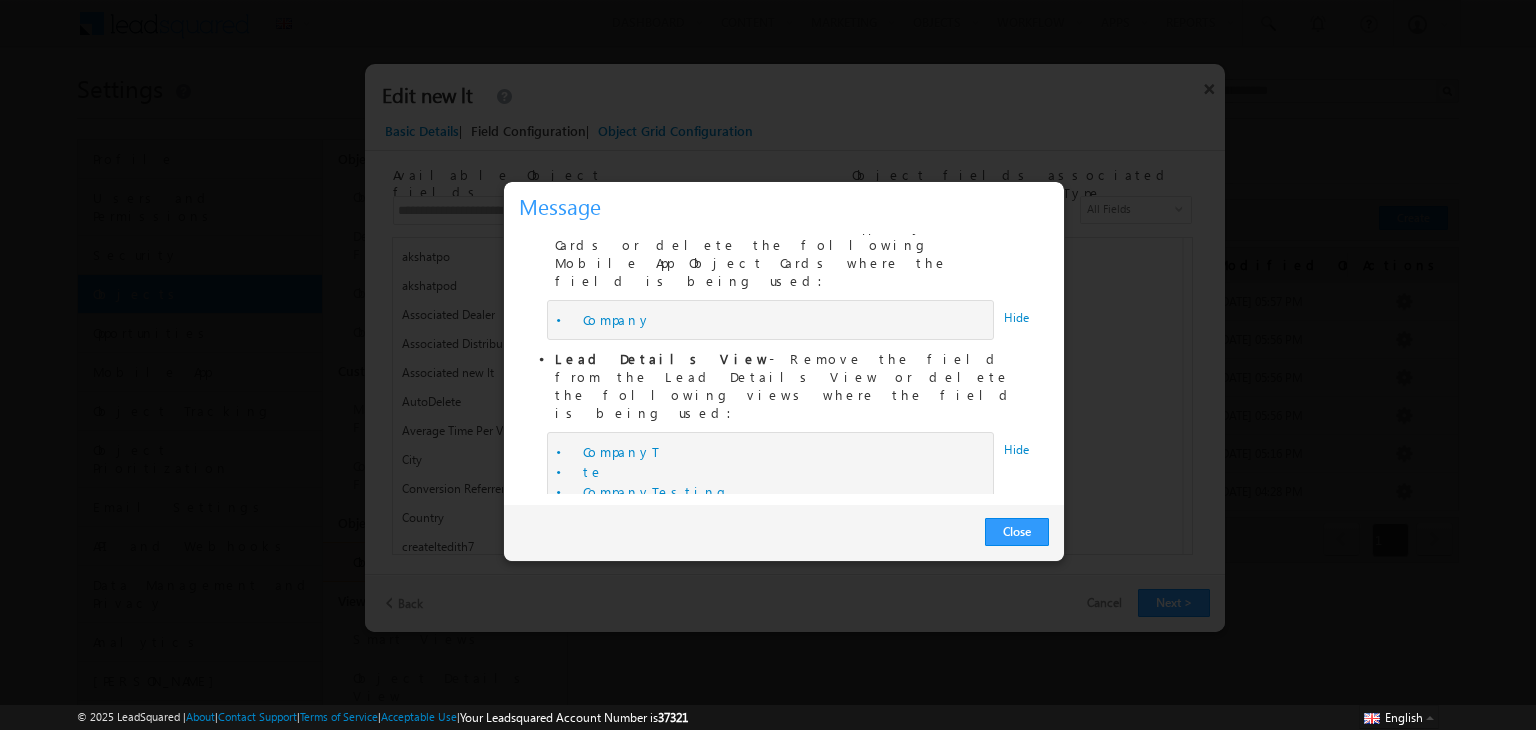 click on "• testCompany" at bounding box center [626, 643] 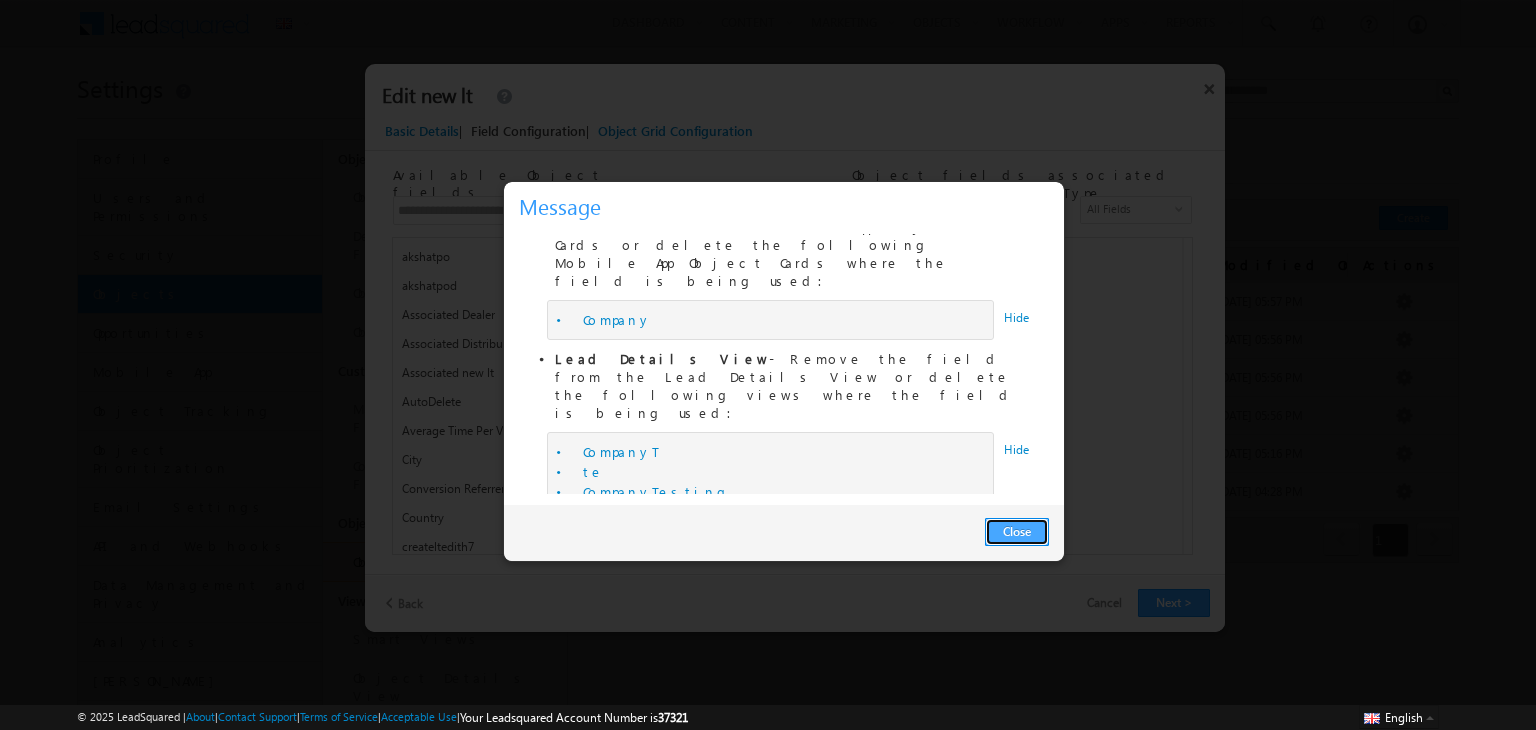 click on "Close" at bounding box center [1017, 532] 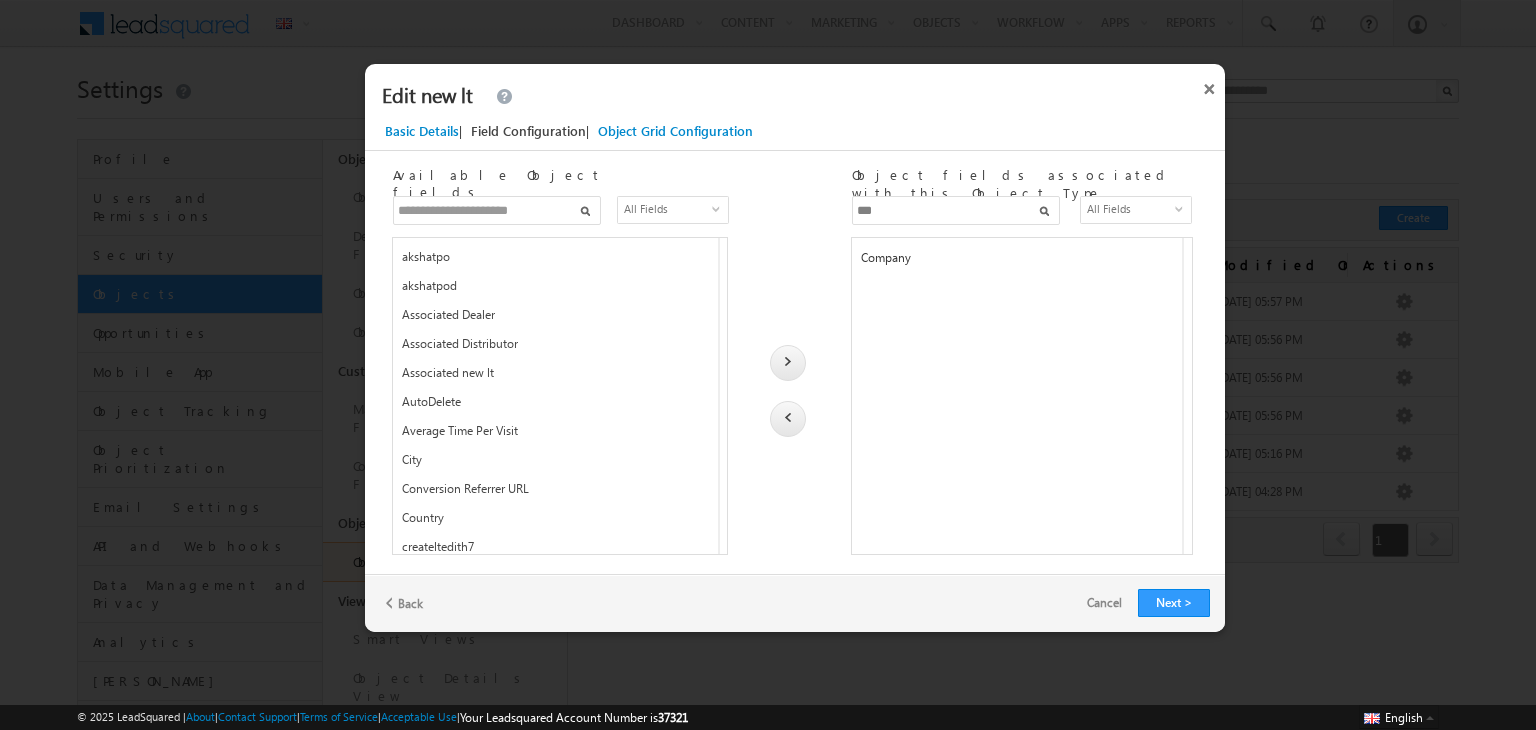click on "Company" at bounding box center (1015, 262) 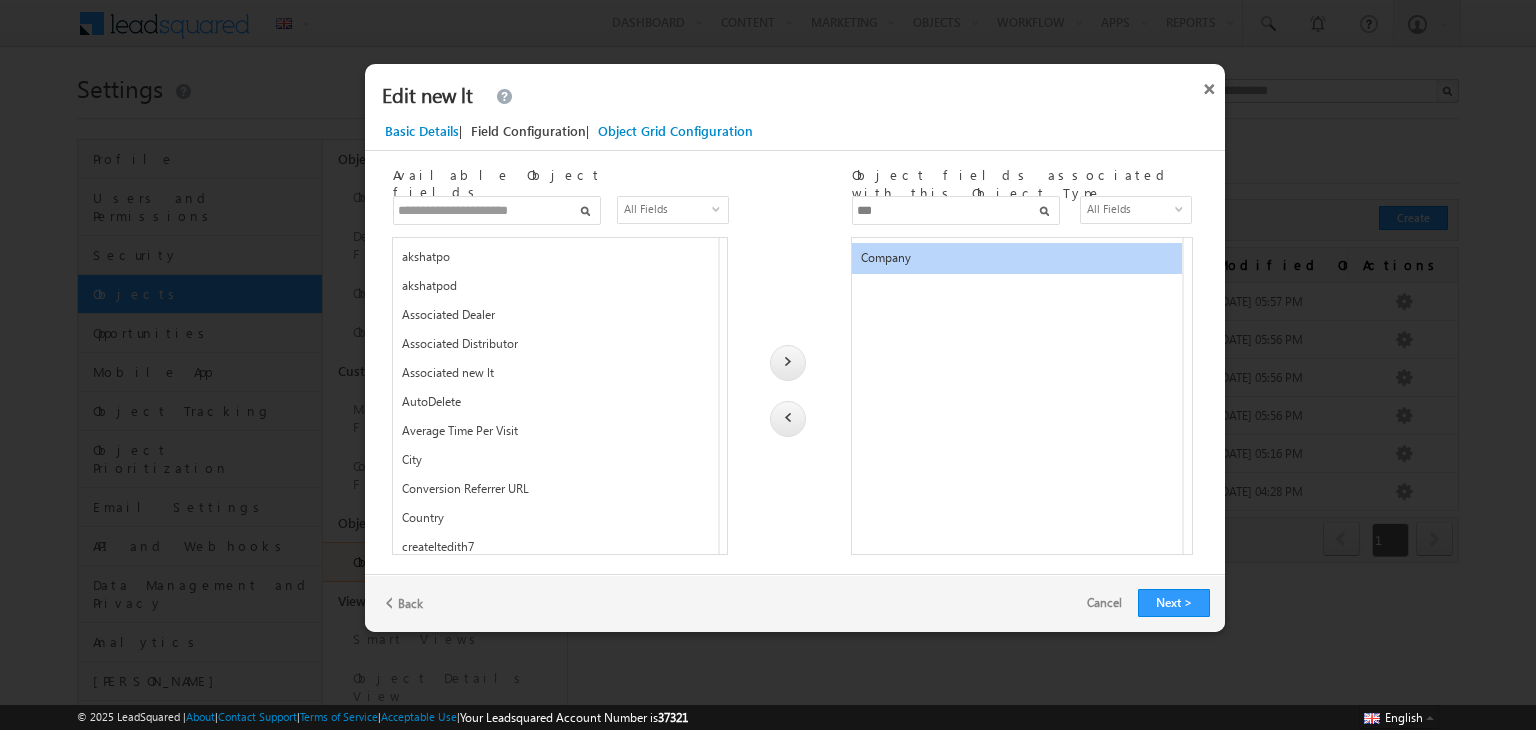 click on "***" at bounding box center (956, 210) 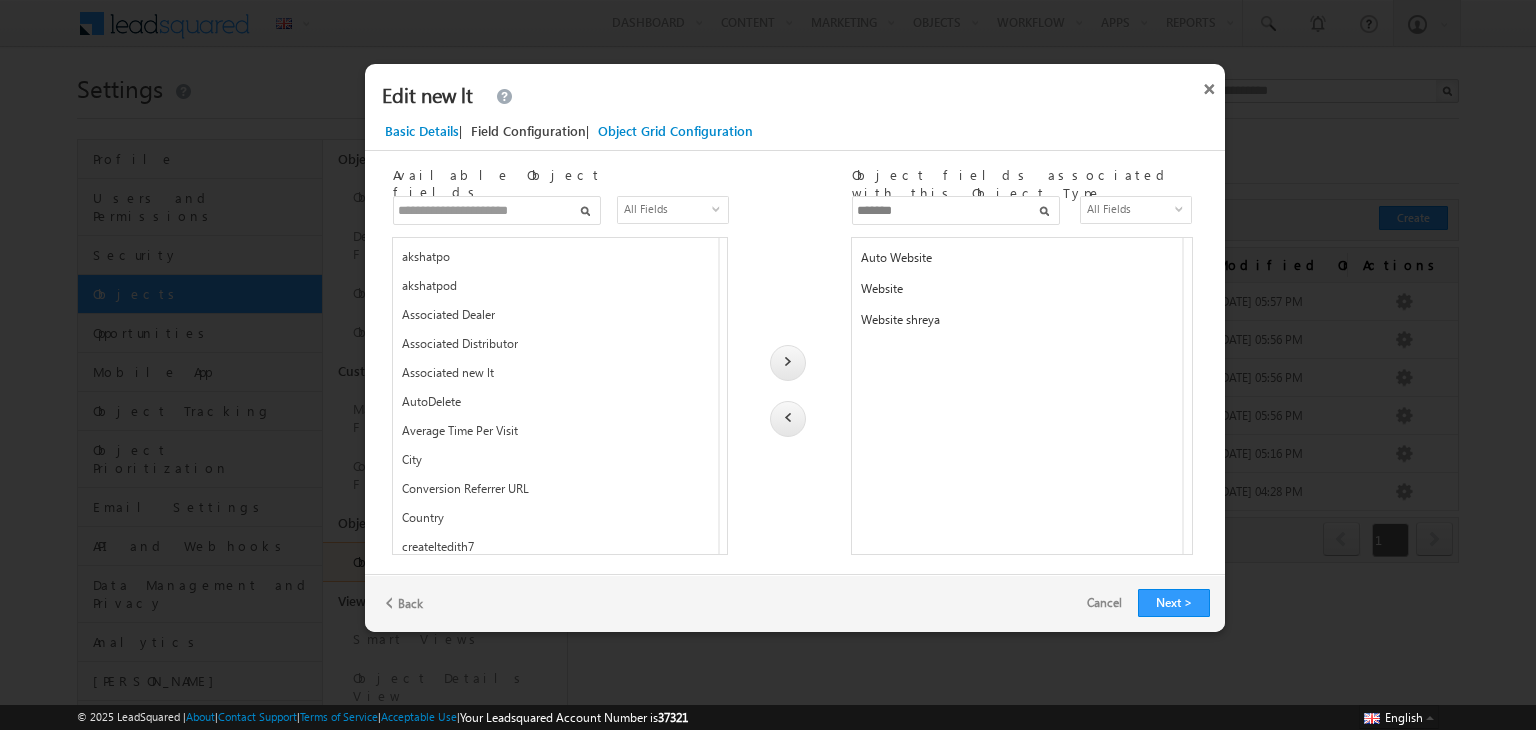 type on "*******" 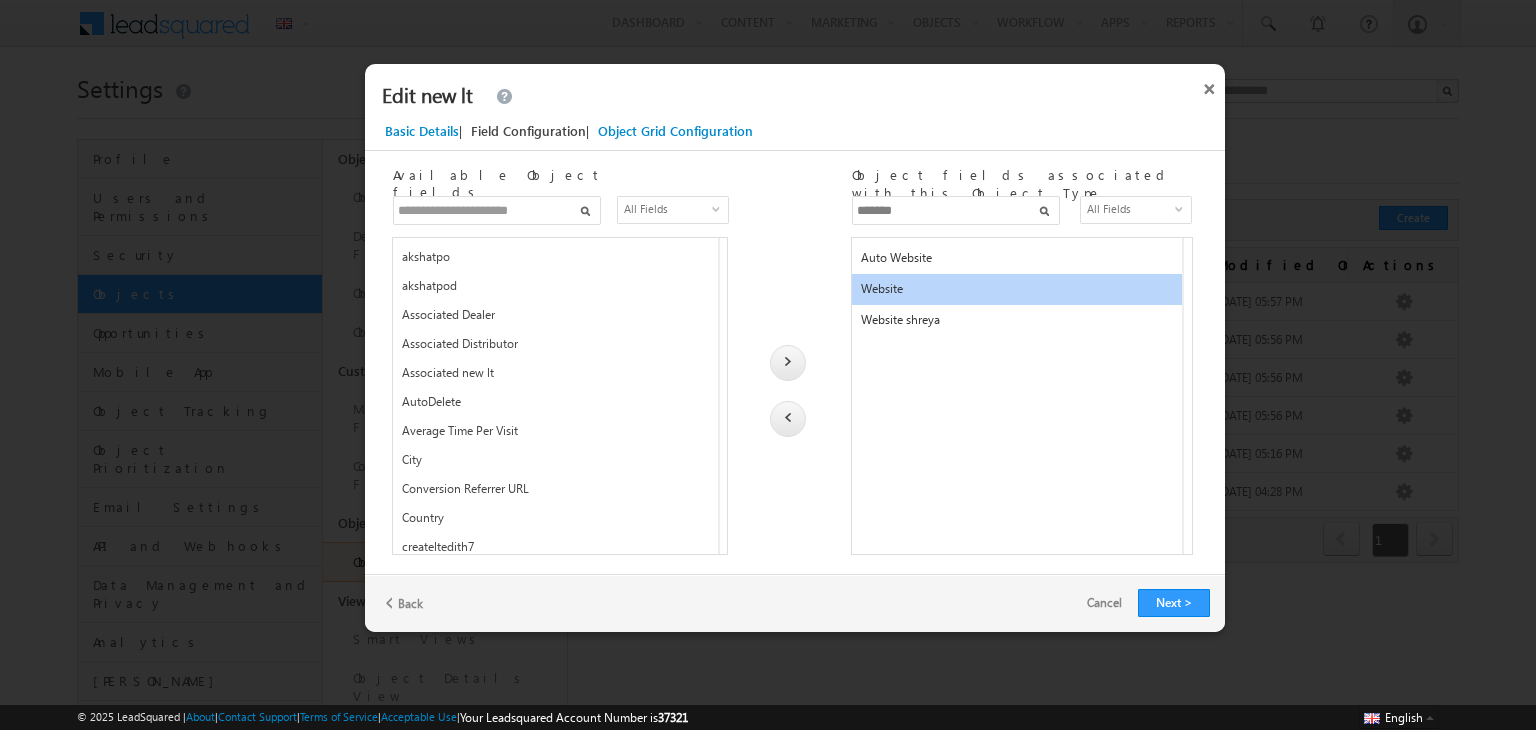 click at bounding box center [788, 417] 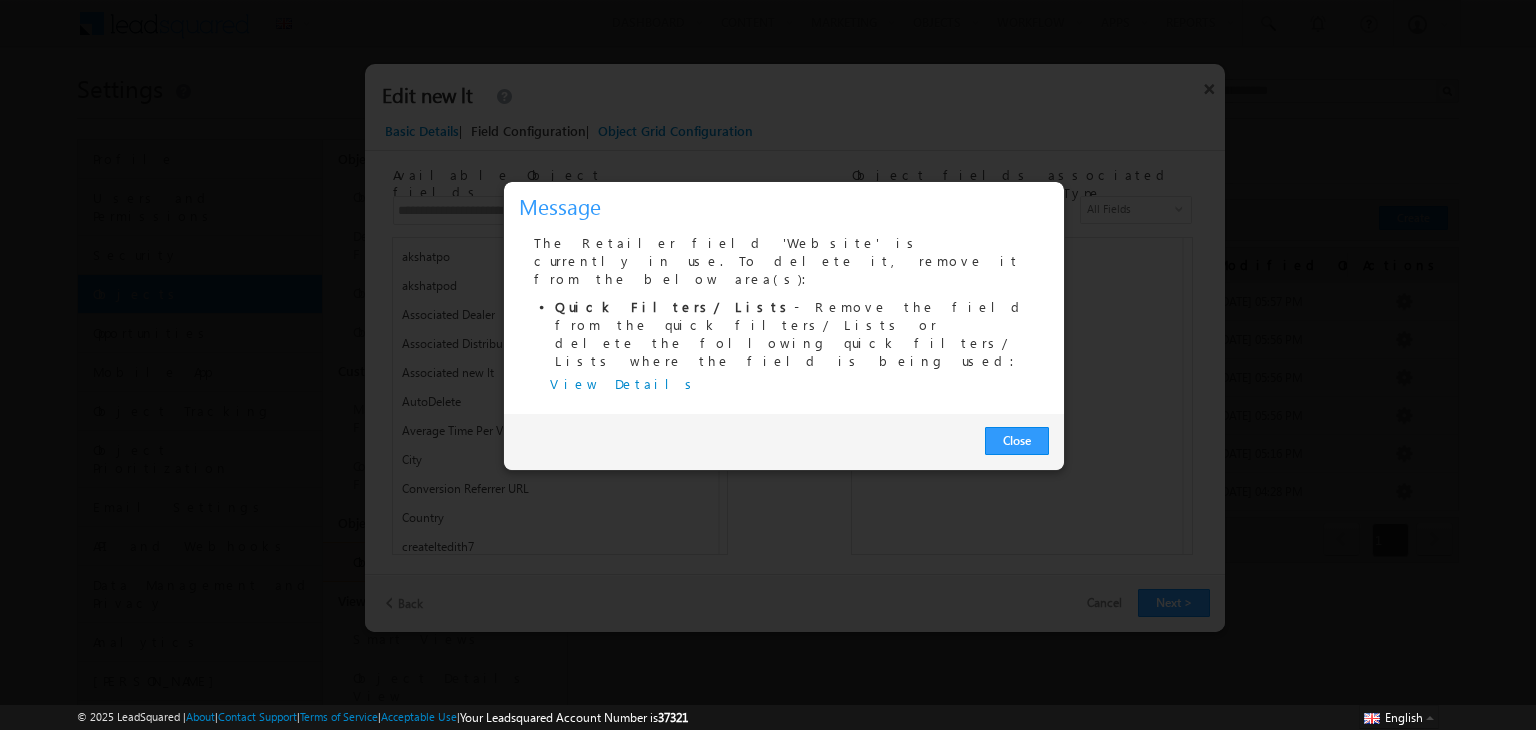 click on "View Details" at bounding box center (624, 383) 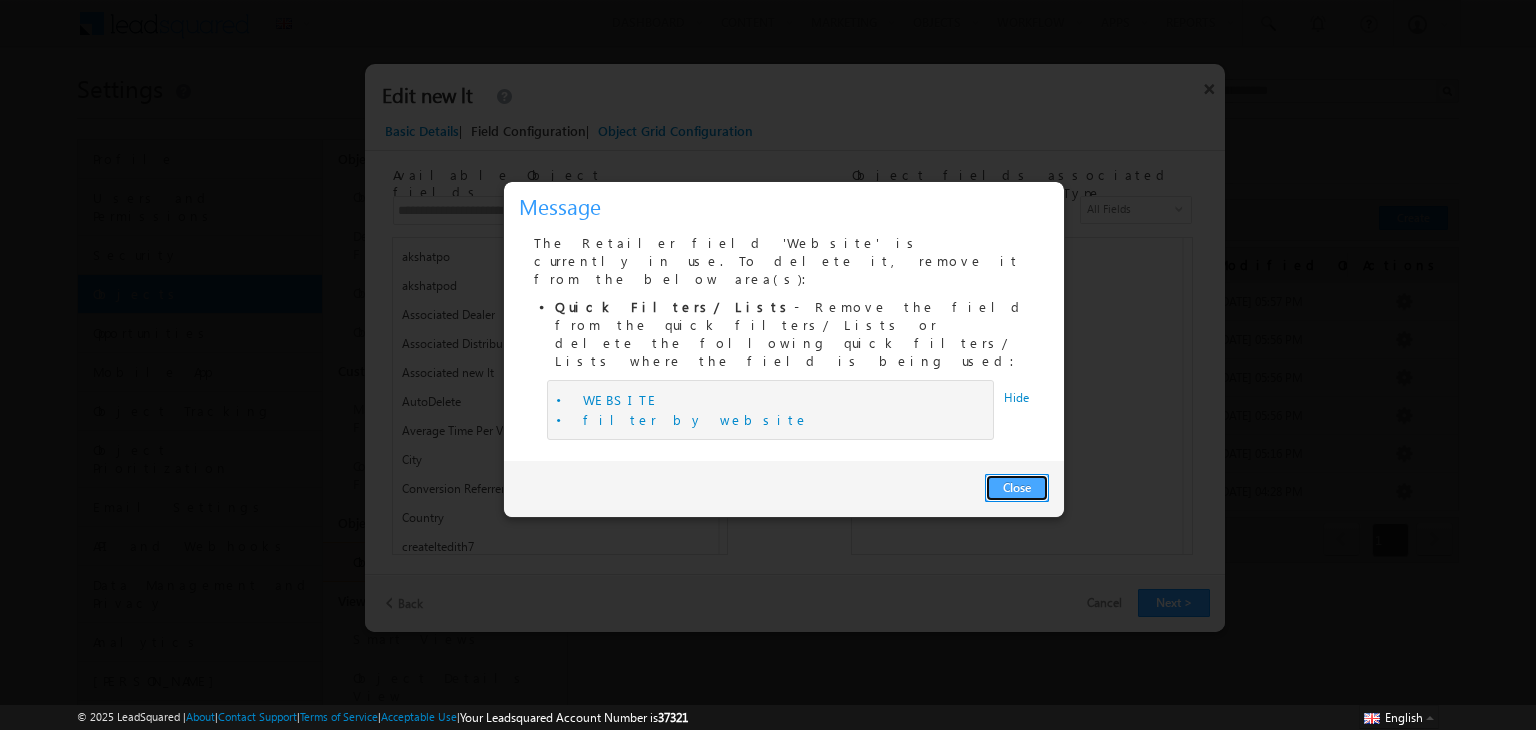 click on "Close" at bounding box center [1017, 488] 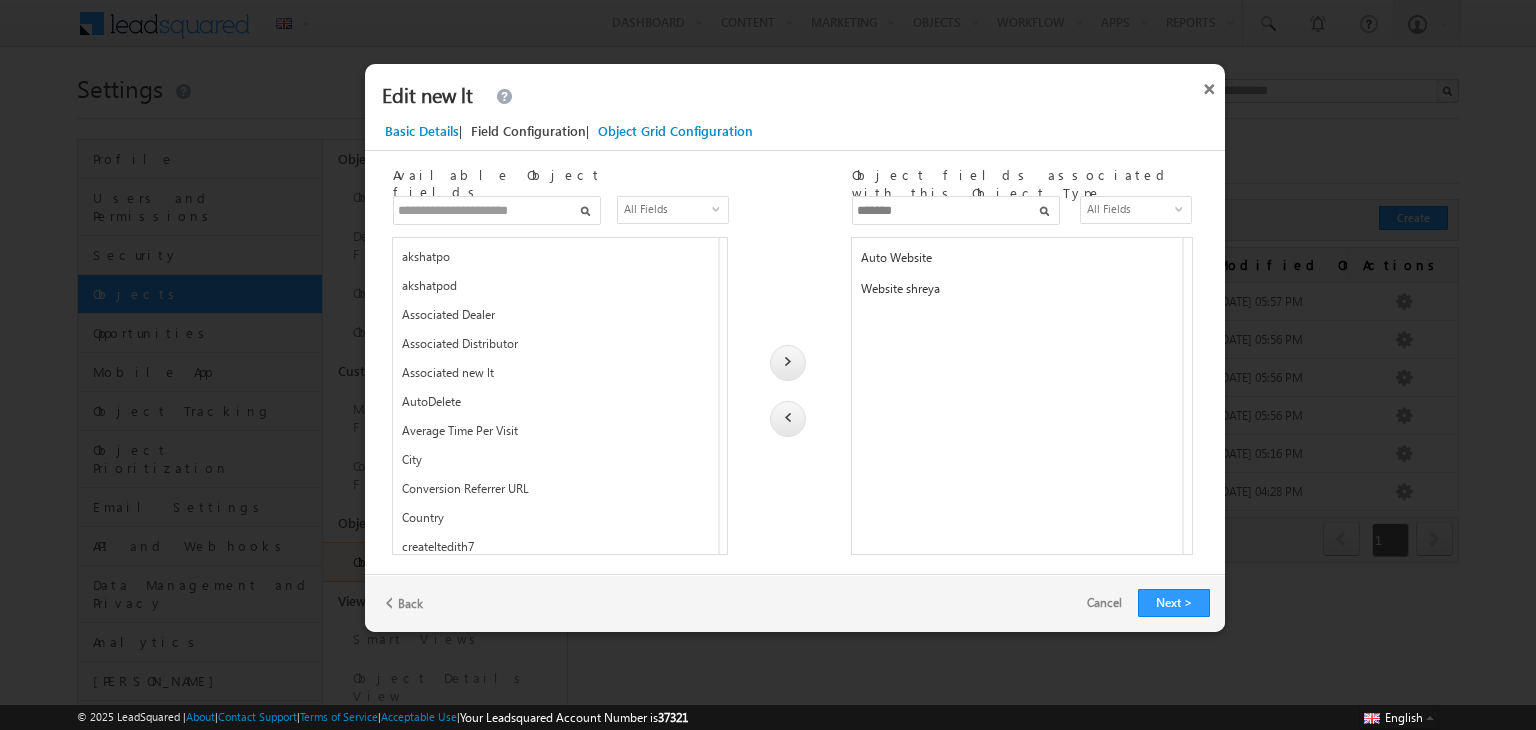 click at bounding box center [497, 210] 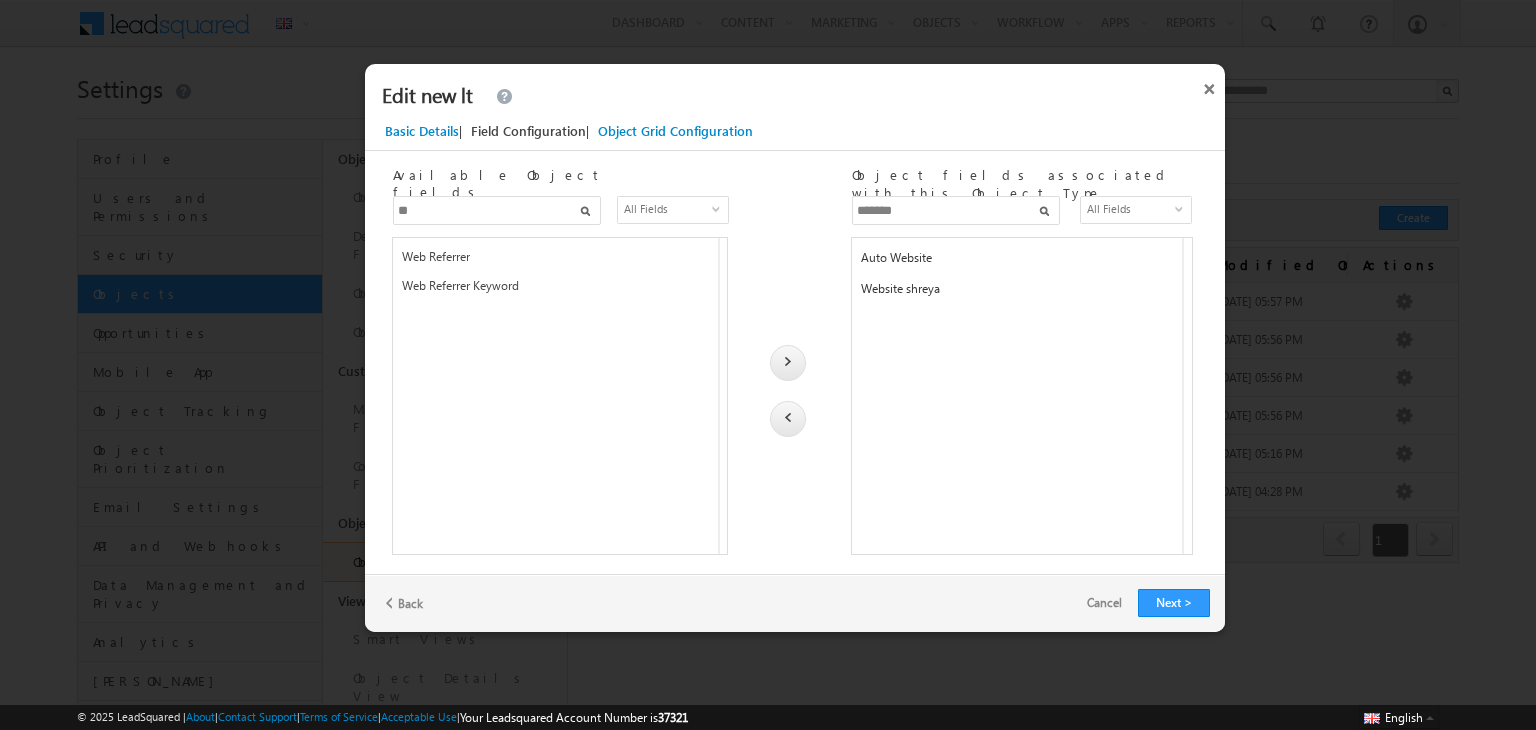 type on "*" 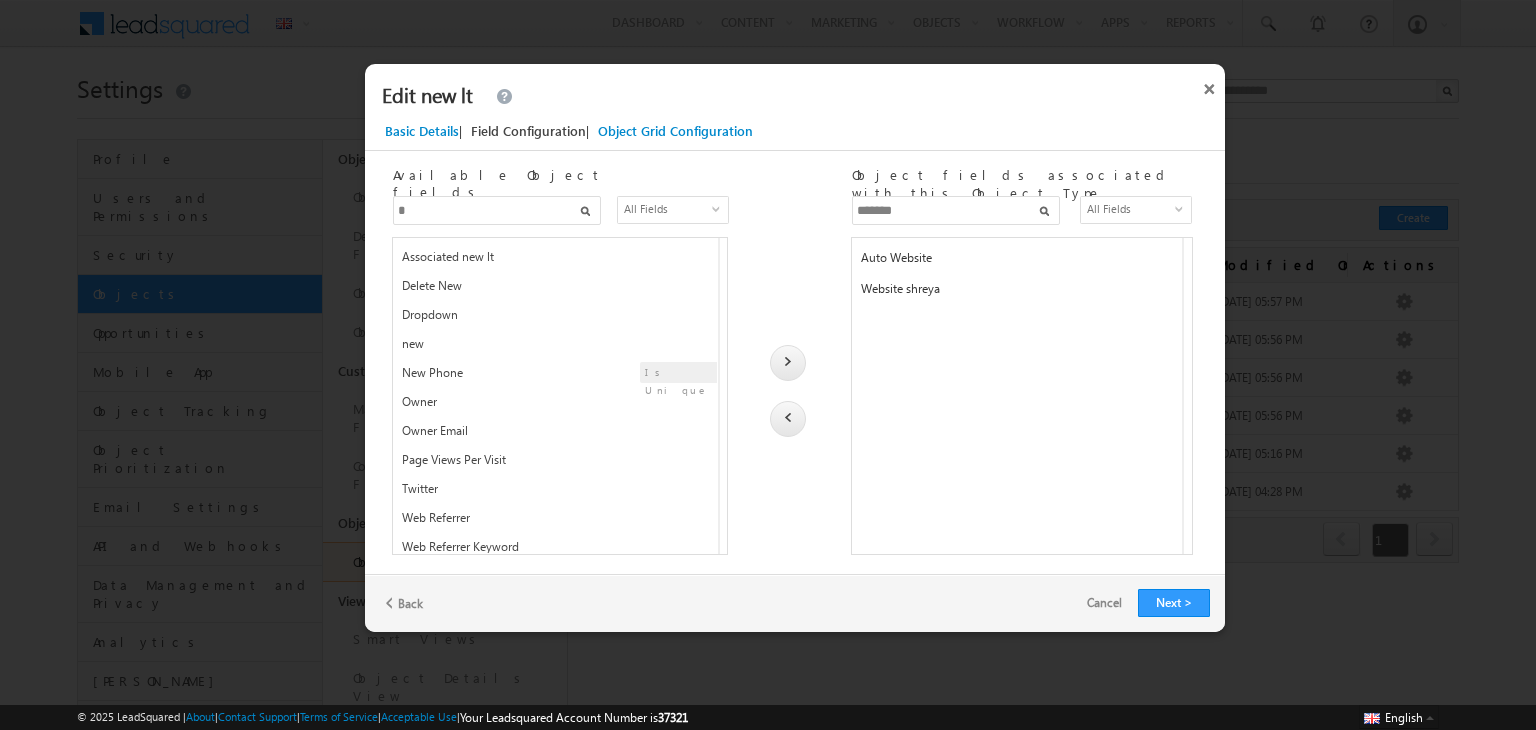 type 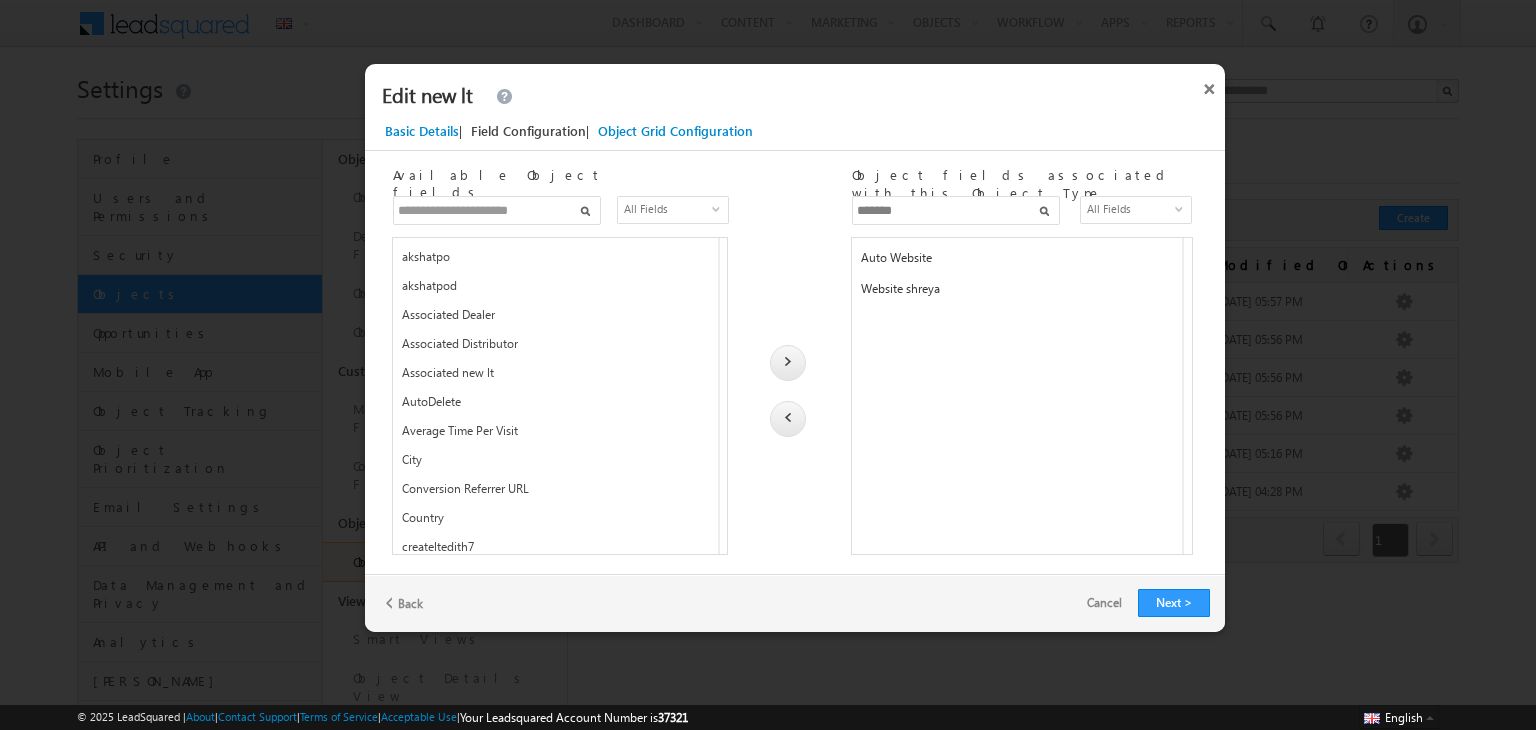 click on "*******" at bounding box center [956, 210] 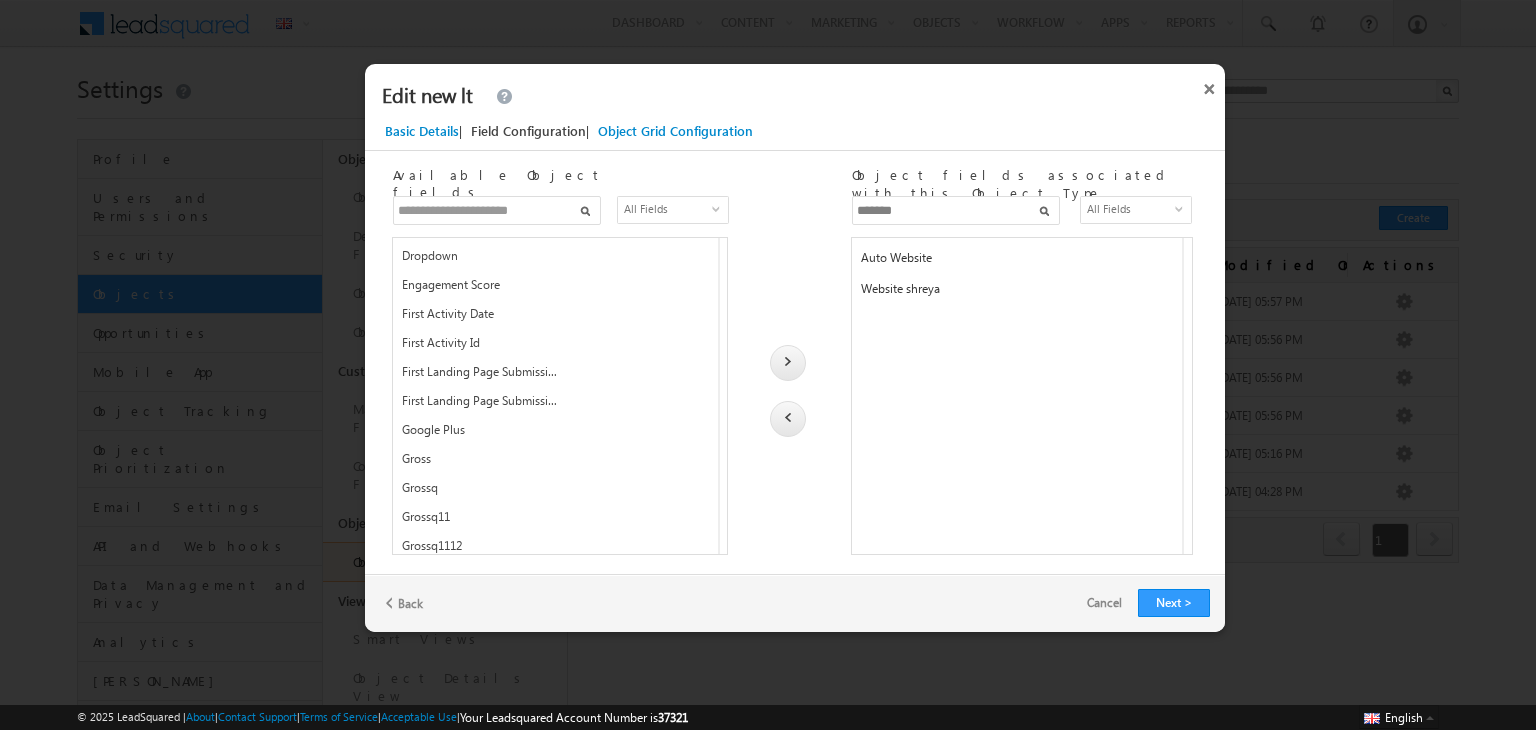 scroll, scrollTop: 0, scrollLeft: 0, axis: both 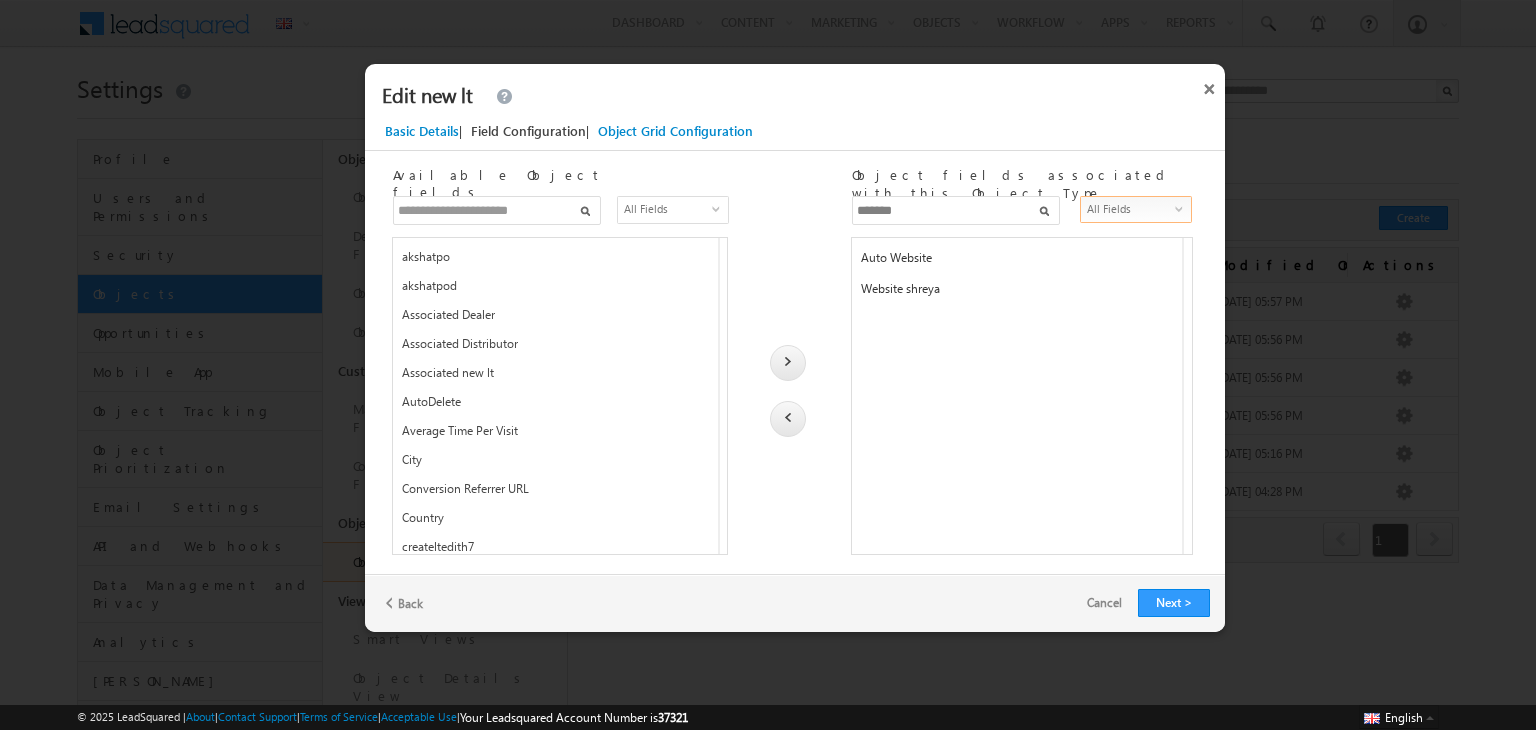 click on "All Fields" at bounding box center (1129, 209) 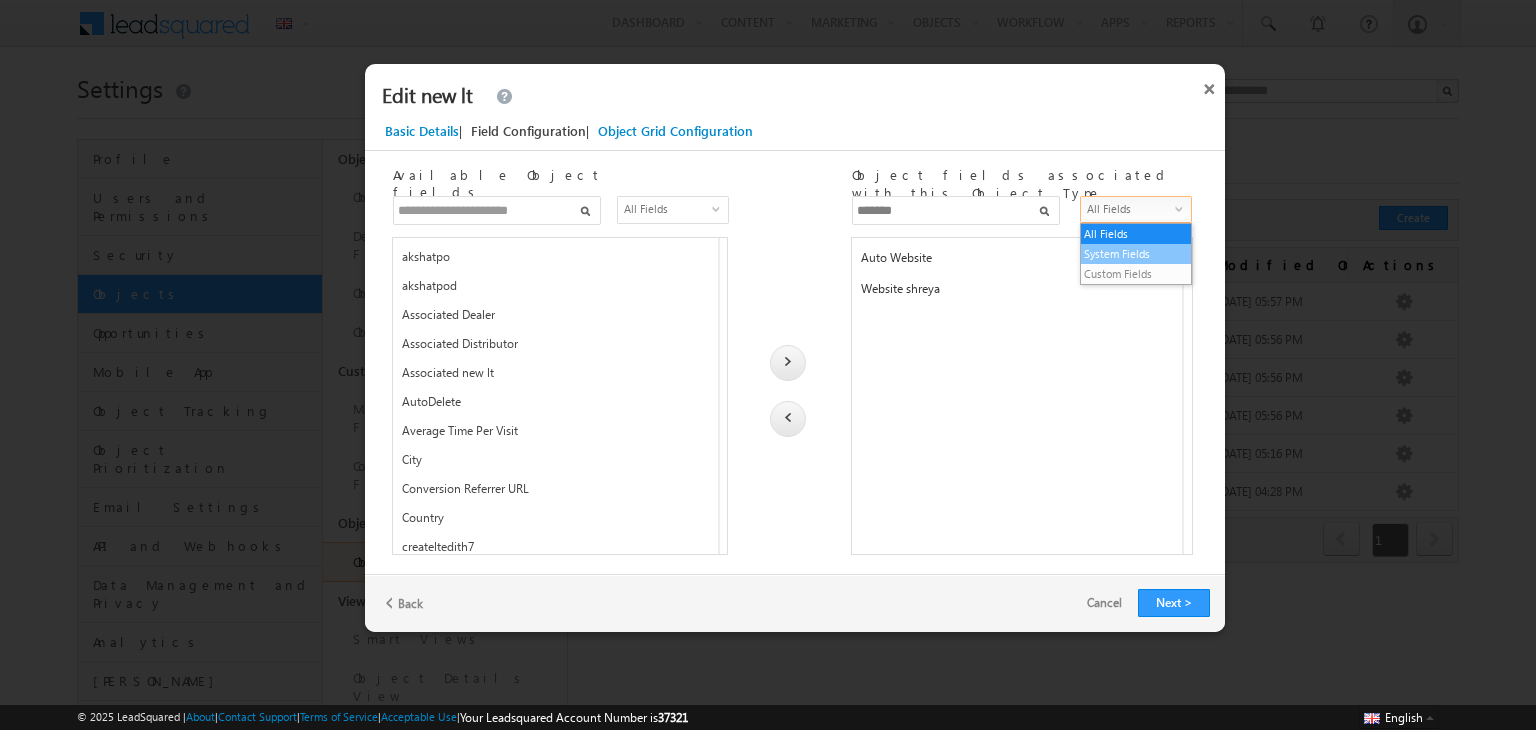click on "System Fields" at bounding box center [1136, 254] 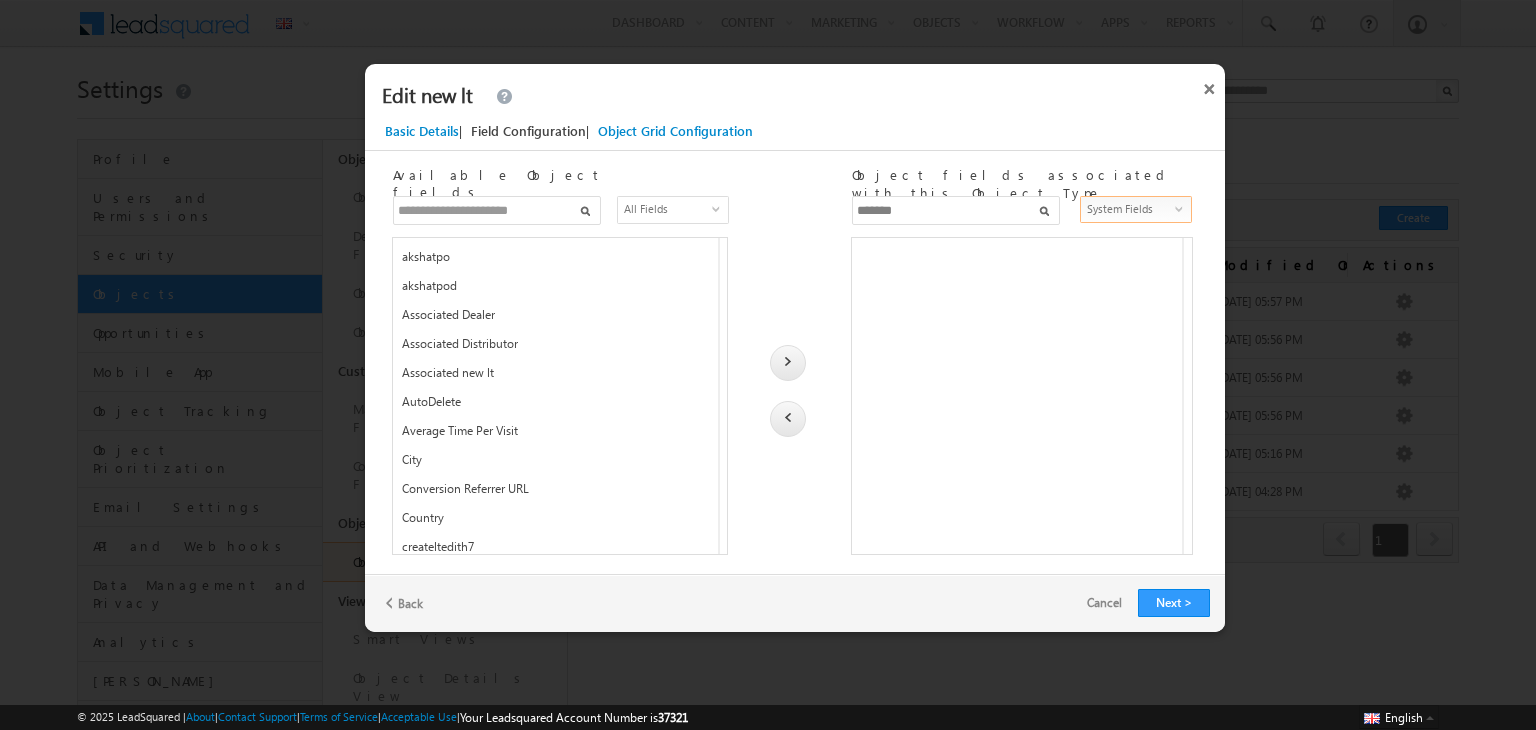 click on "System Fields" at bounding box center [1129, 209] 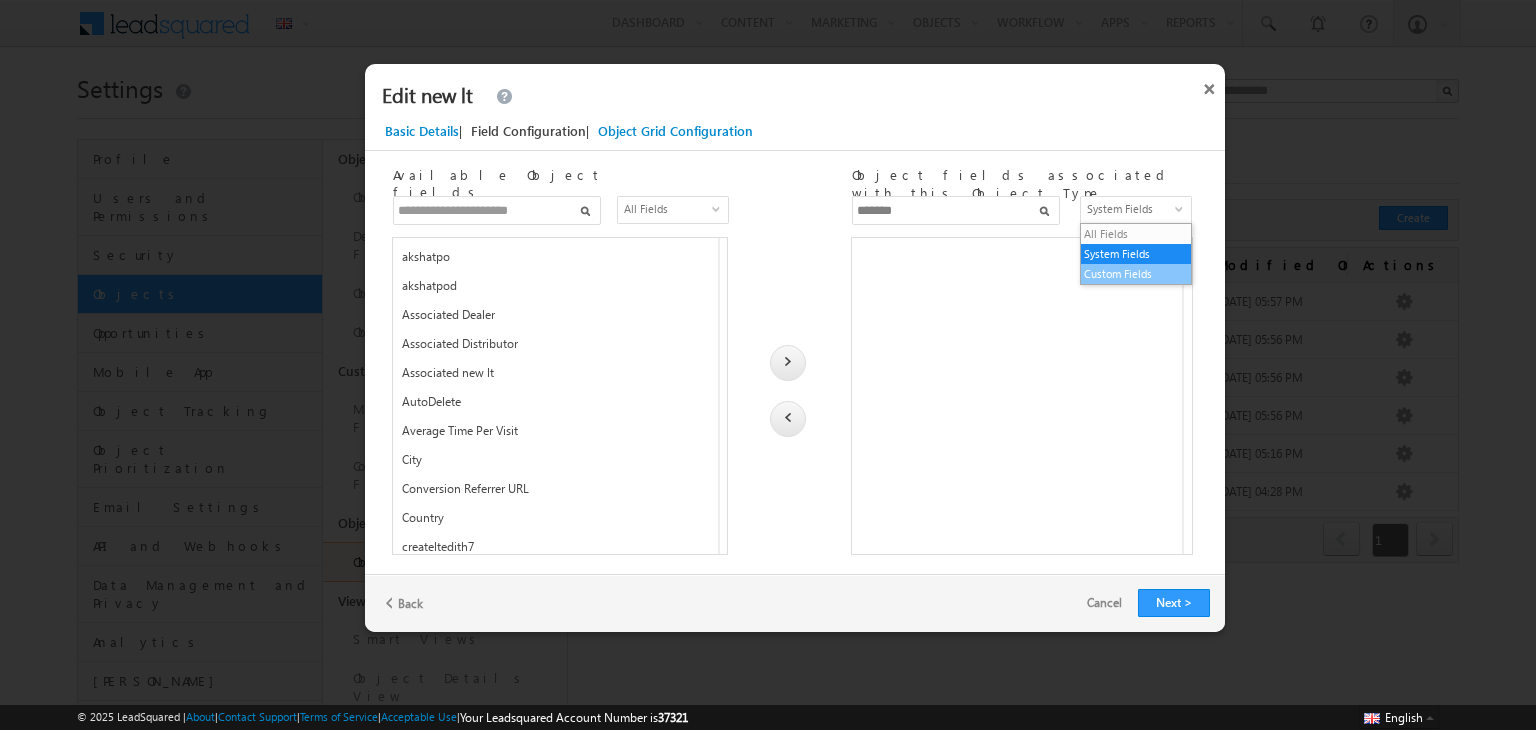 click on "Custom Fields" at bounding box center [1136, 274] 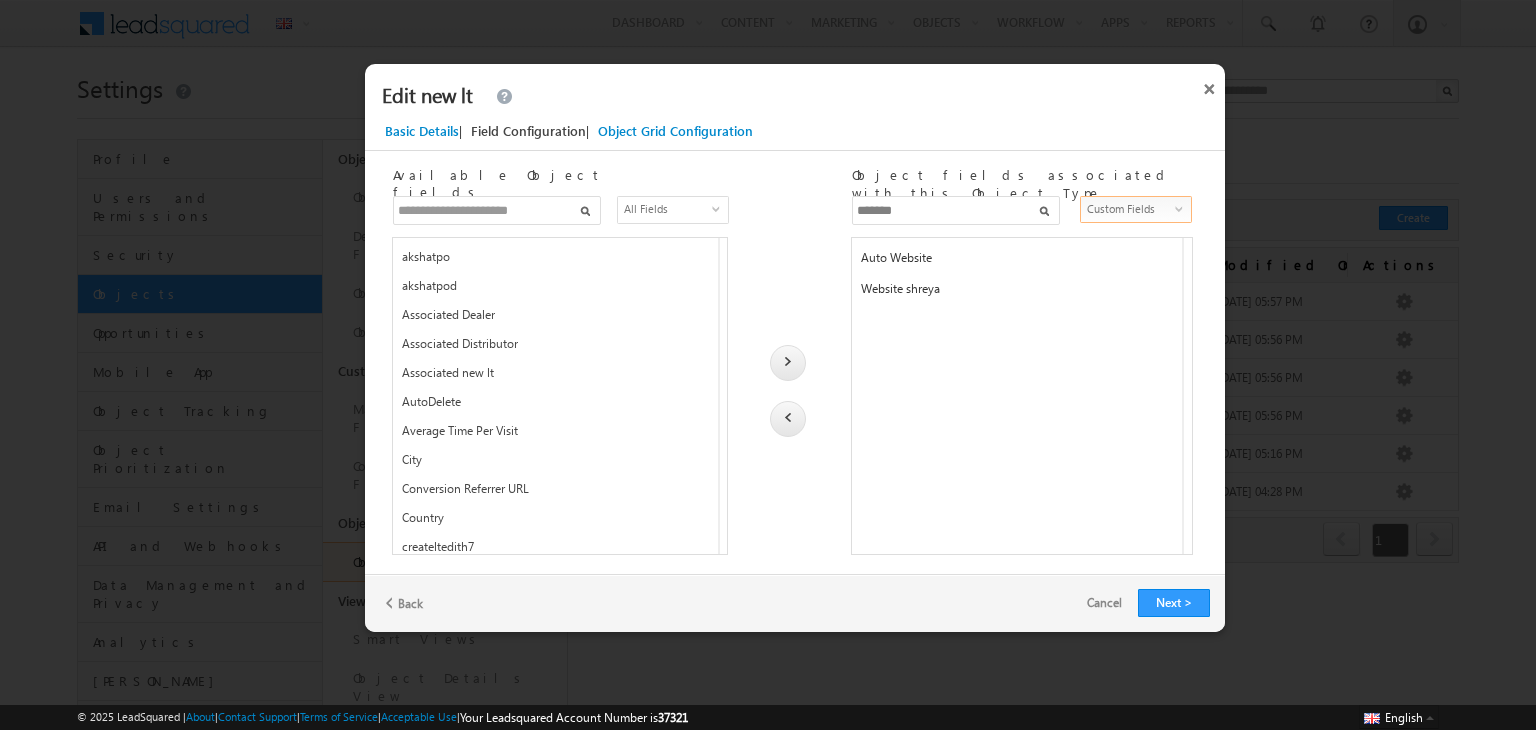 click on "Custom Fields" at bounding box center (1129, 209) 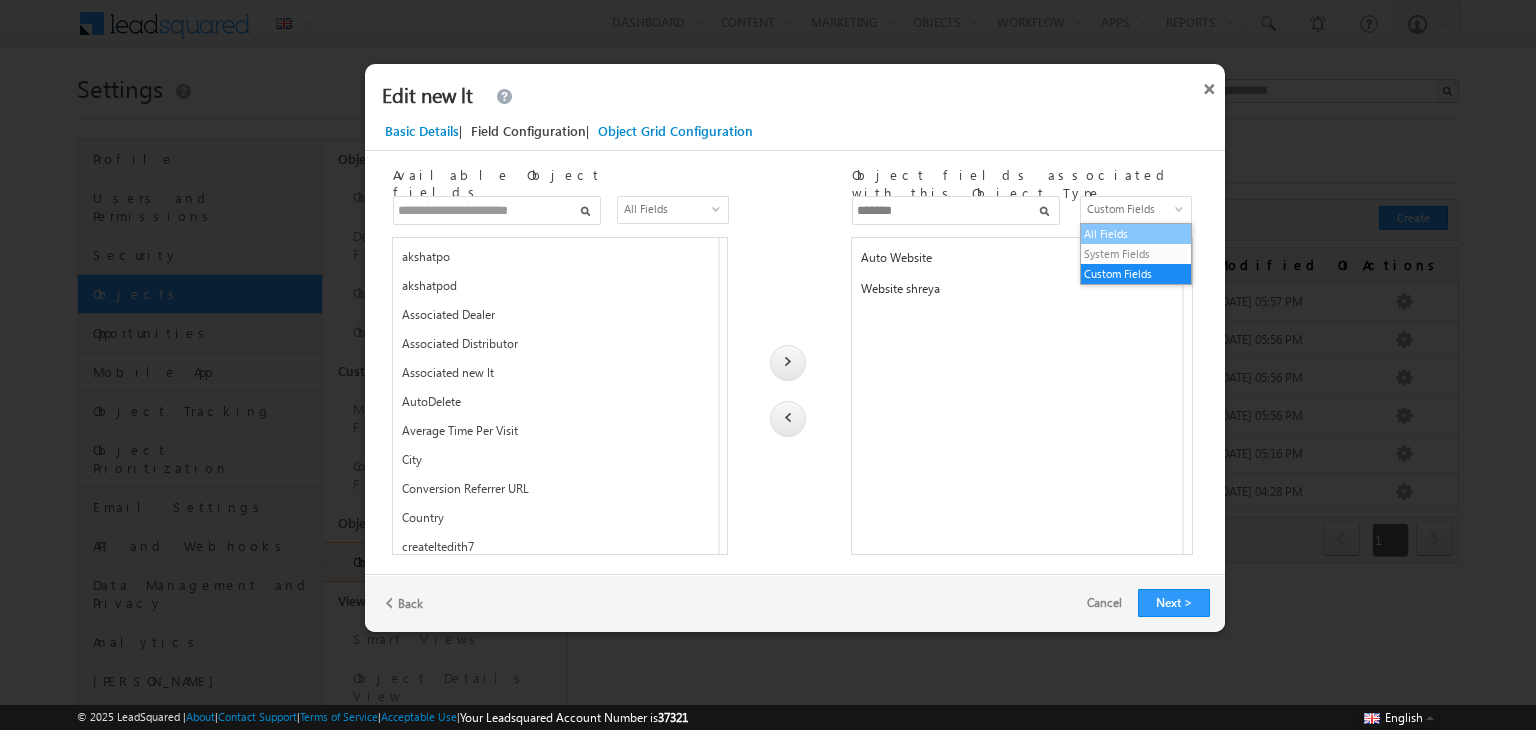 click on "All Fields" at bounding box center (1136, 234) 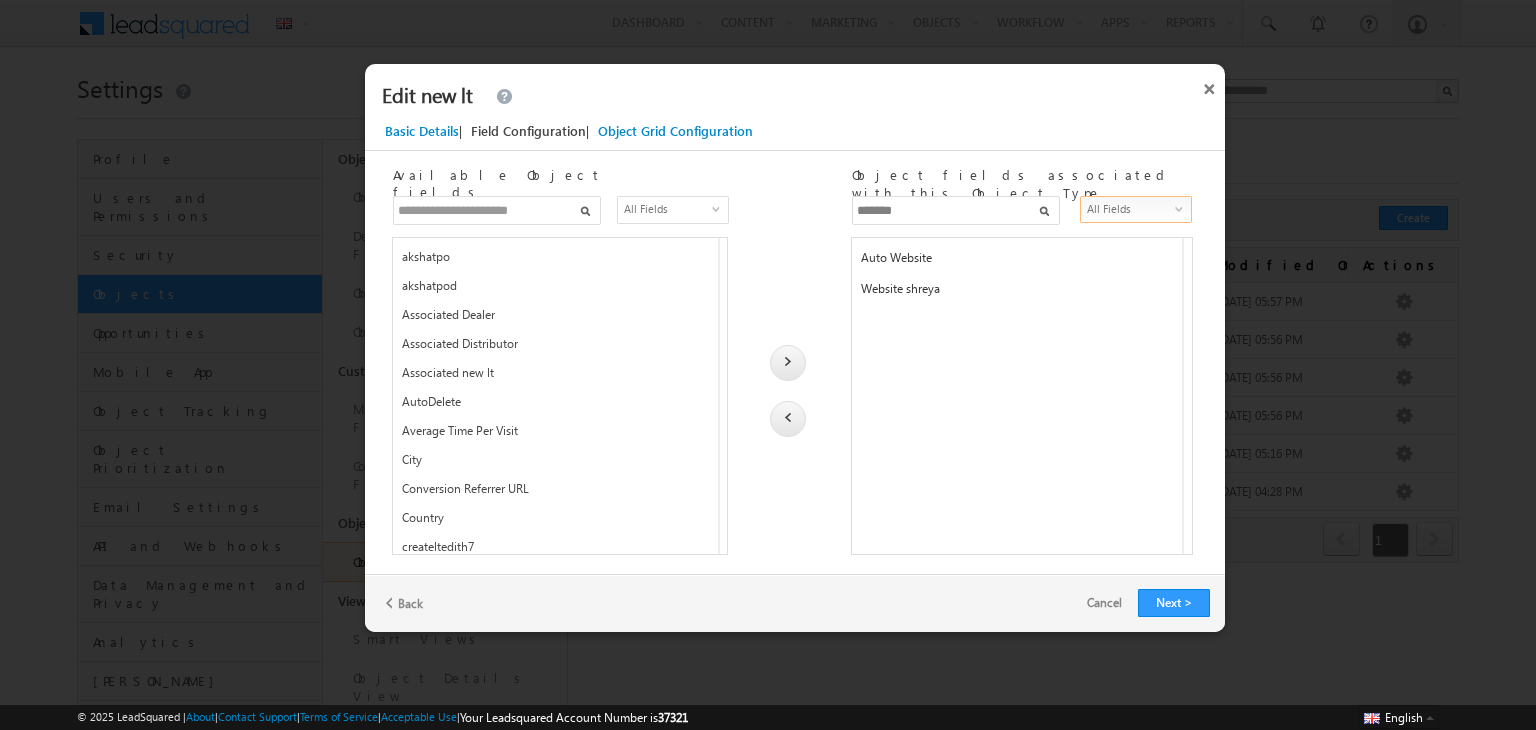 click on "*******" at bounding box center (956, 210) 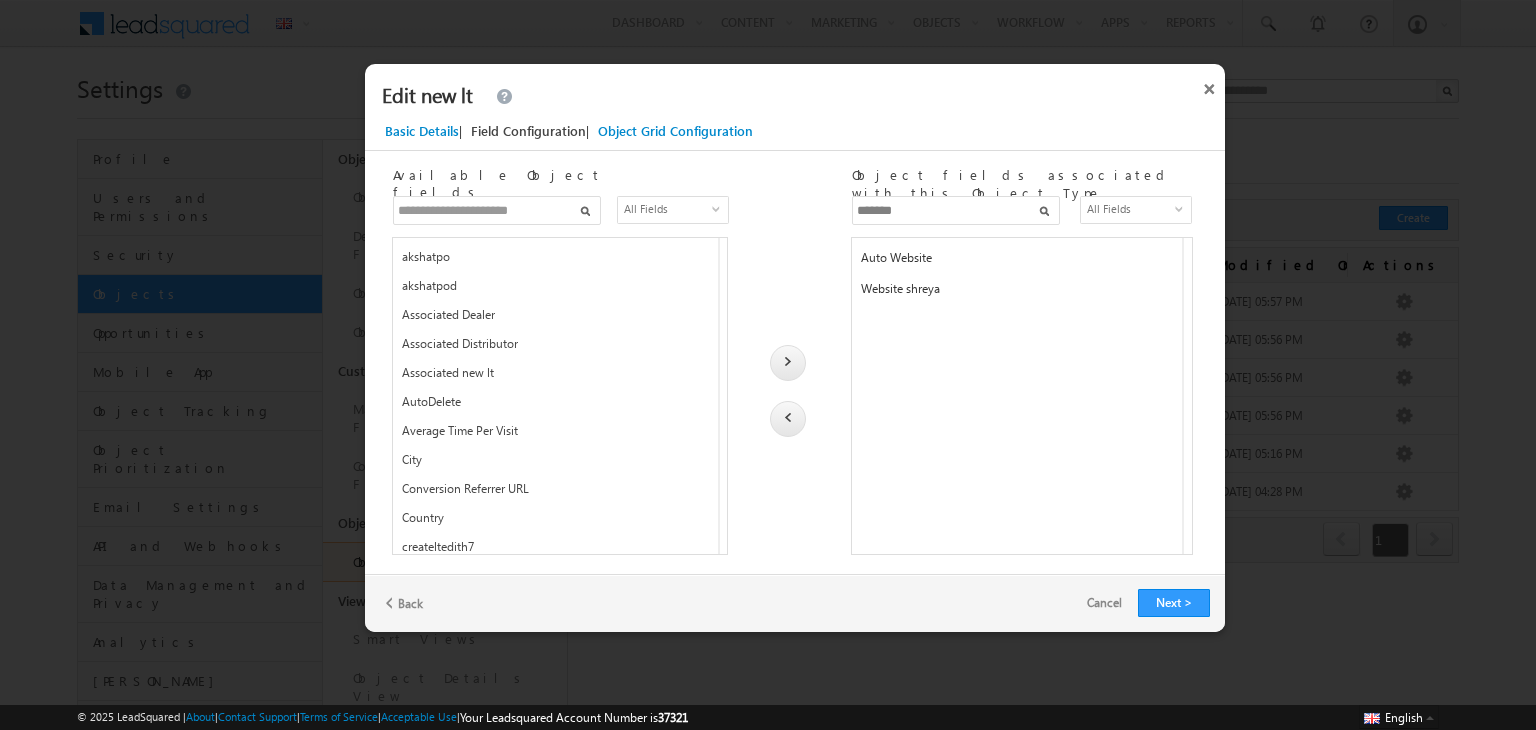 click on "*******" at bounding box center [956, 210] 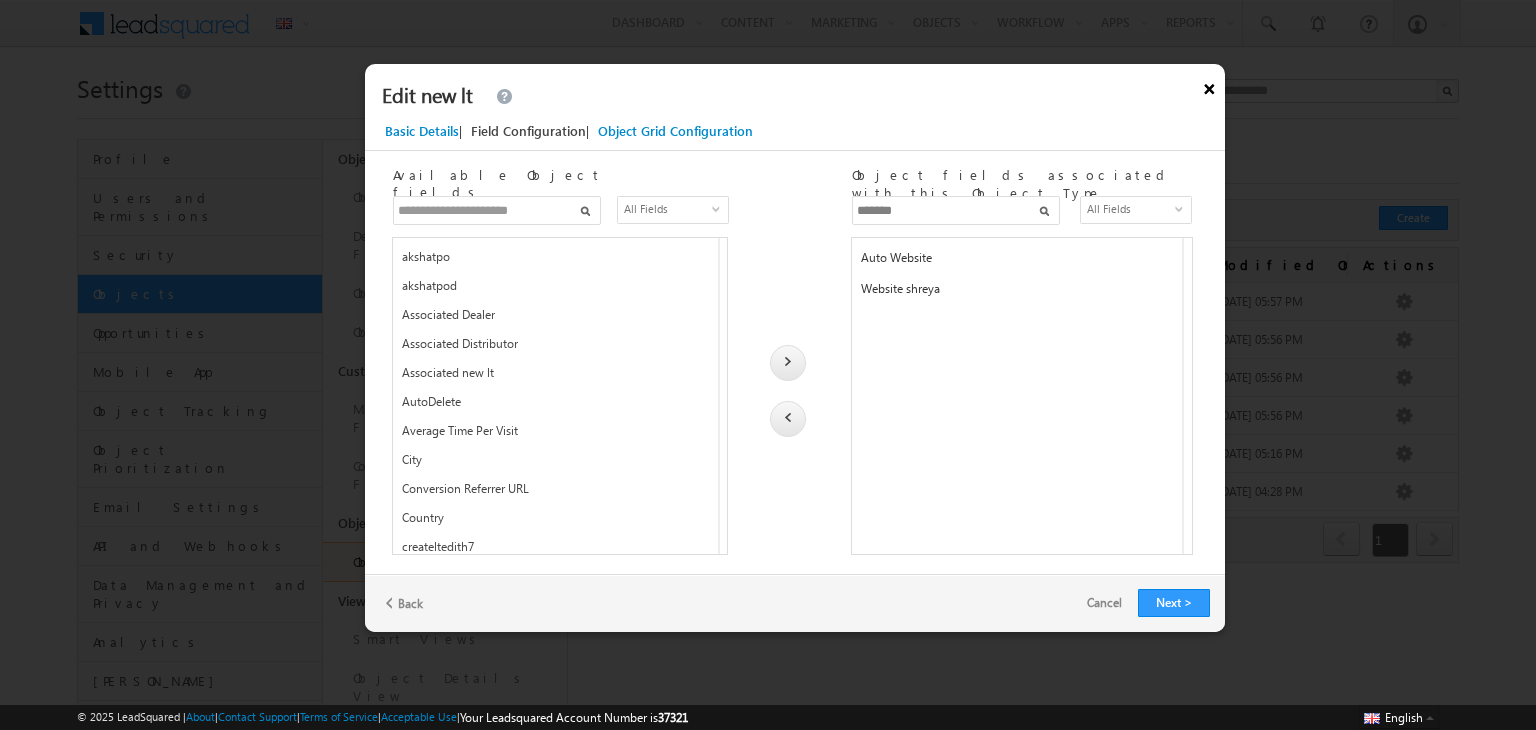 click on "×" at bounding box center (1209, 85) 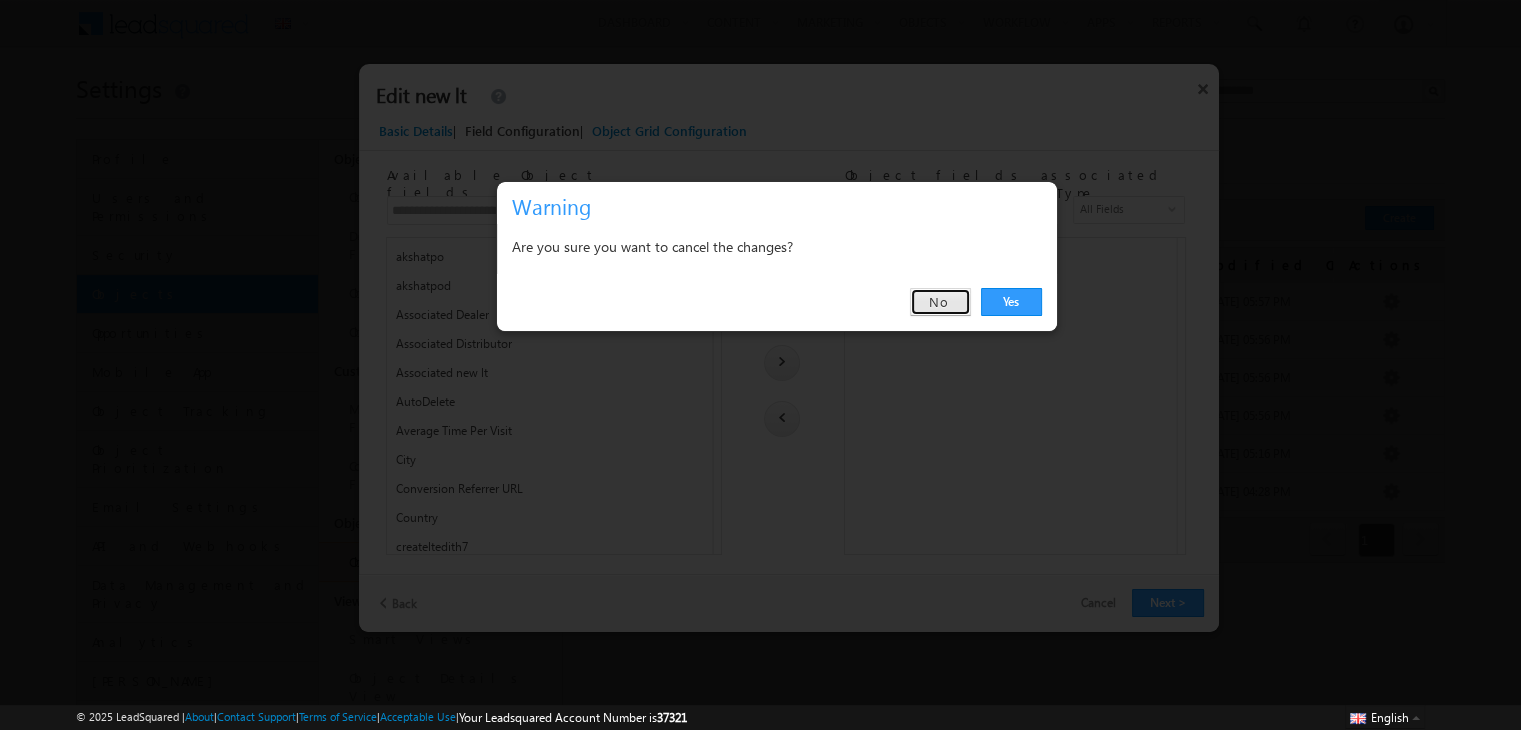 click on "No" at bounding box center (940, 302) 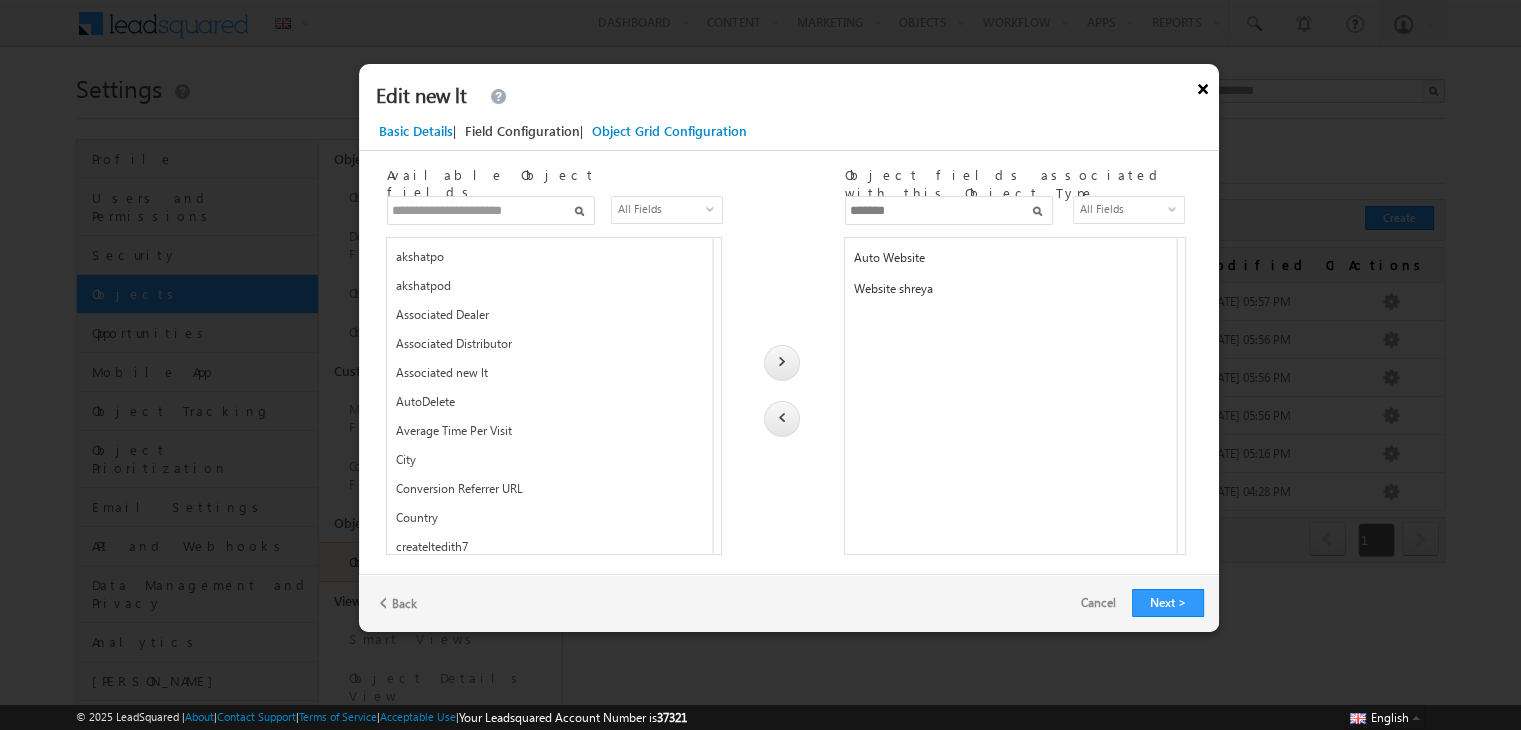click on "×" at bounding box center [1203, 85] 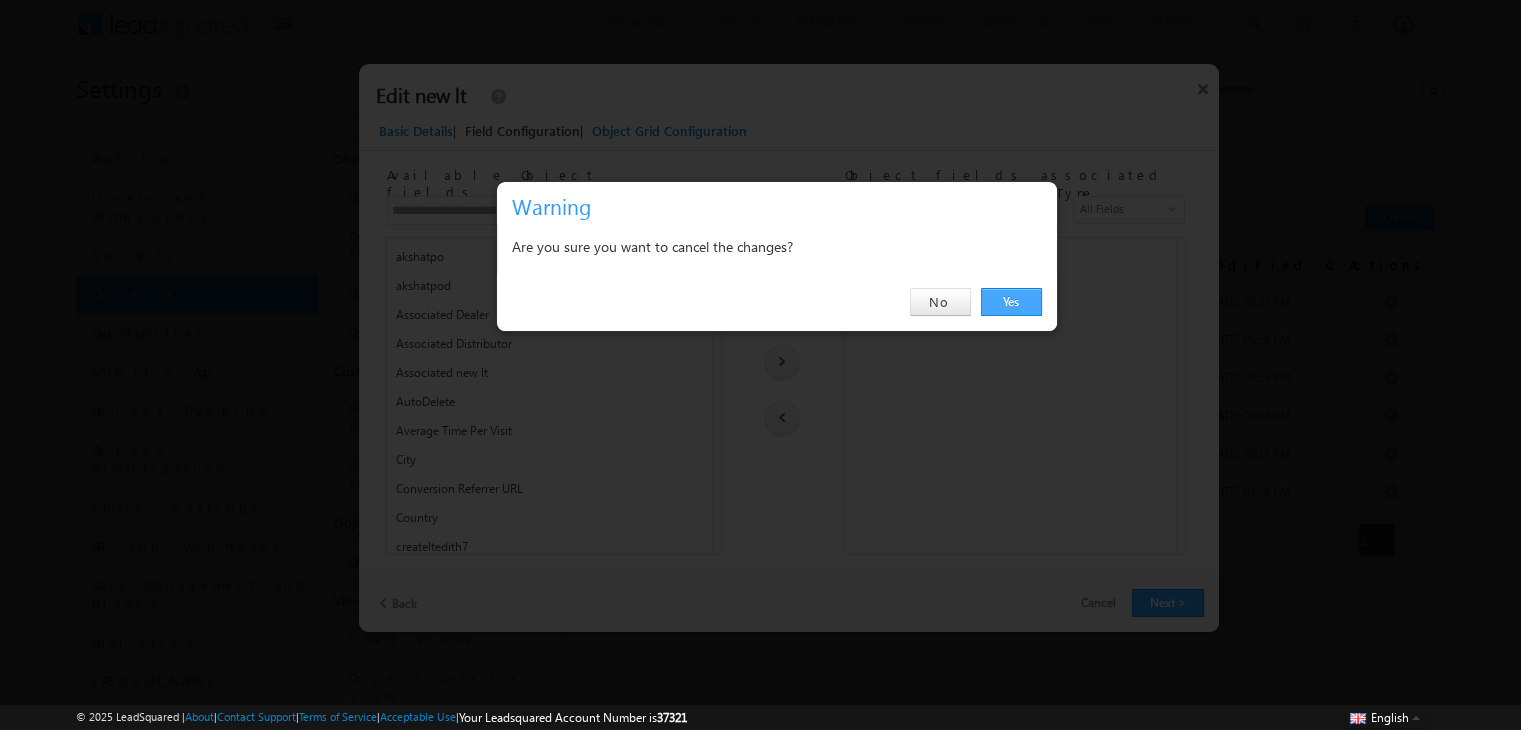 click on "Yes" at bounding box center [1011, 302] 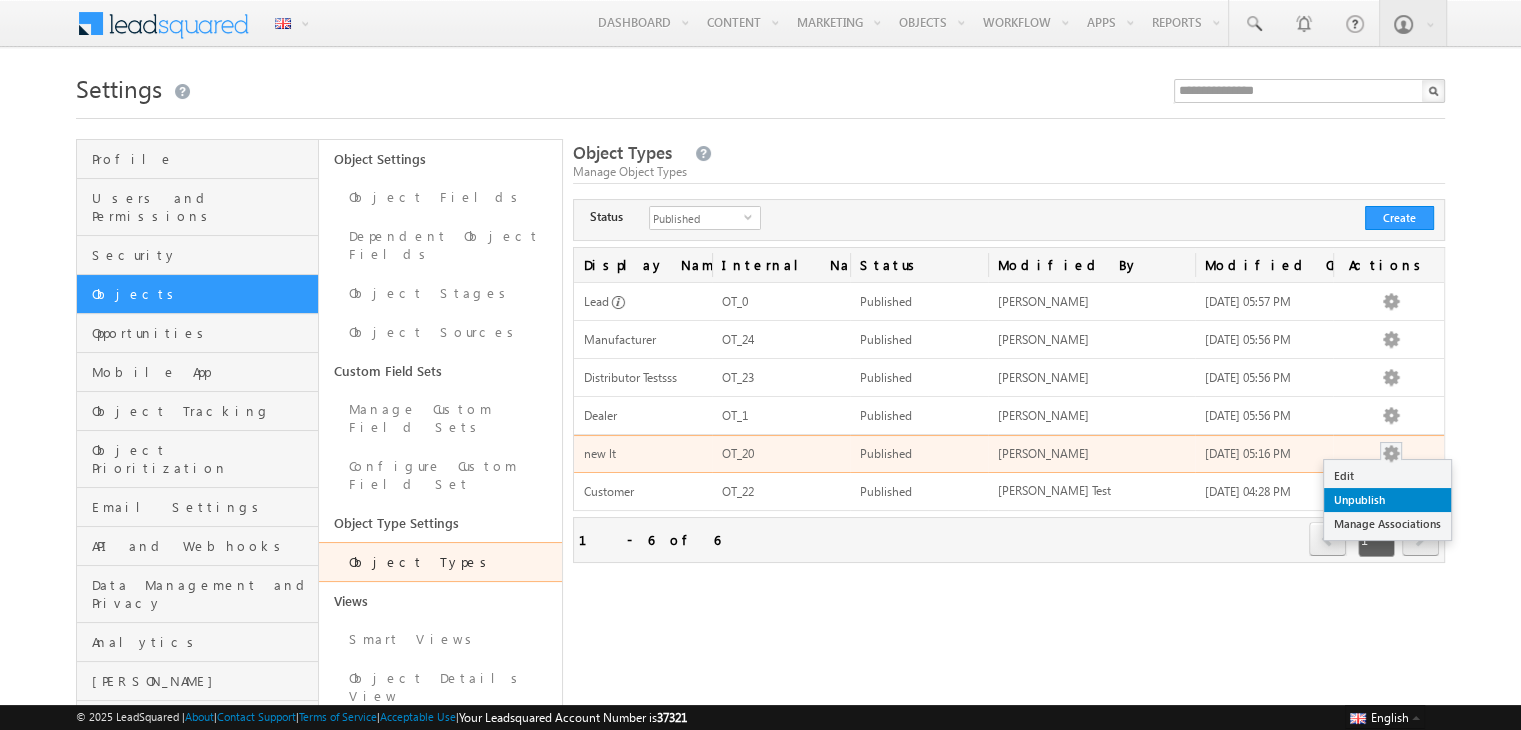 click on "Unpublish" at bounding box center [1387, 500] 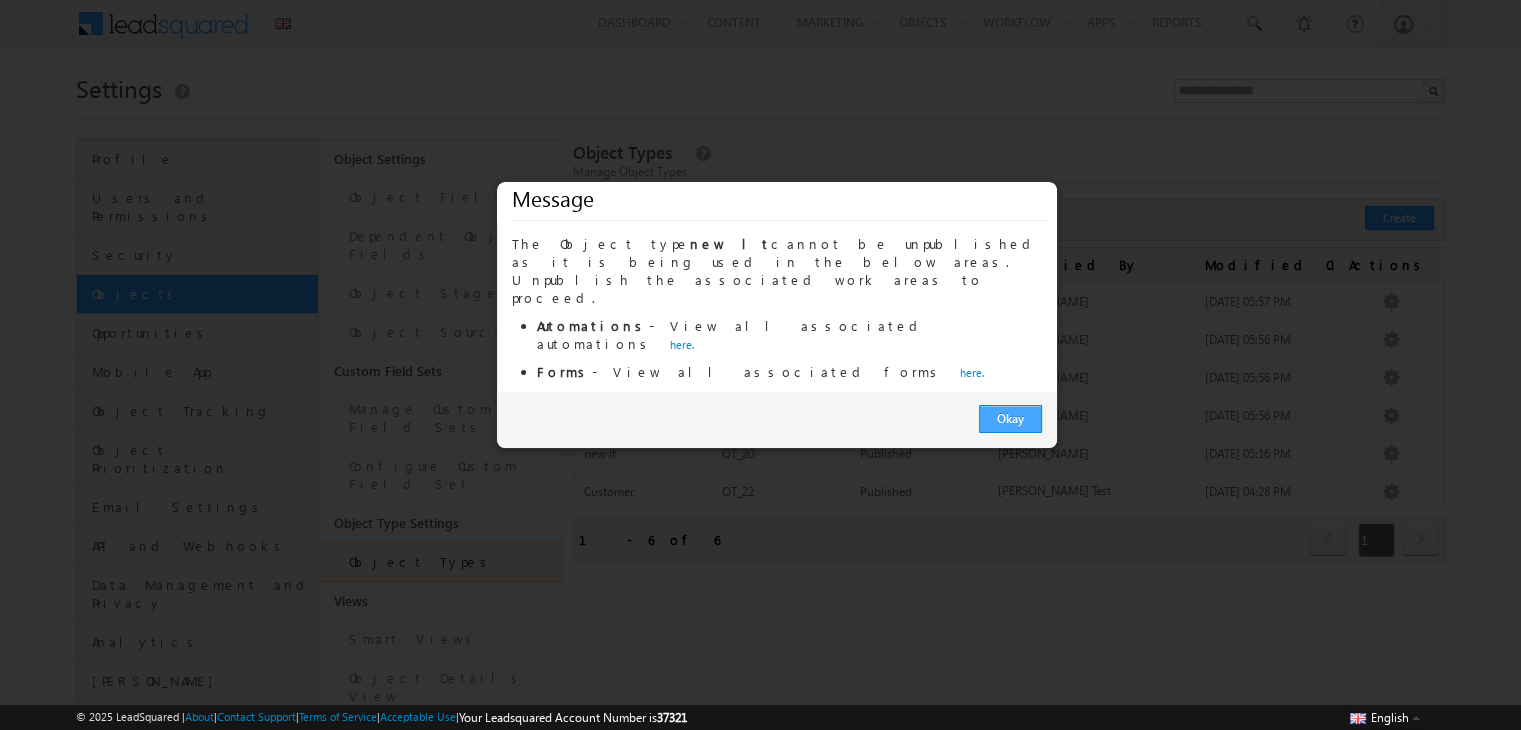 click on "Okay" at bounding box center (1010, 419) 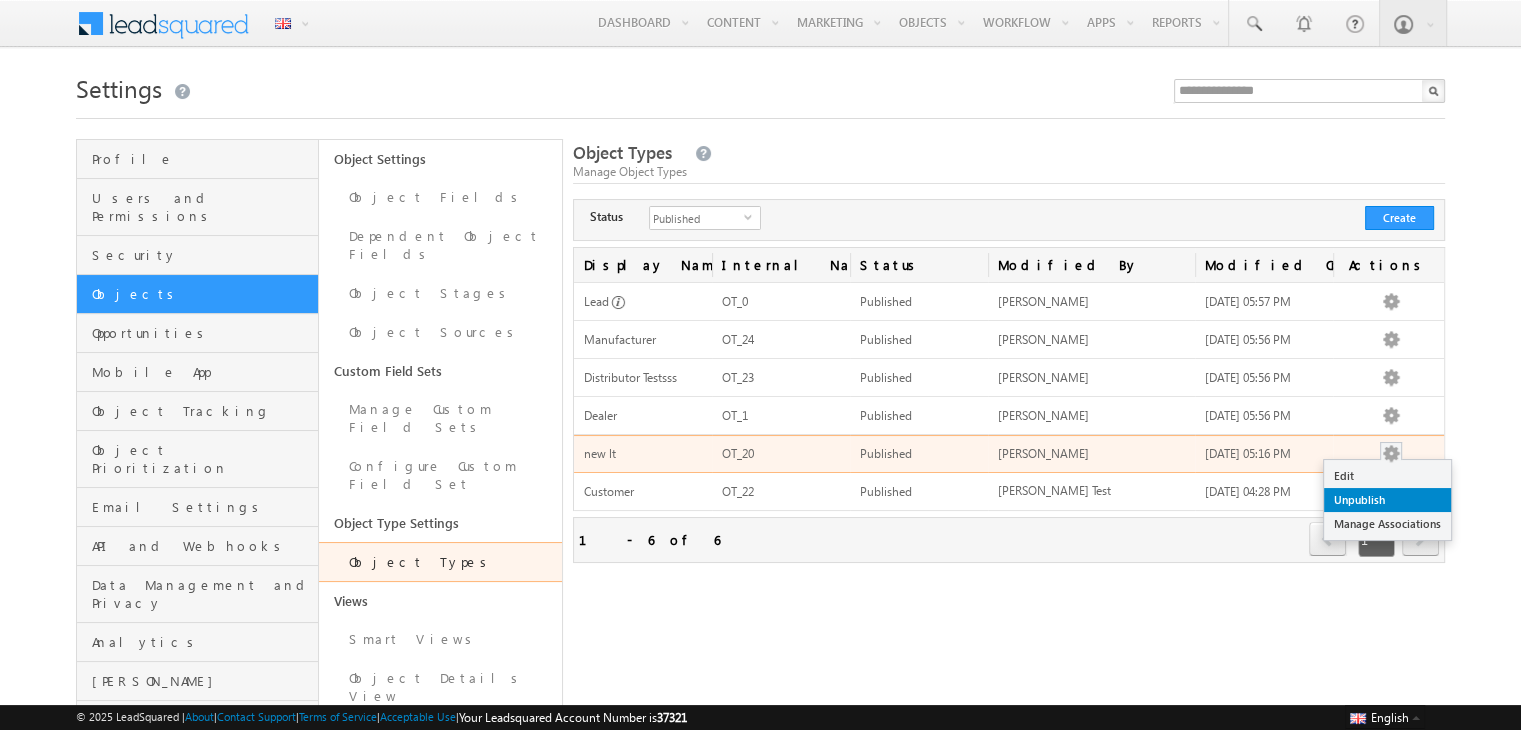 click on "Unpublish" at bounding box center (1387, 500) 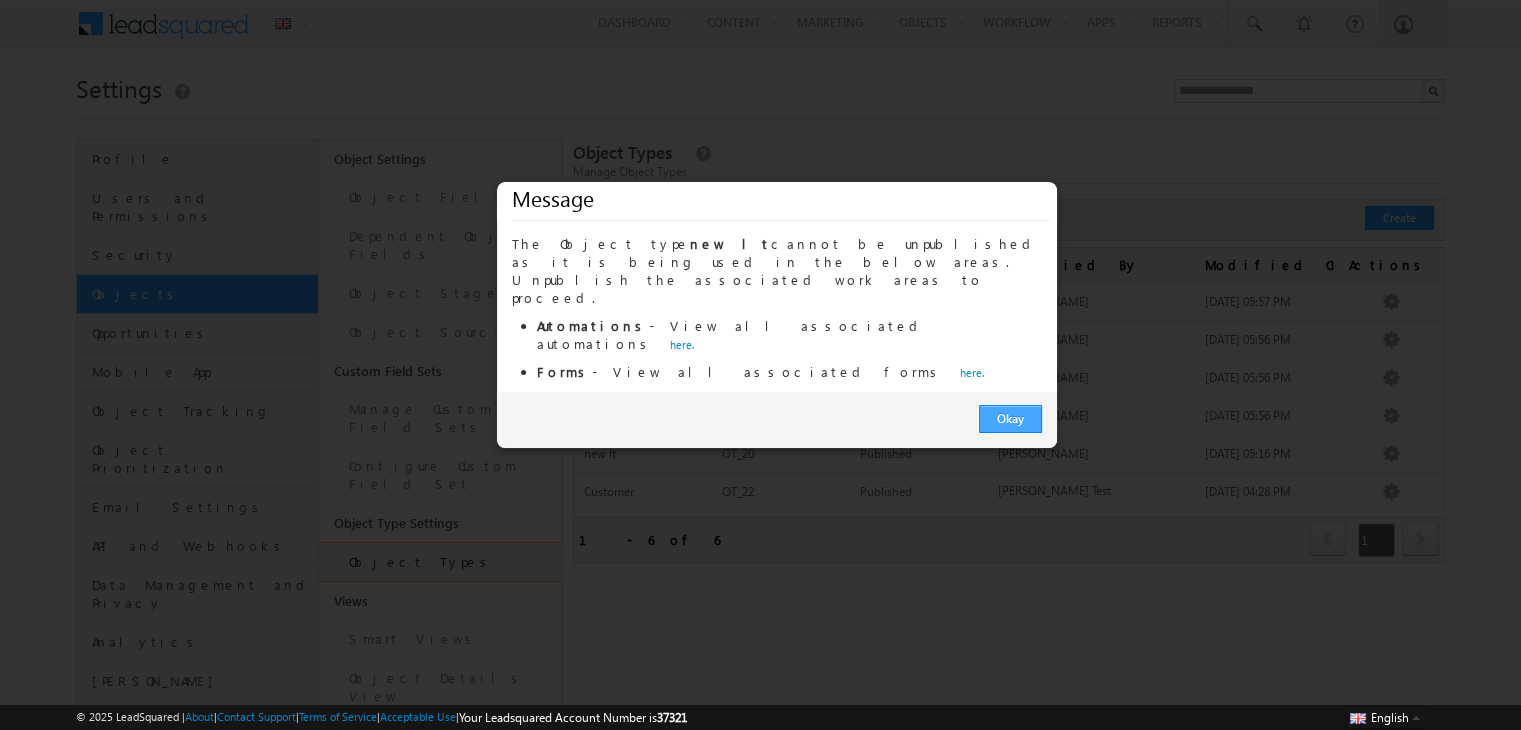 click on "Okay" at bounding box center [1010, 419] 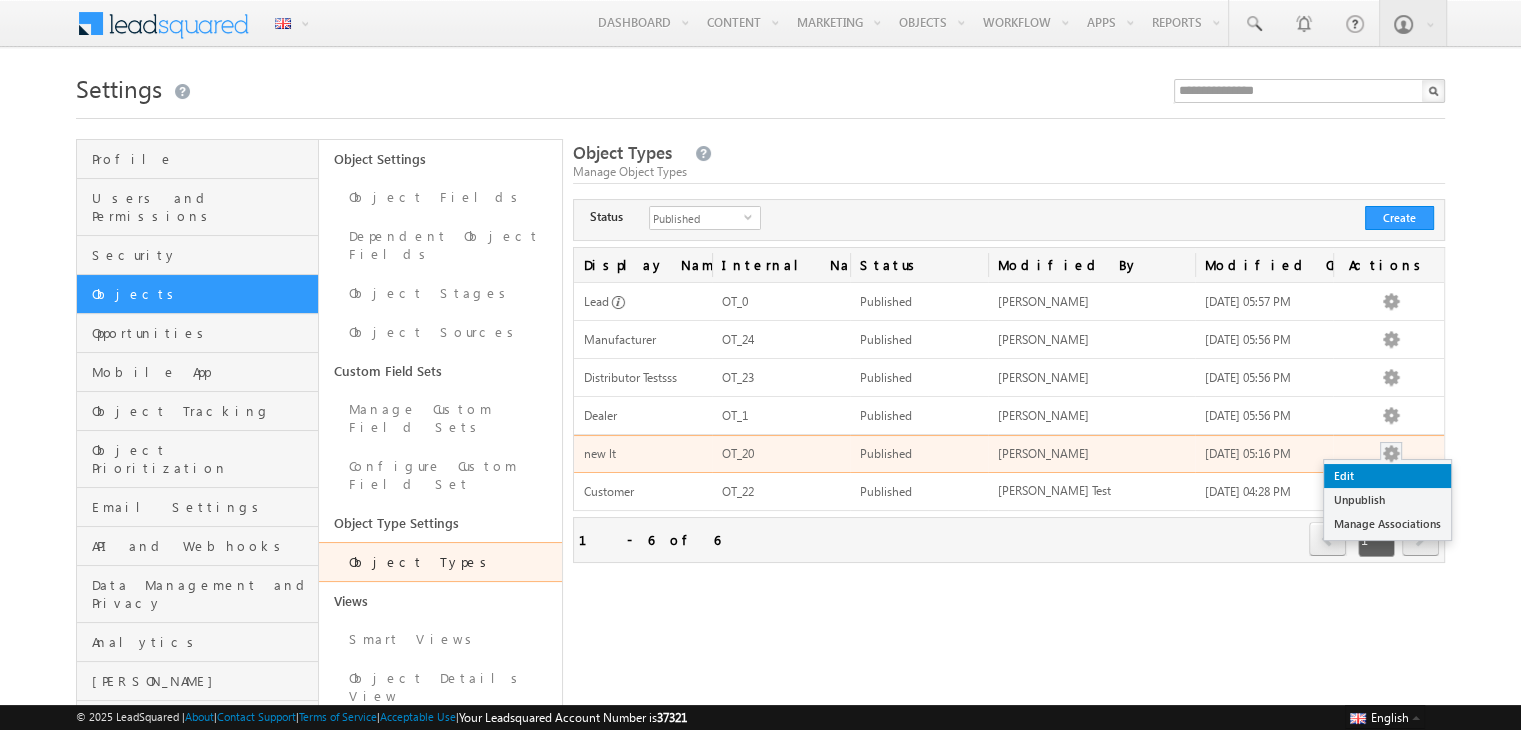 click on "Edit" at bounding box center [1387, 476] 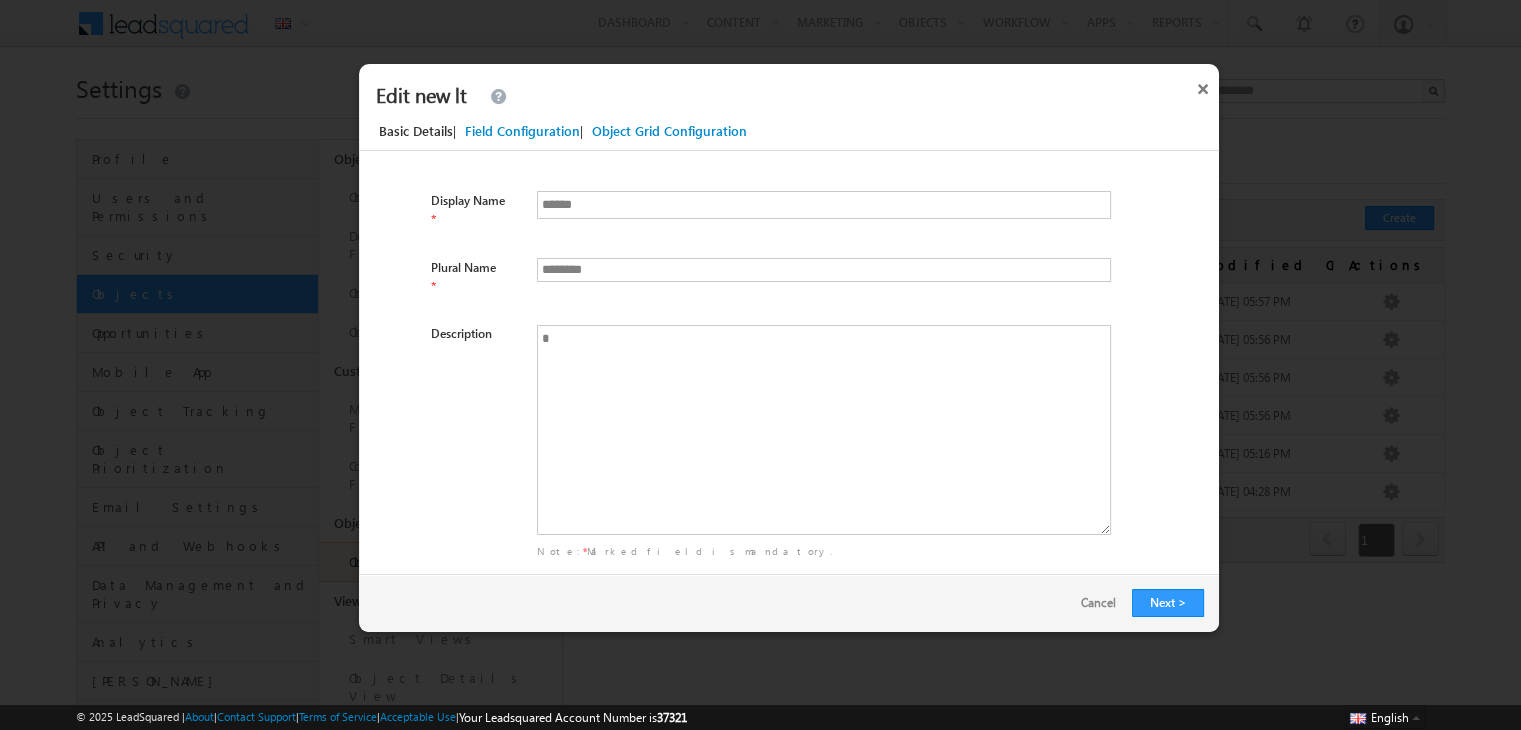 click on "Field Configuration" at bounding box center [522, 131] 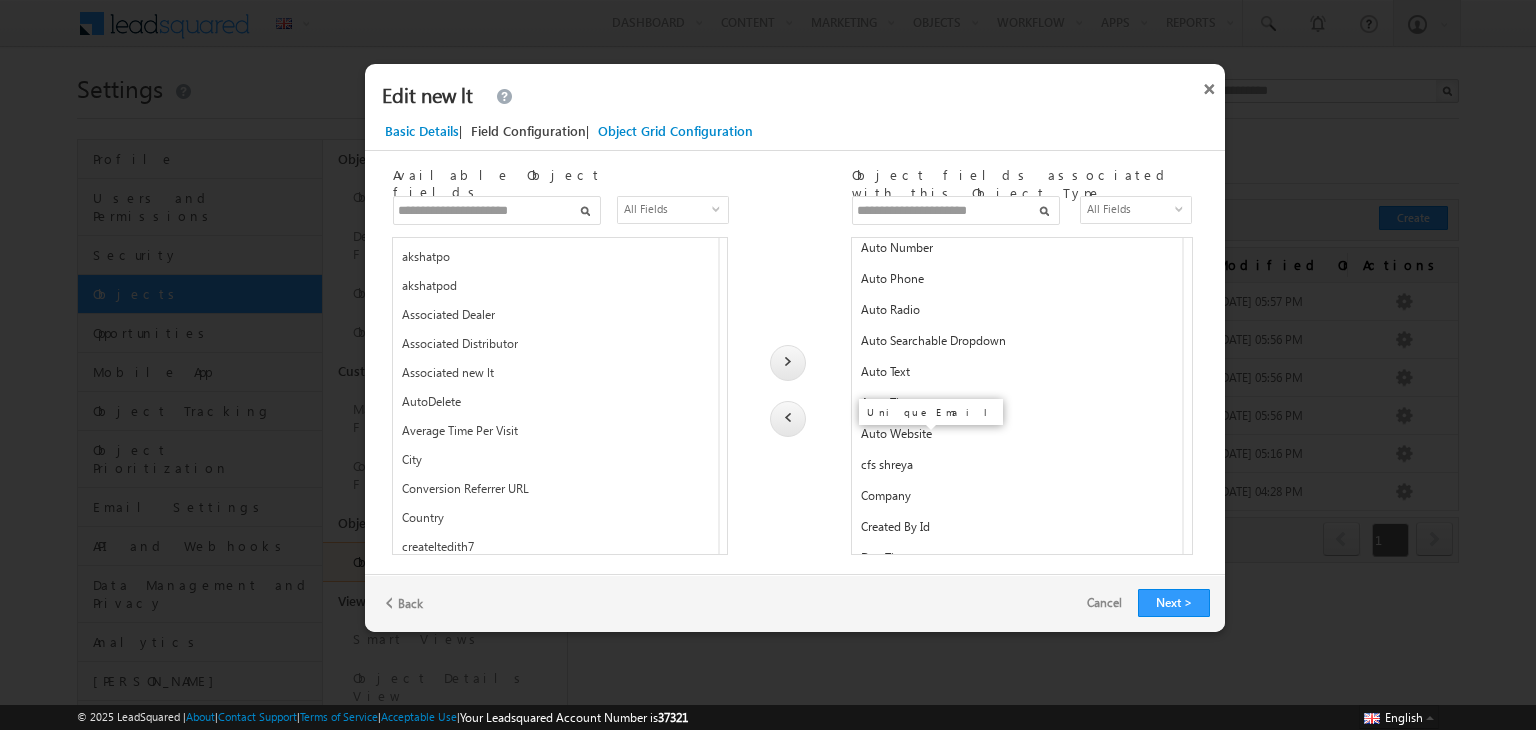 scroll, scrollTop: 0, scrollLeft: 0, axis: both 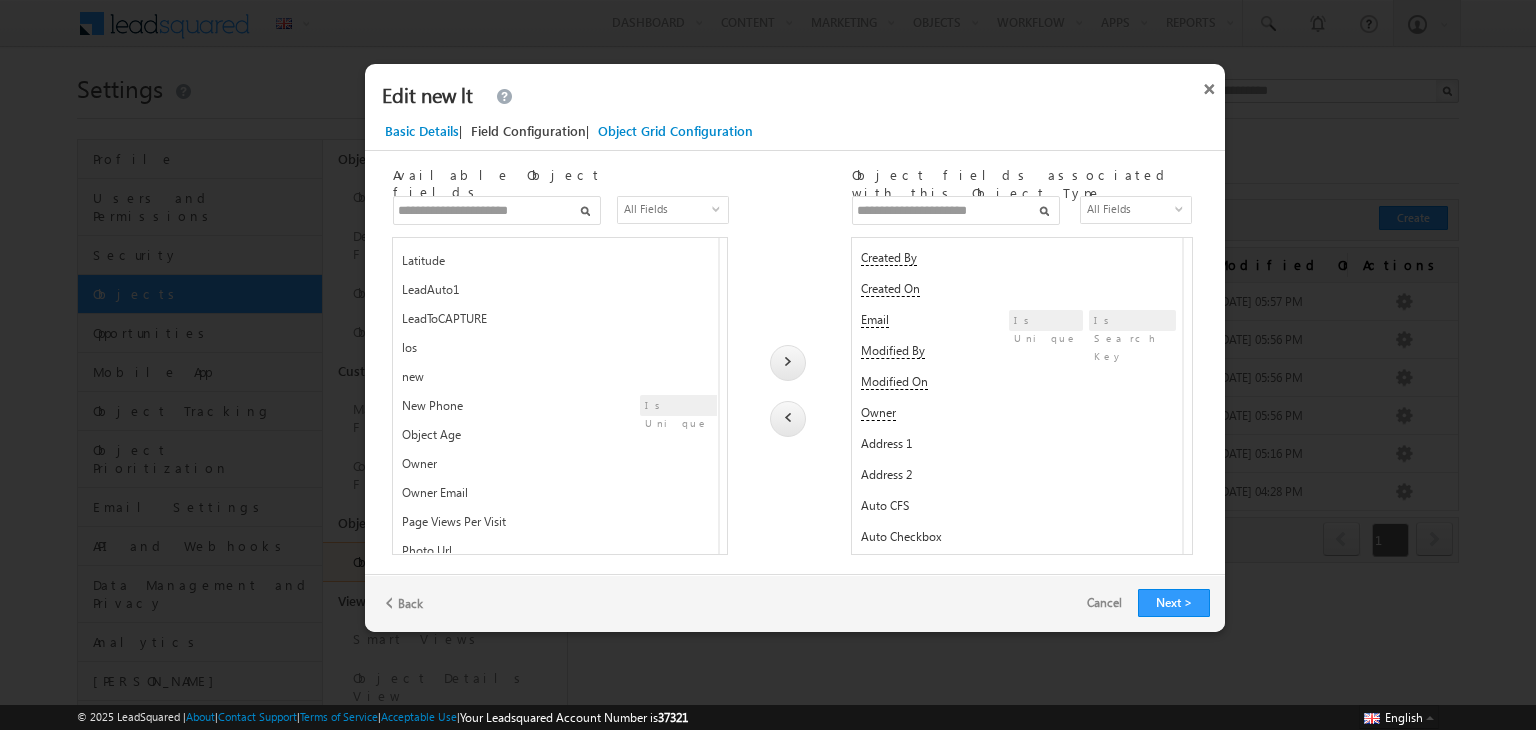 click on "New Phone" at bounding box center [473, 410] 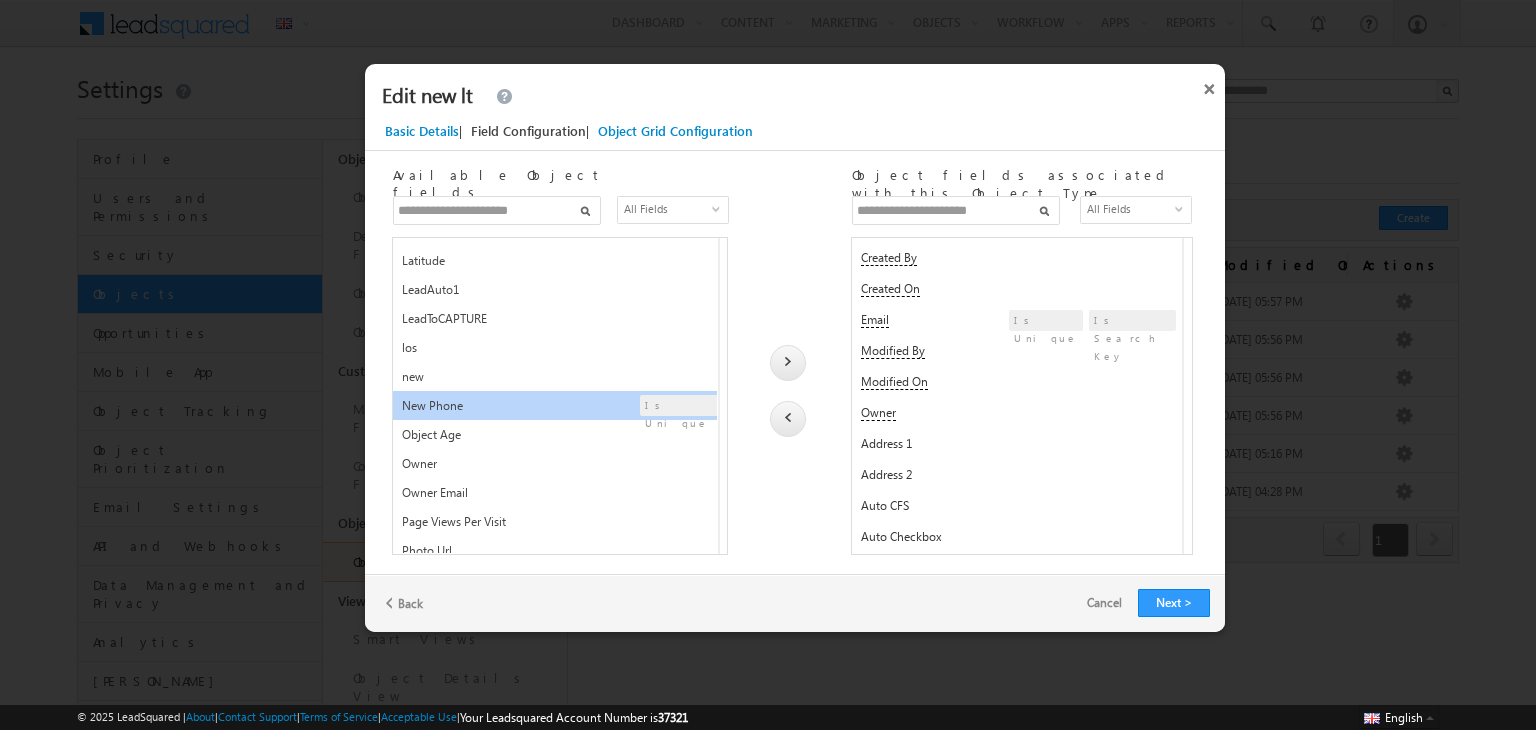 click at bounding box center [788, 363] 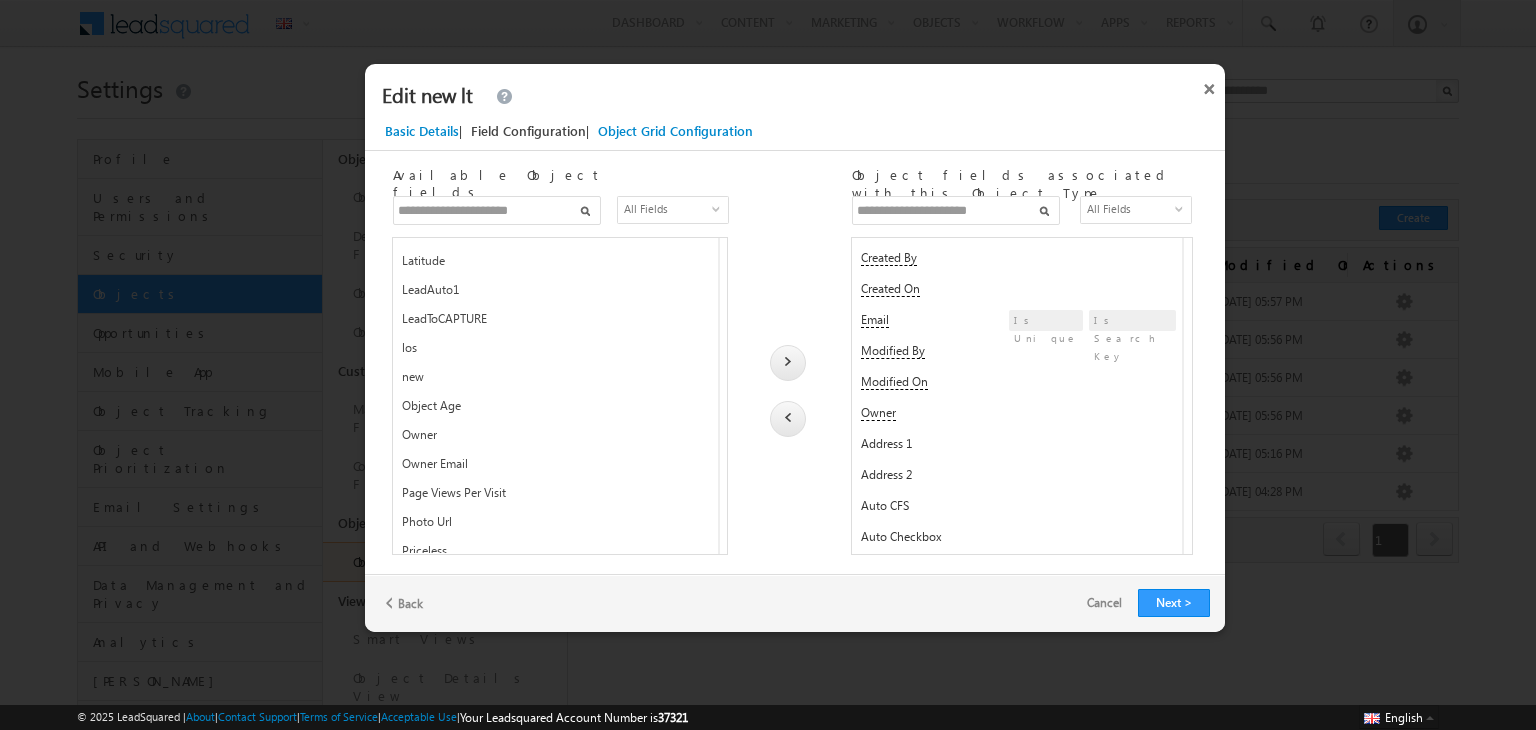 scroll, scrollTop: 1489, scrollLeft: 0, axis: vertical 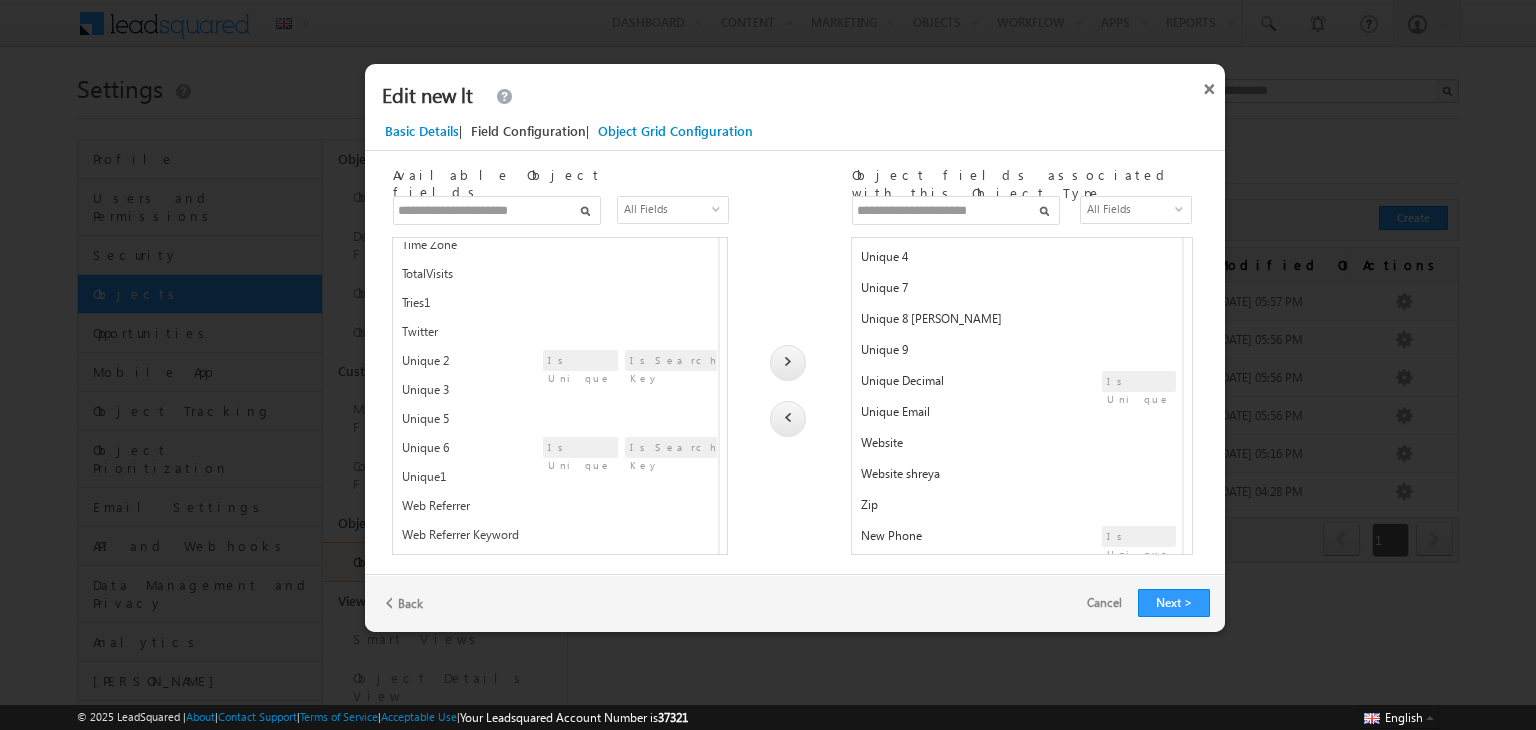 click on "Unique 2" at bounding box center [461, 365] 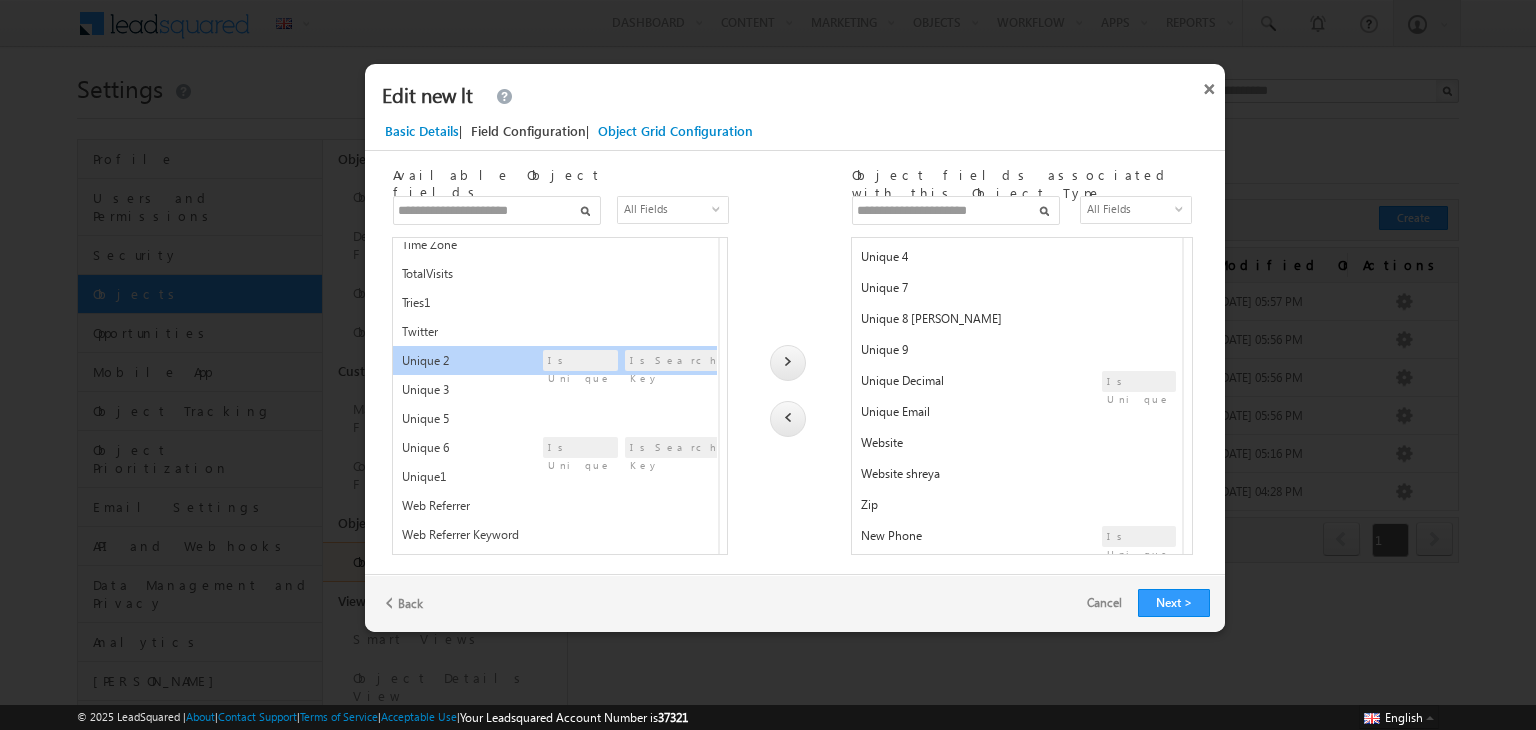 click at bounding box center (801, 363) 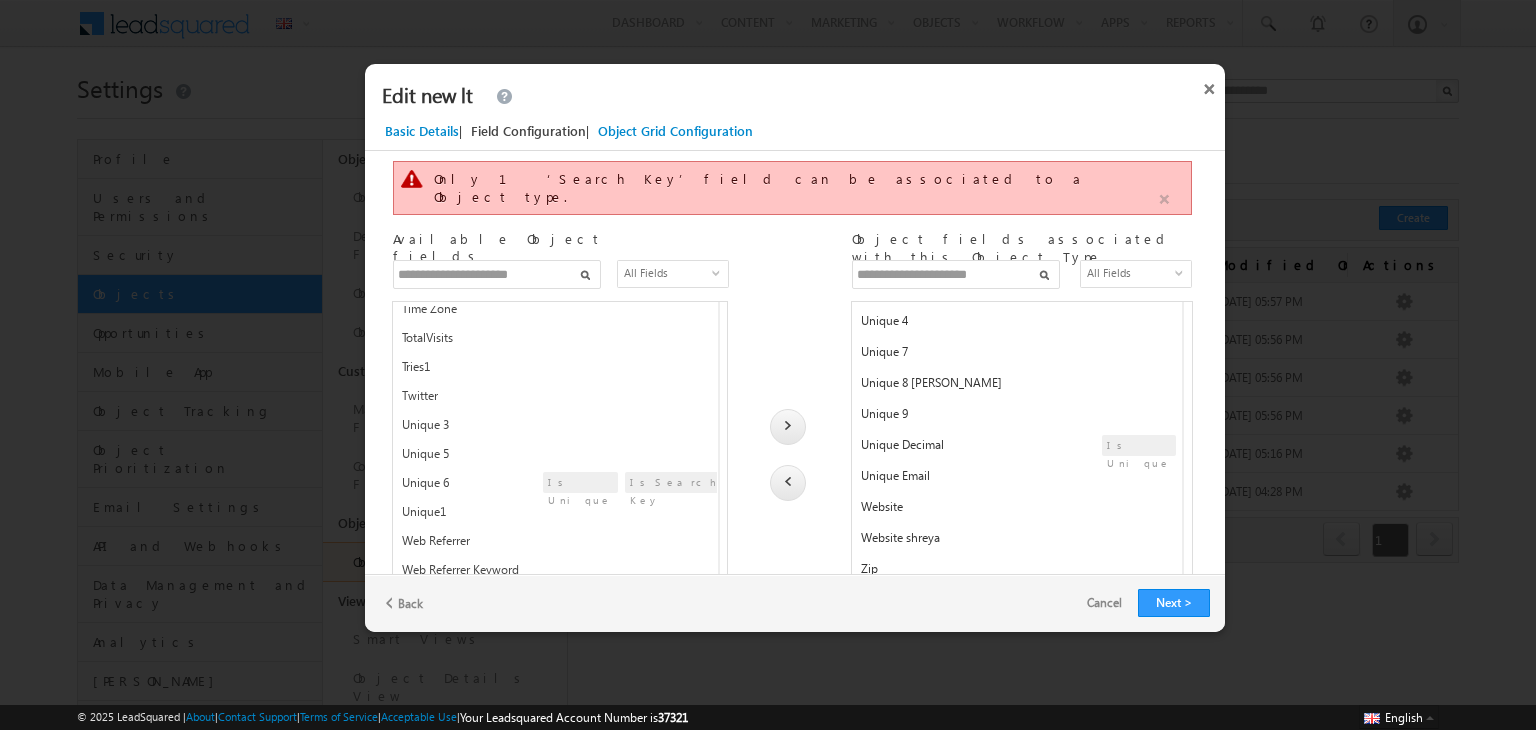 click at bounding box center (1164, 199) 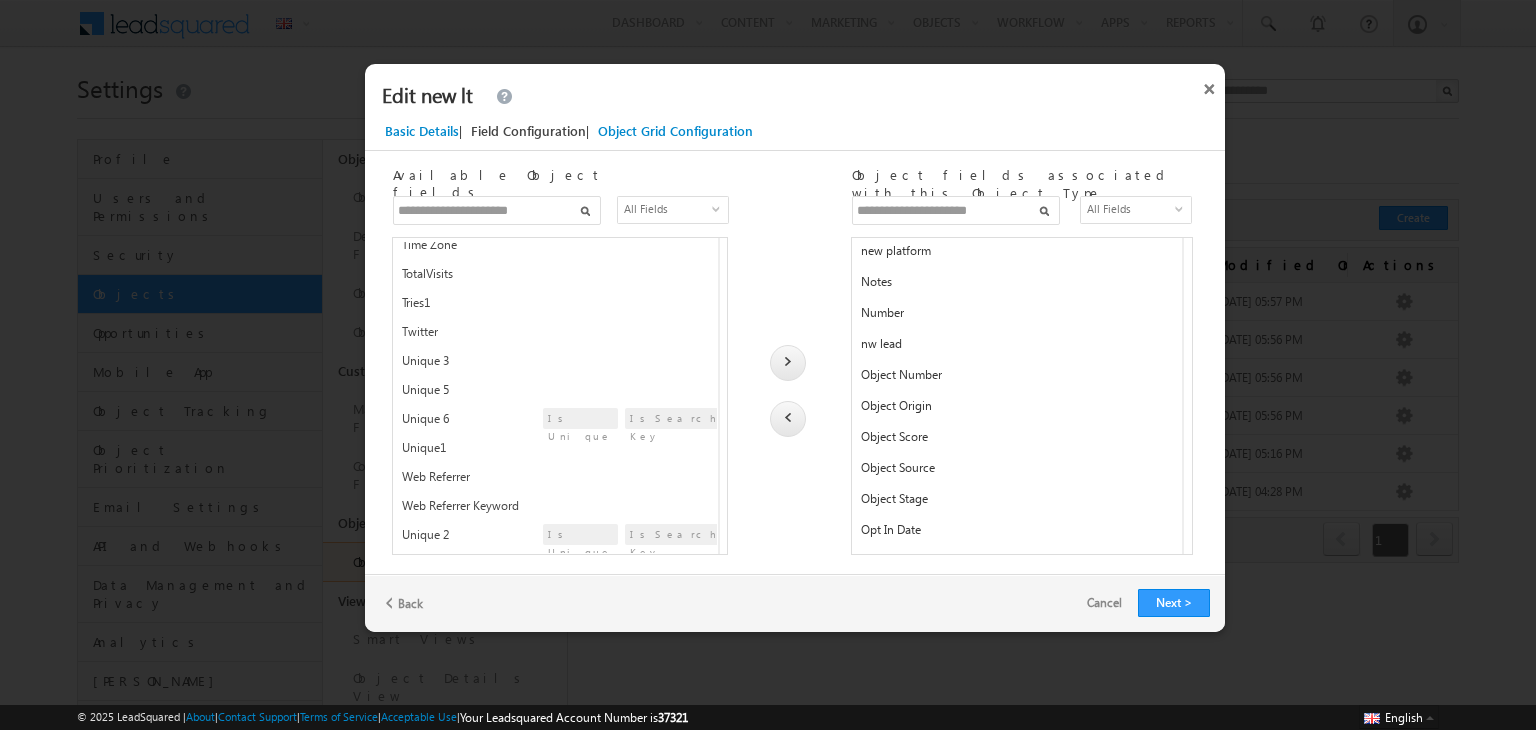 scroll, scrollTop: 1488, scrollLeft: 0, axis: vertical 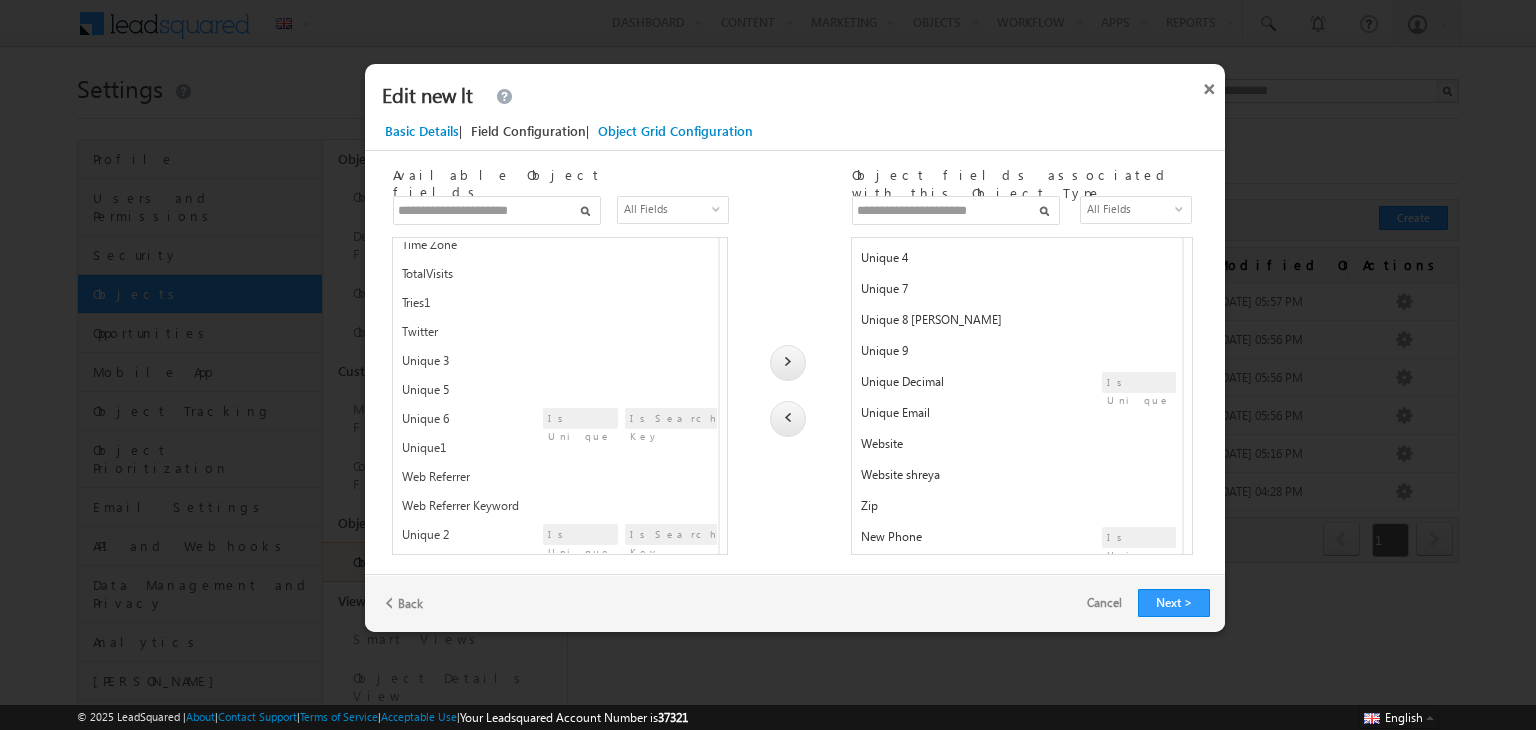 click on "New Phone" at bounding box center (1005, 541) 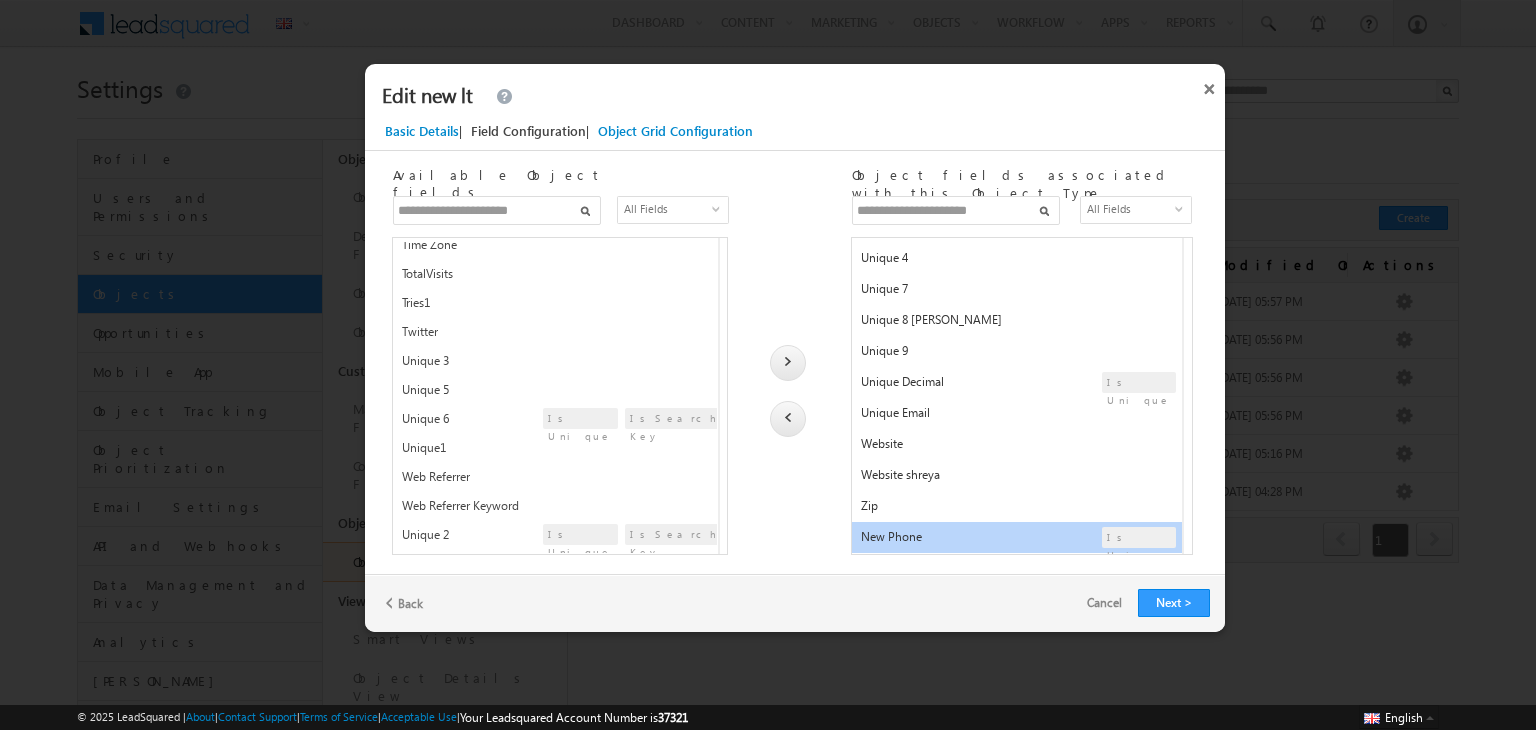 click at bounding box center (788, 419) 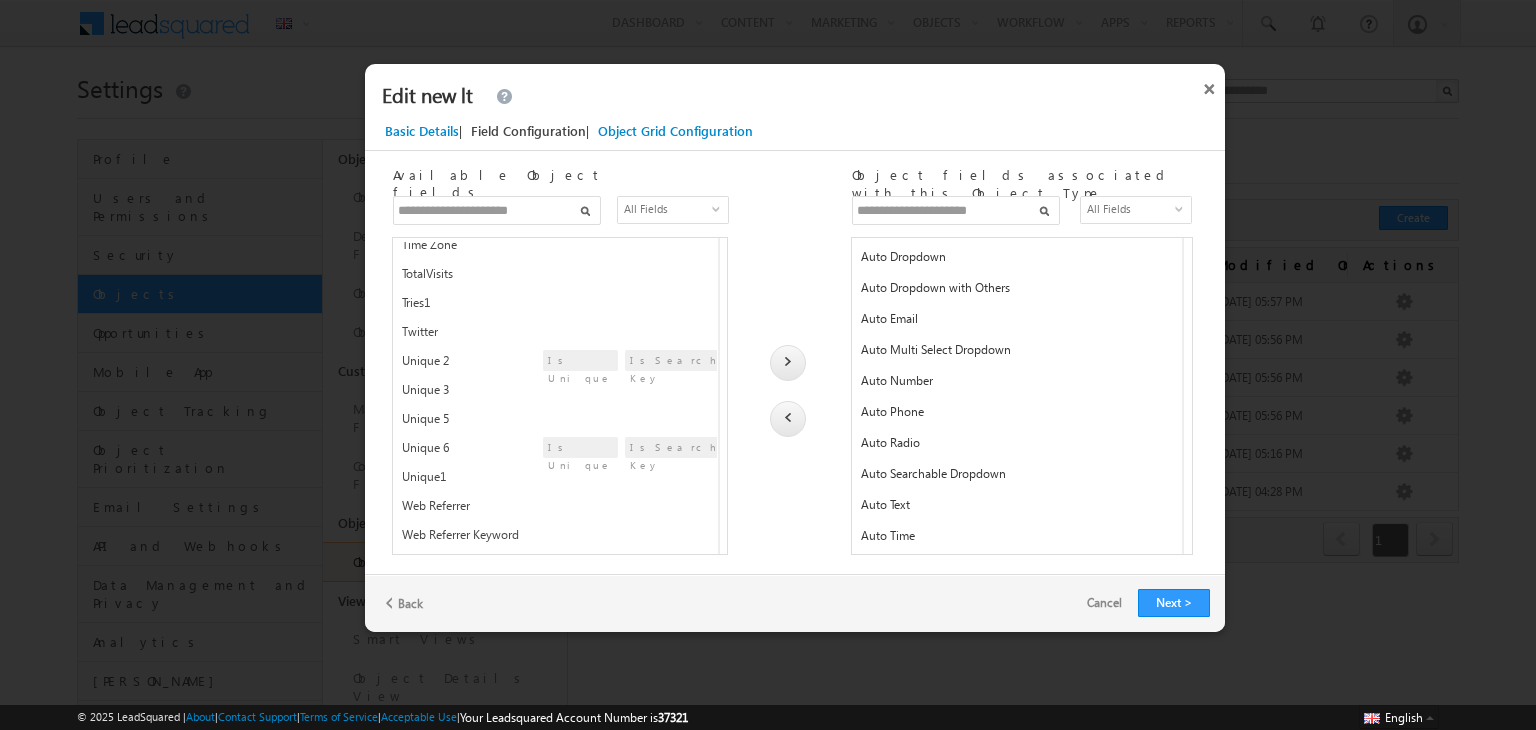 scroll, scrollTop: 0, scrollLeft: 0, axis: both 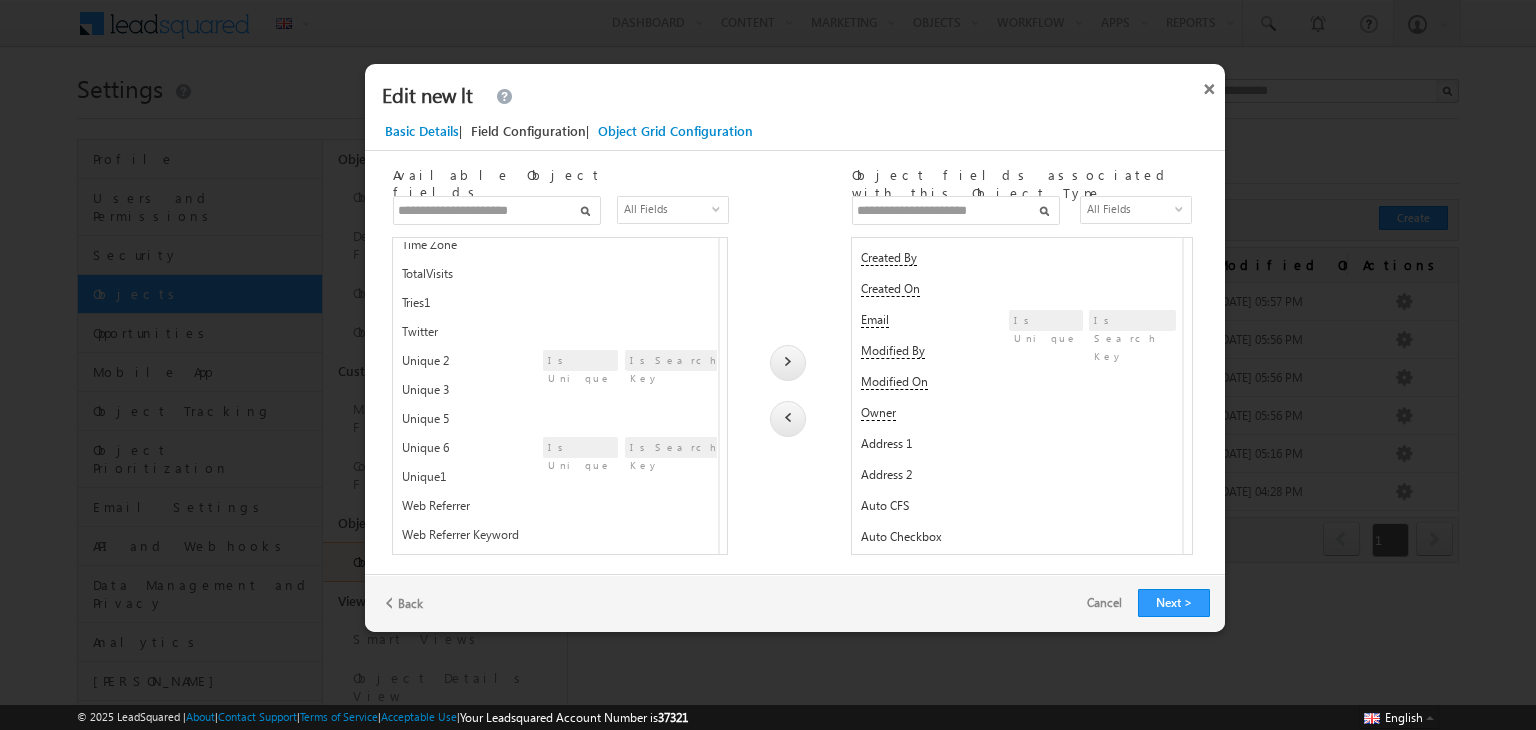 click at bounding box center [956, 210] 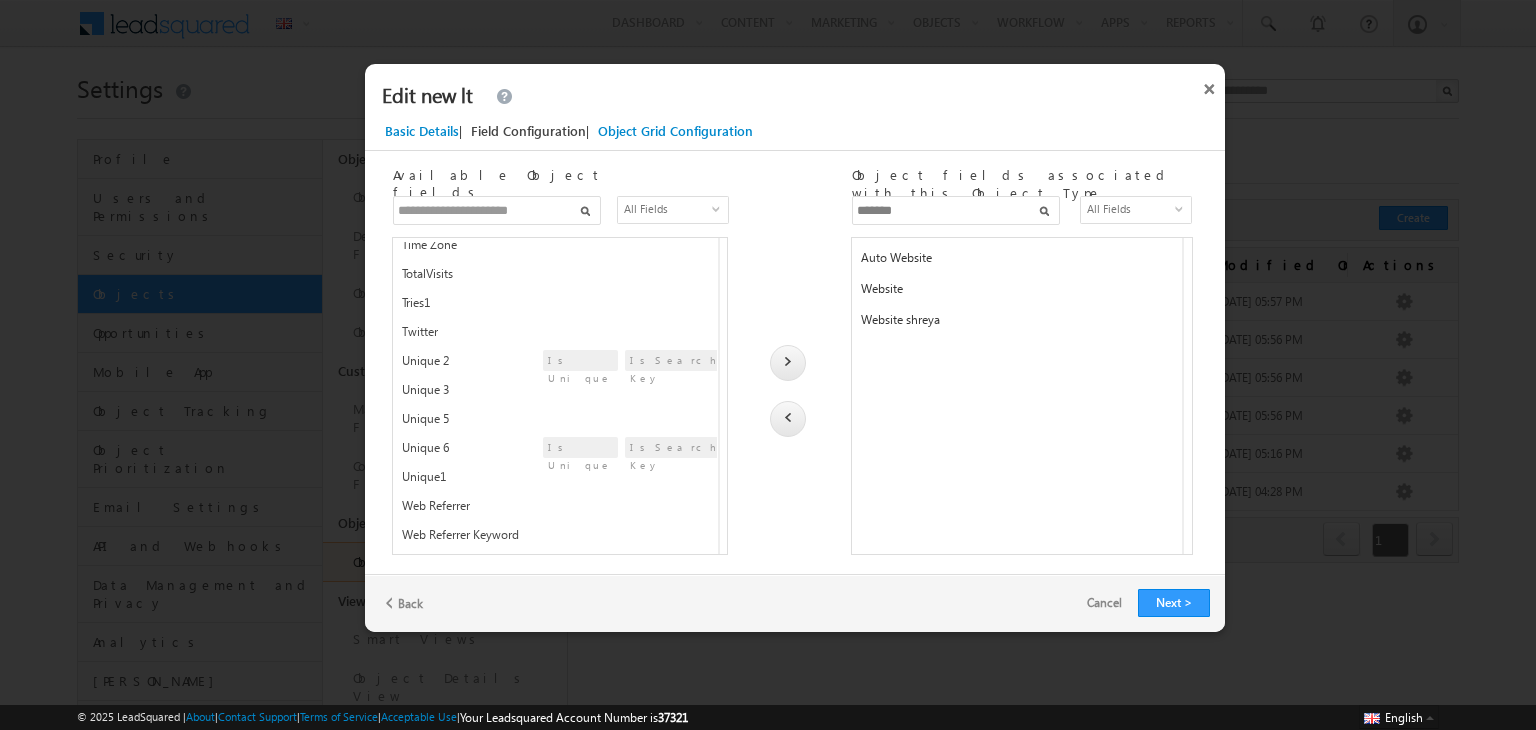 click on "Website" at bounding box center (1015, 293) 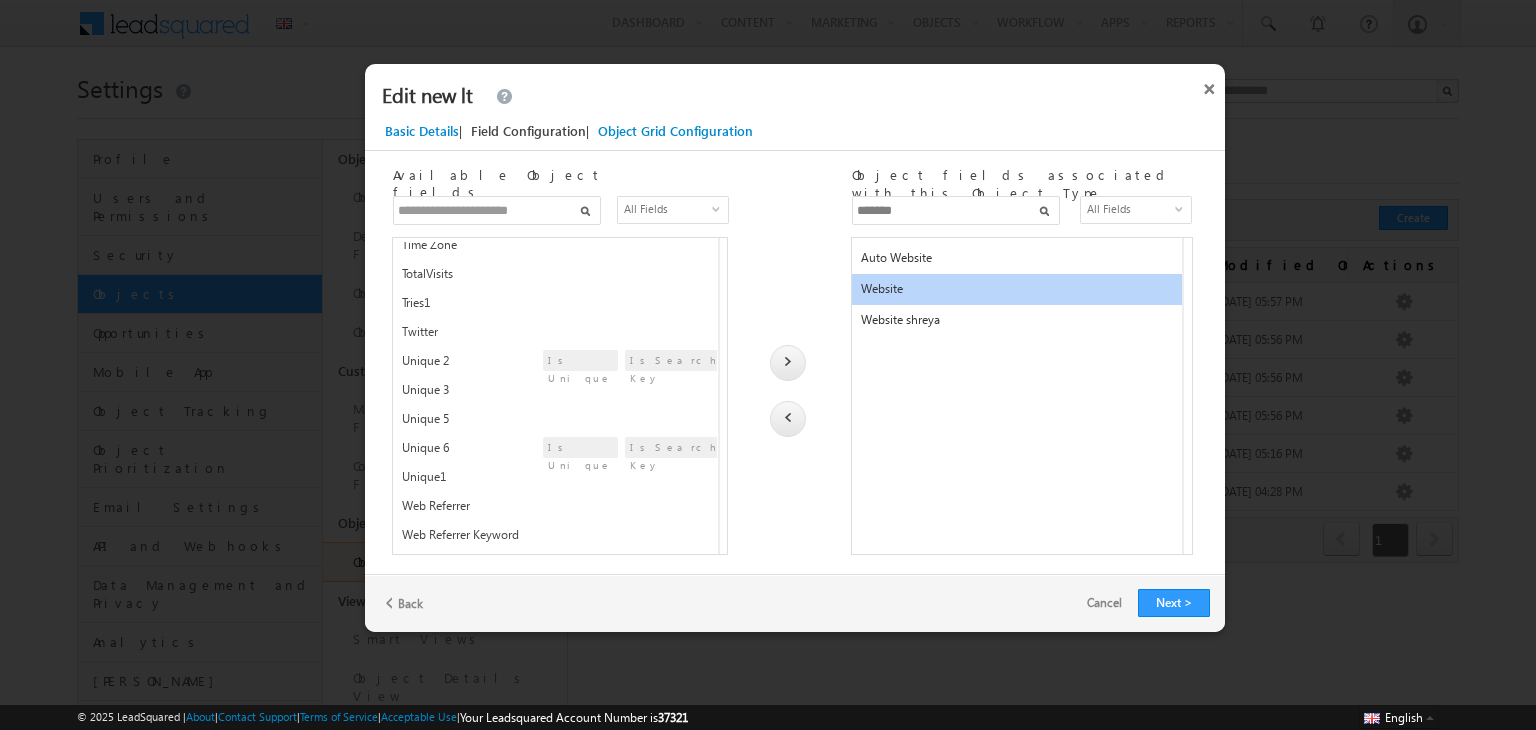 click at bounding box center (788, 419) 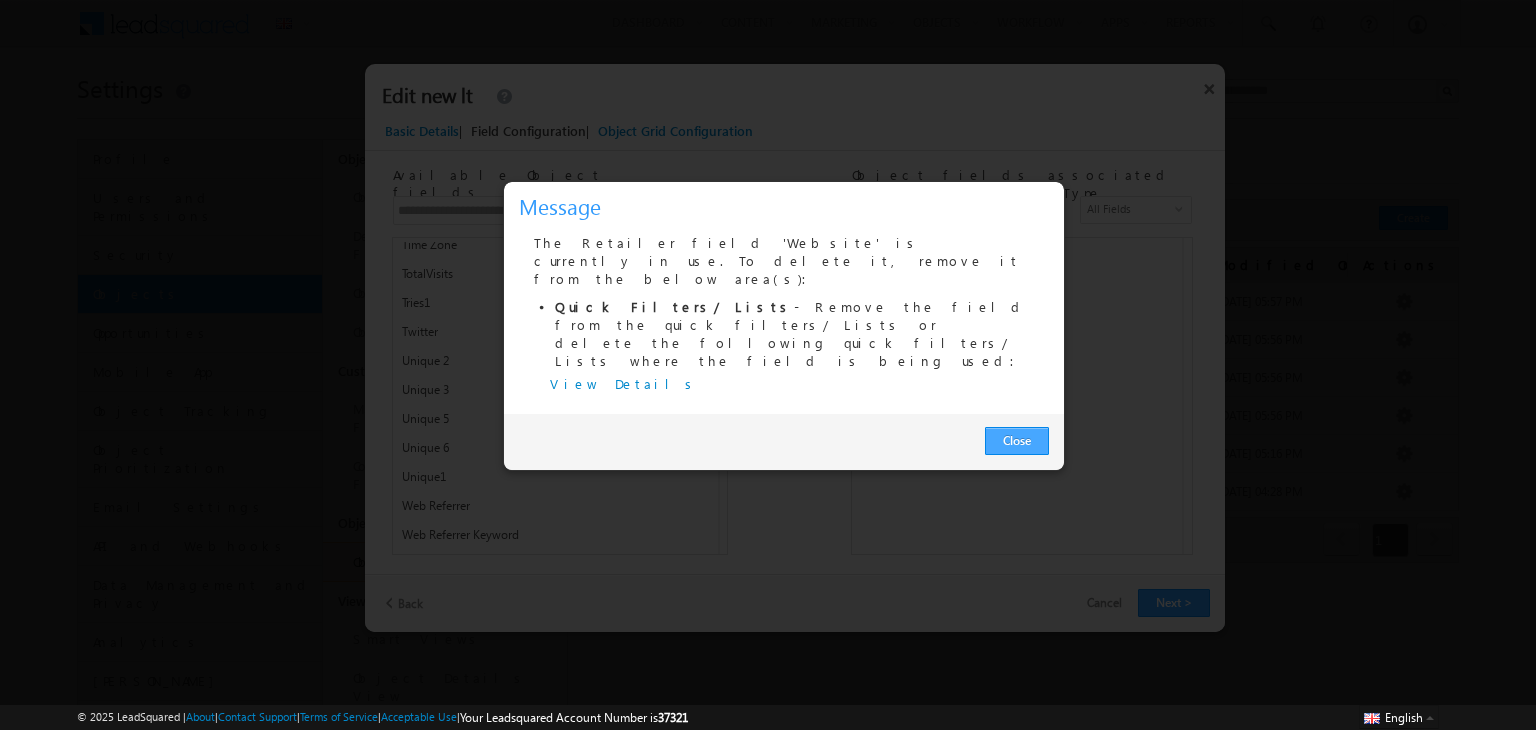 click on "Close" at bounding box center (1017, 441) 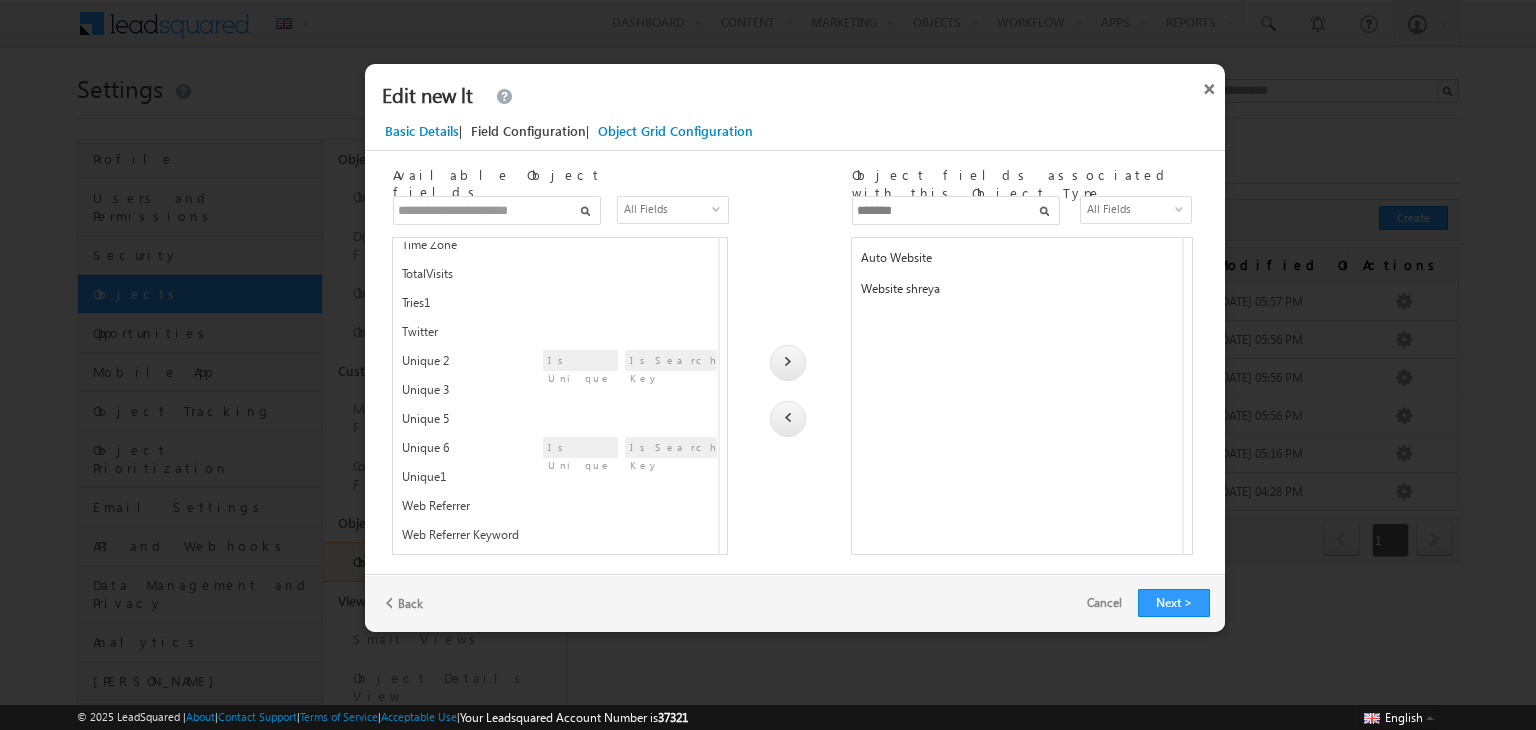 click on "*******" at bounding box center (956, 210) 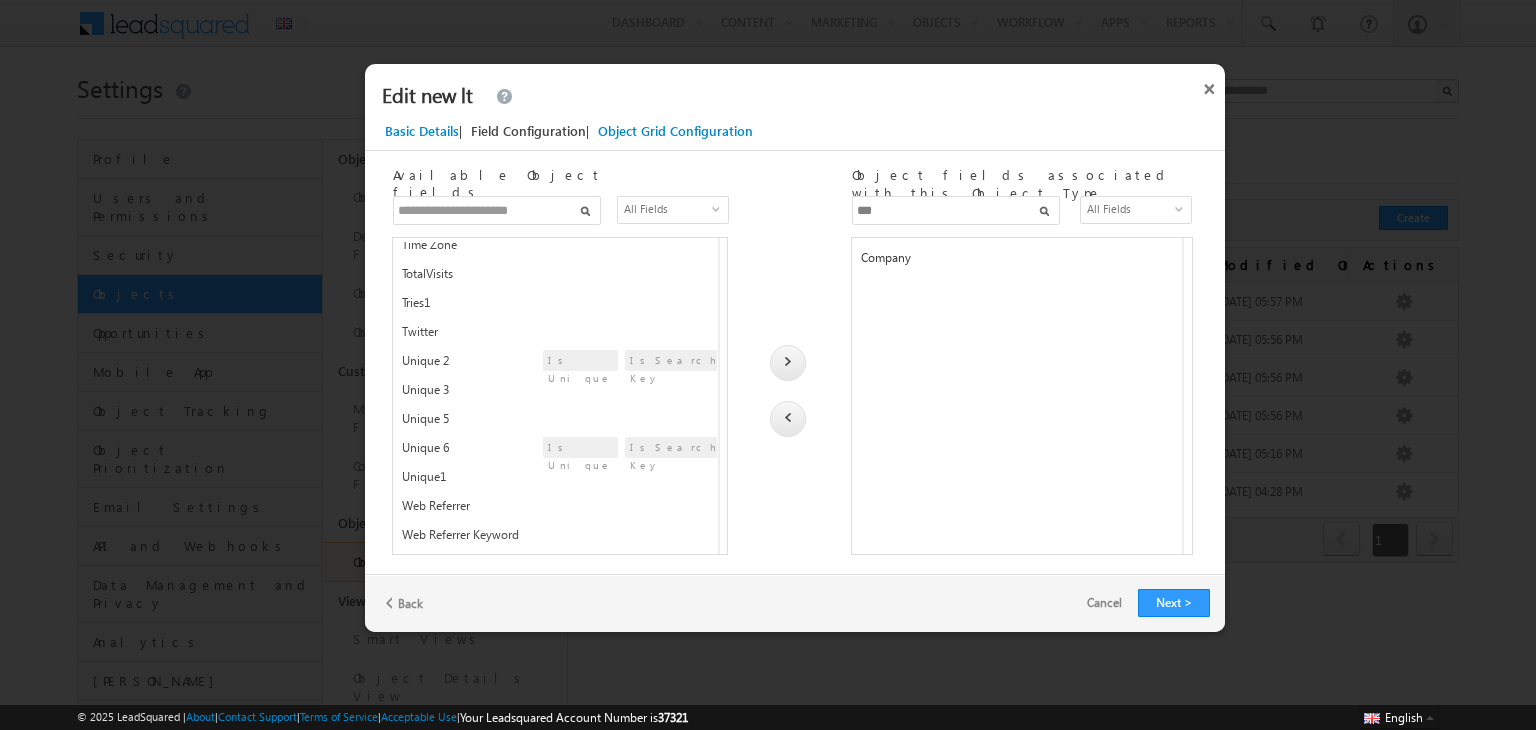 type on "*****" 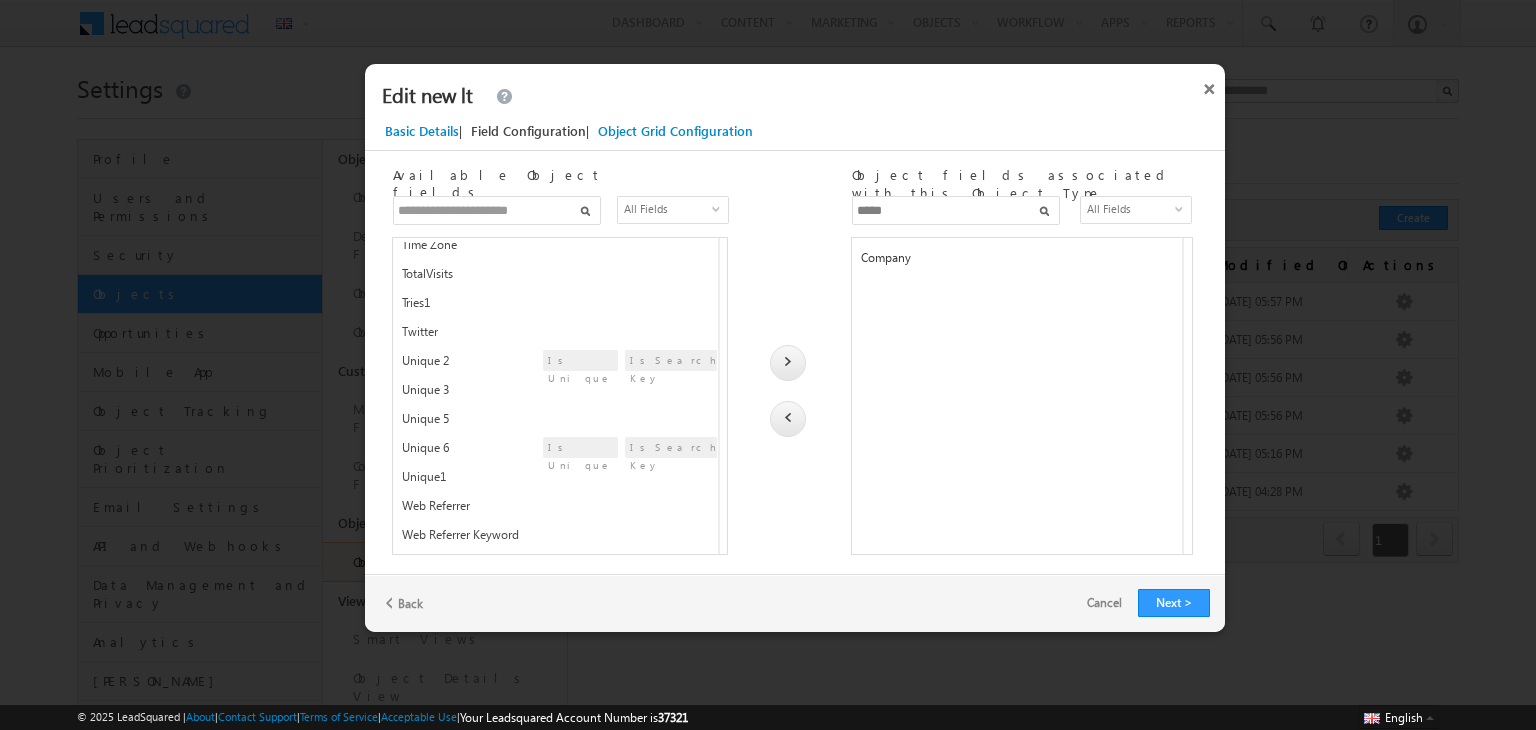 click on "Company" at bounding box center (1015, 262) 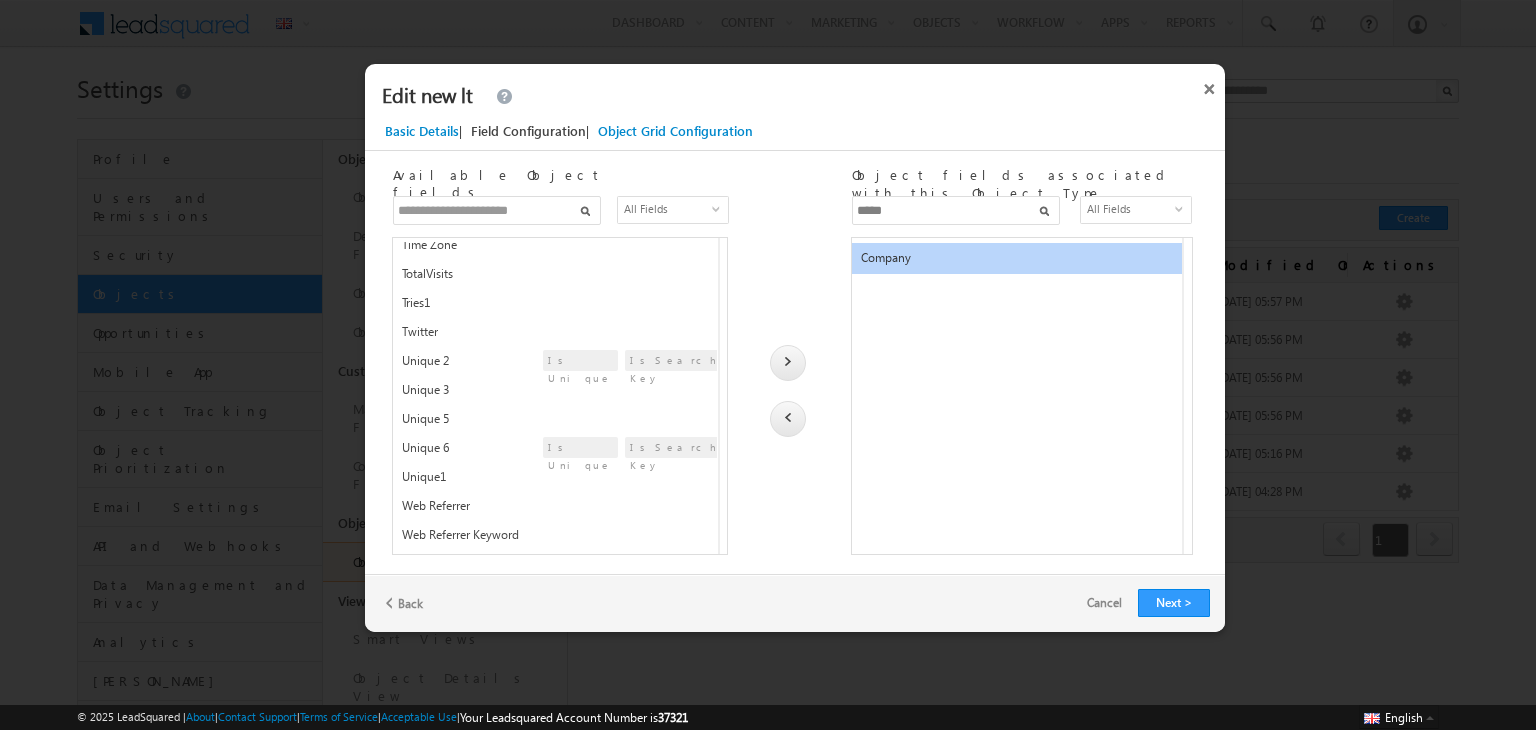 click at bounding box center [788, 419] 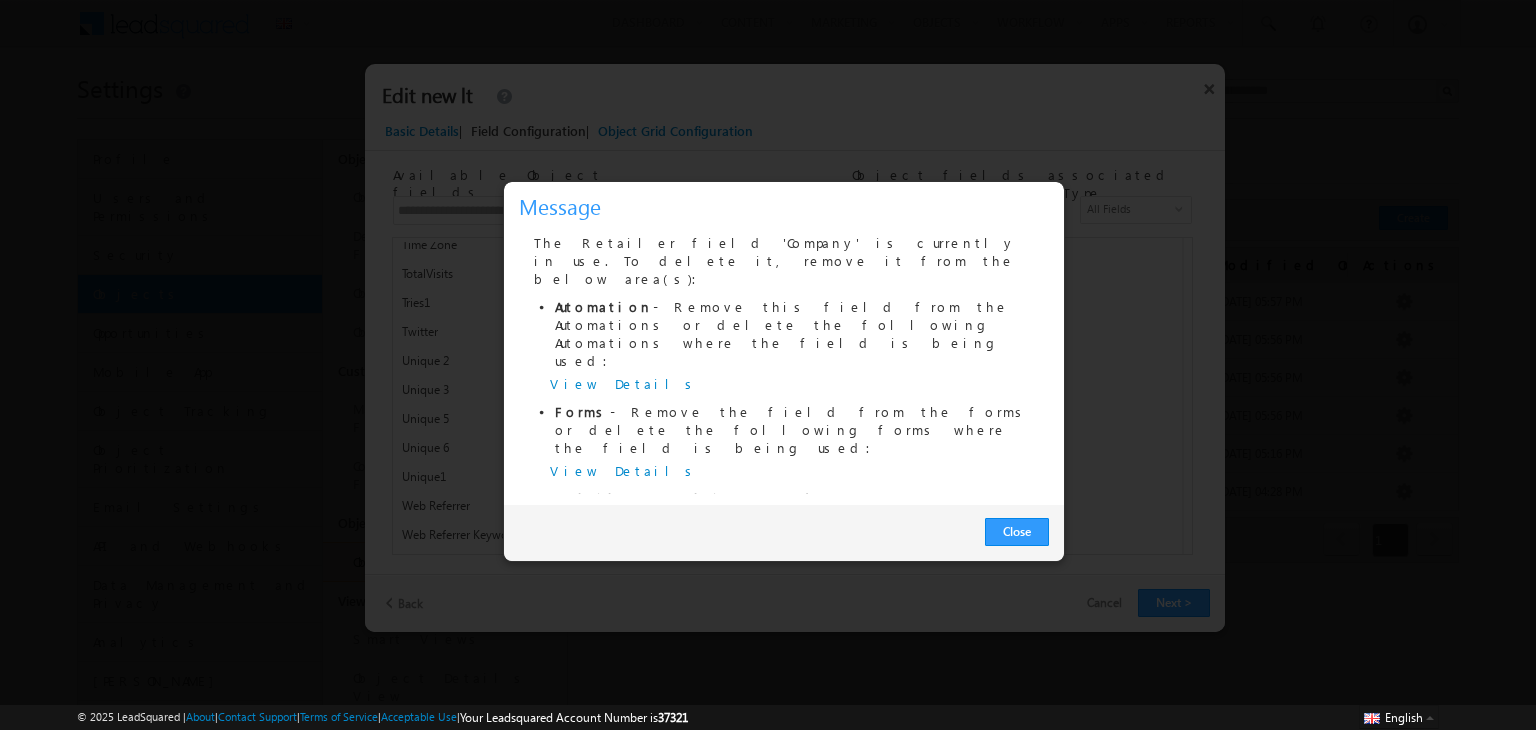 scroll, scrollTop: 130, scrollLeft: 0, axis: vertical 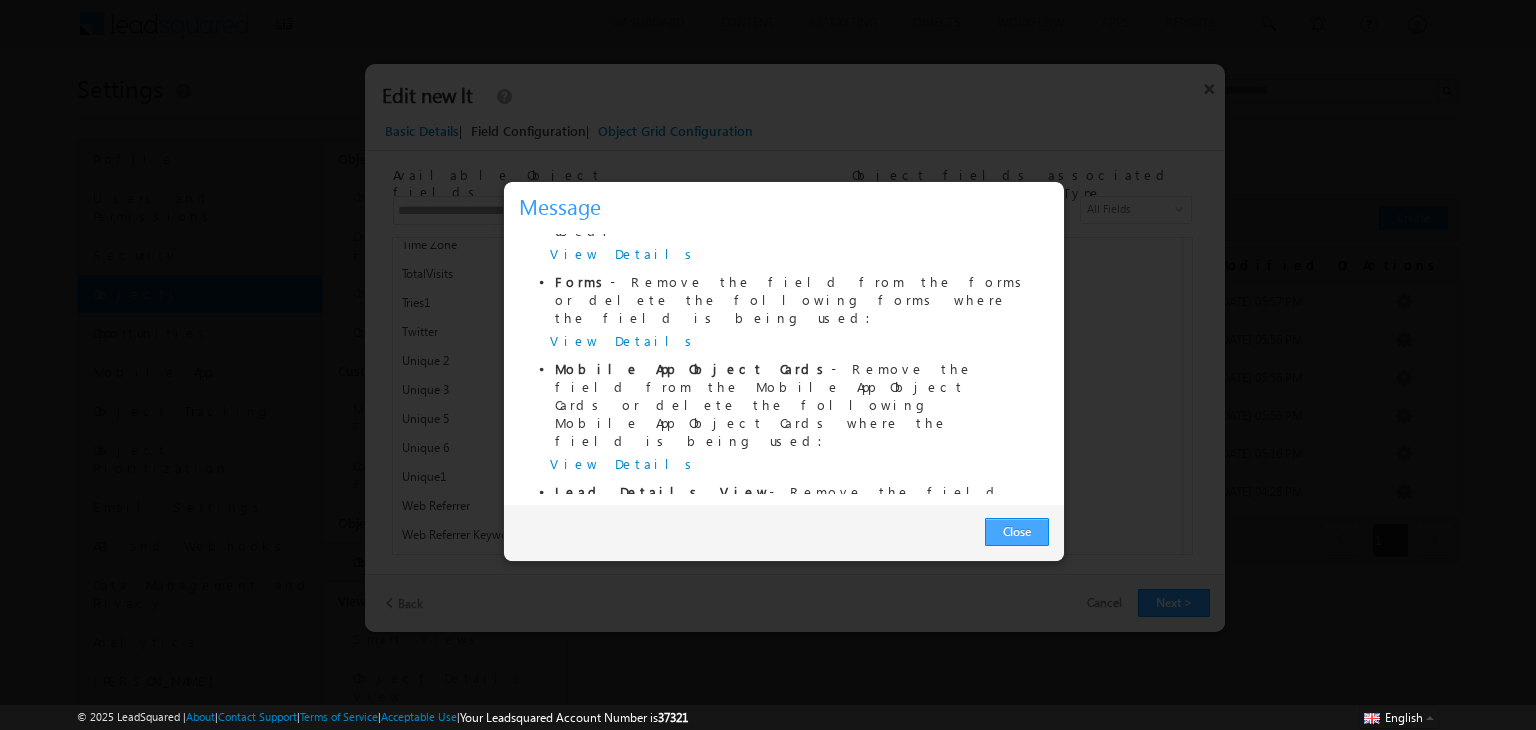 click on "Close" at bounding box center [1017, 532] 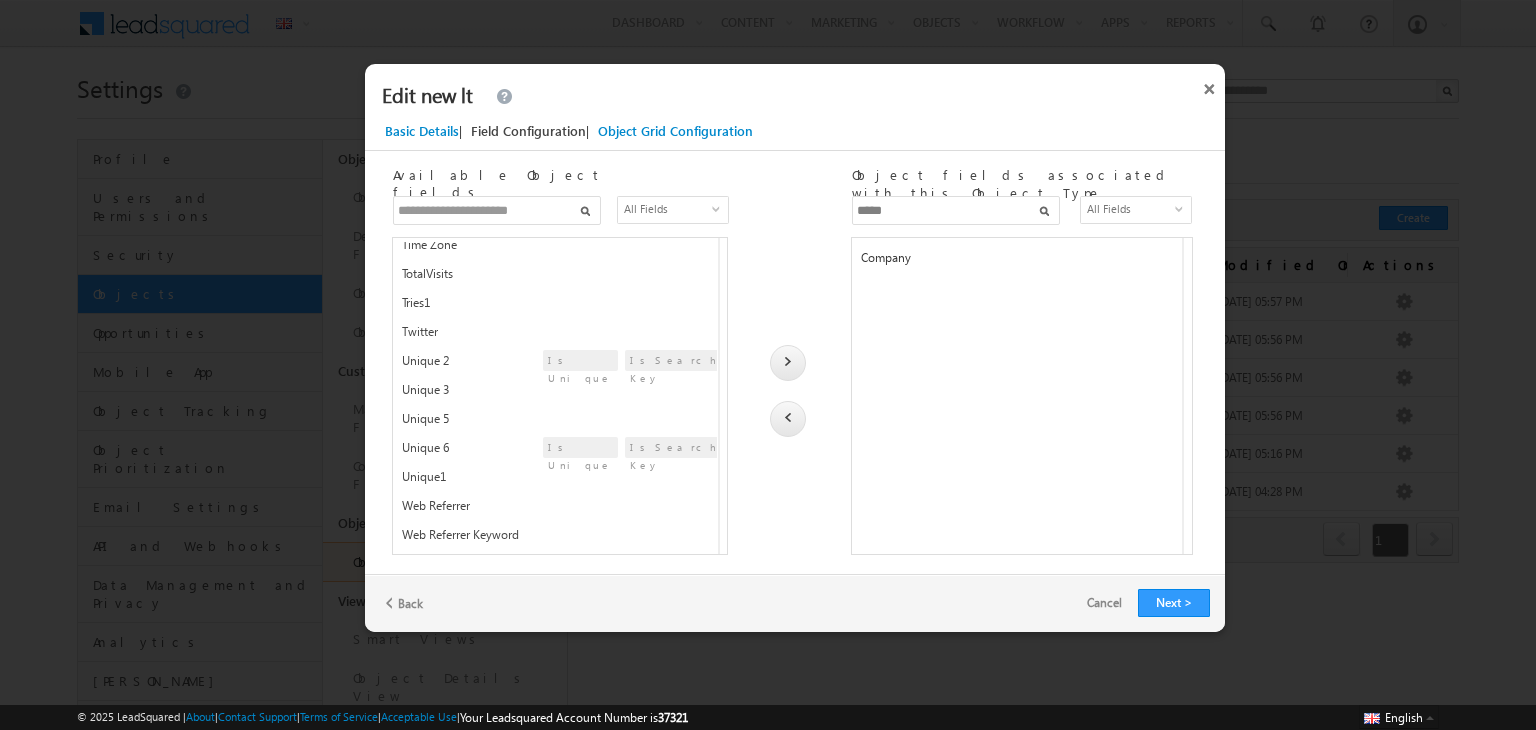 click at bounding box center (1022, 396) 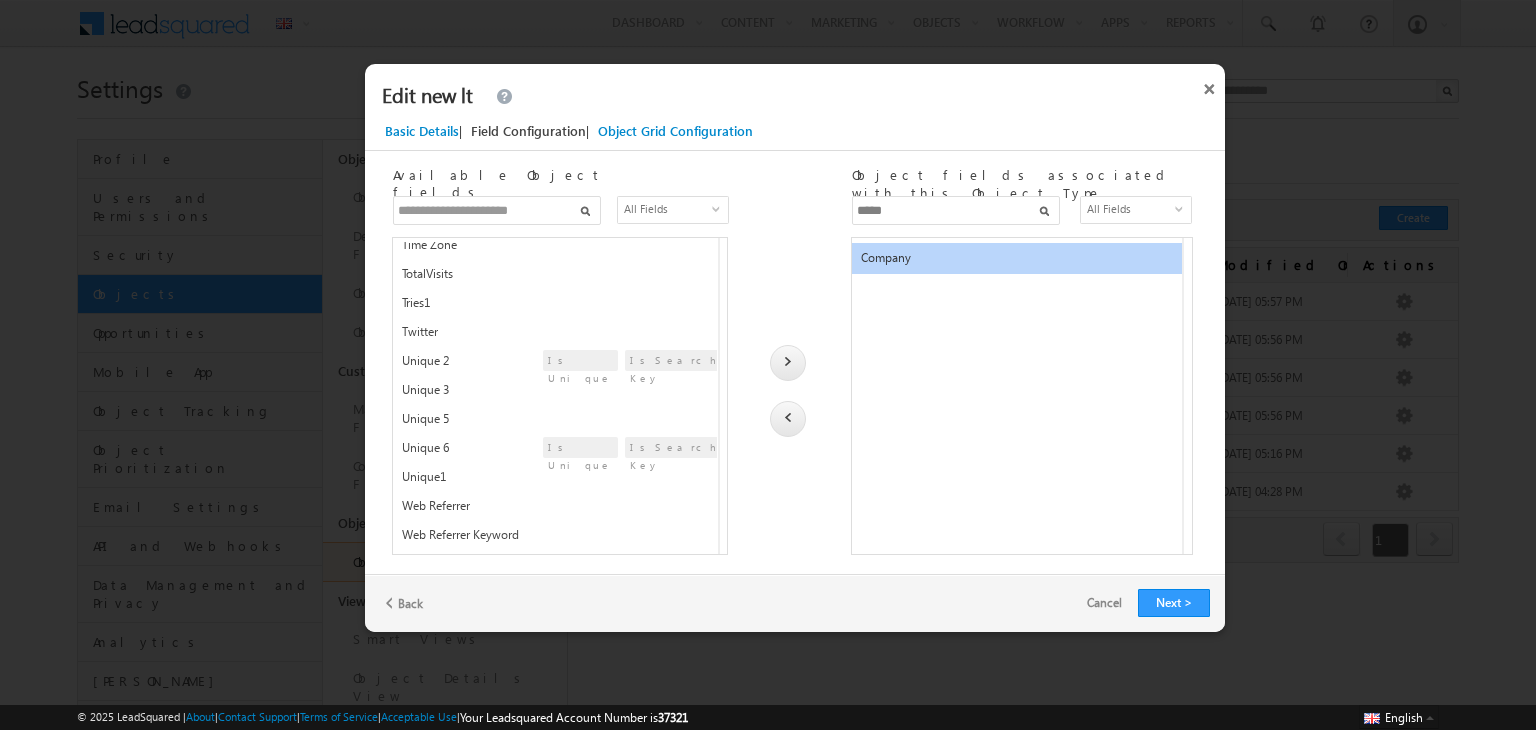 click at bounding box center [788, 419] 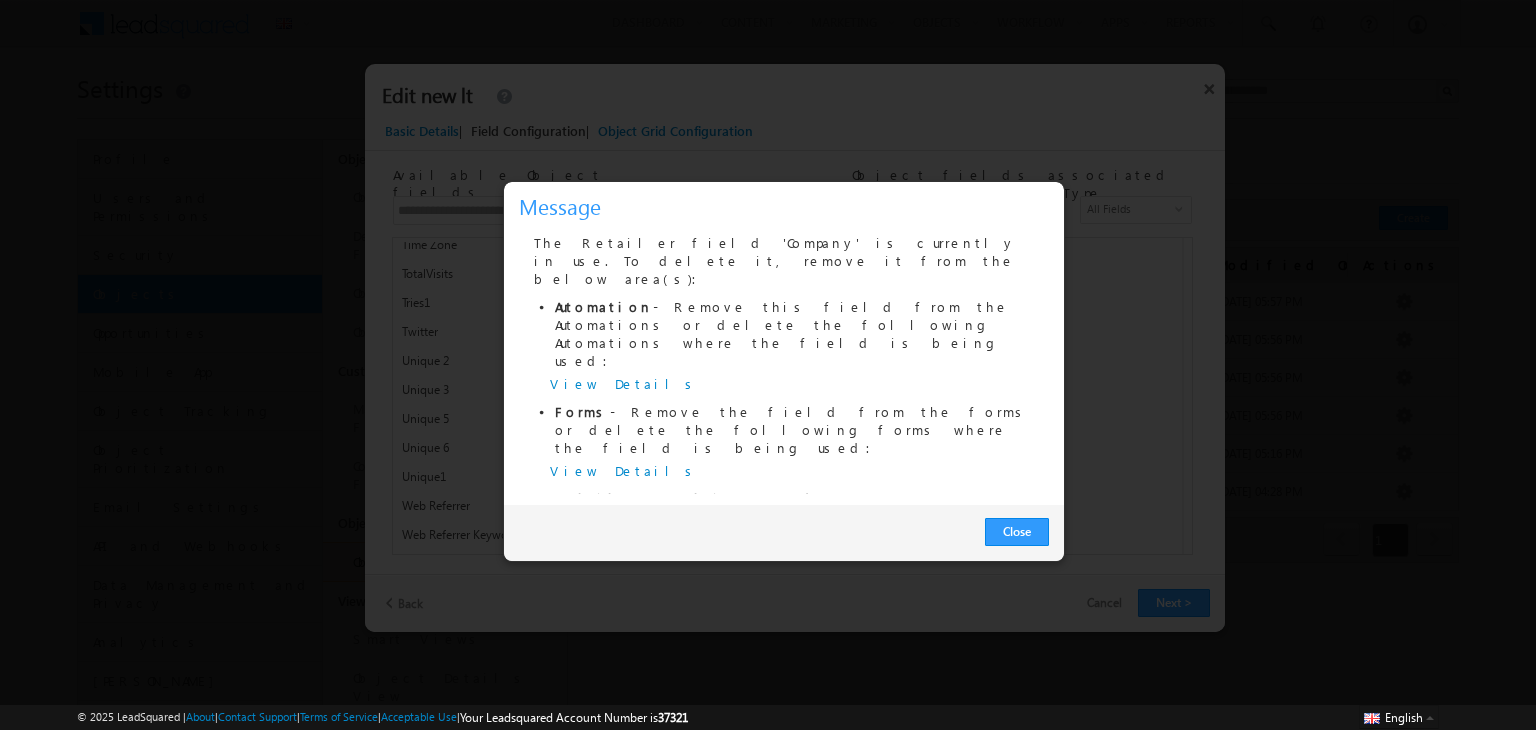 scroll, scrollTop: 130, scrollLeft: 0, axis: vertical 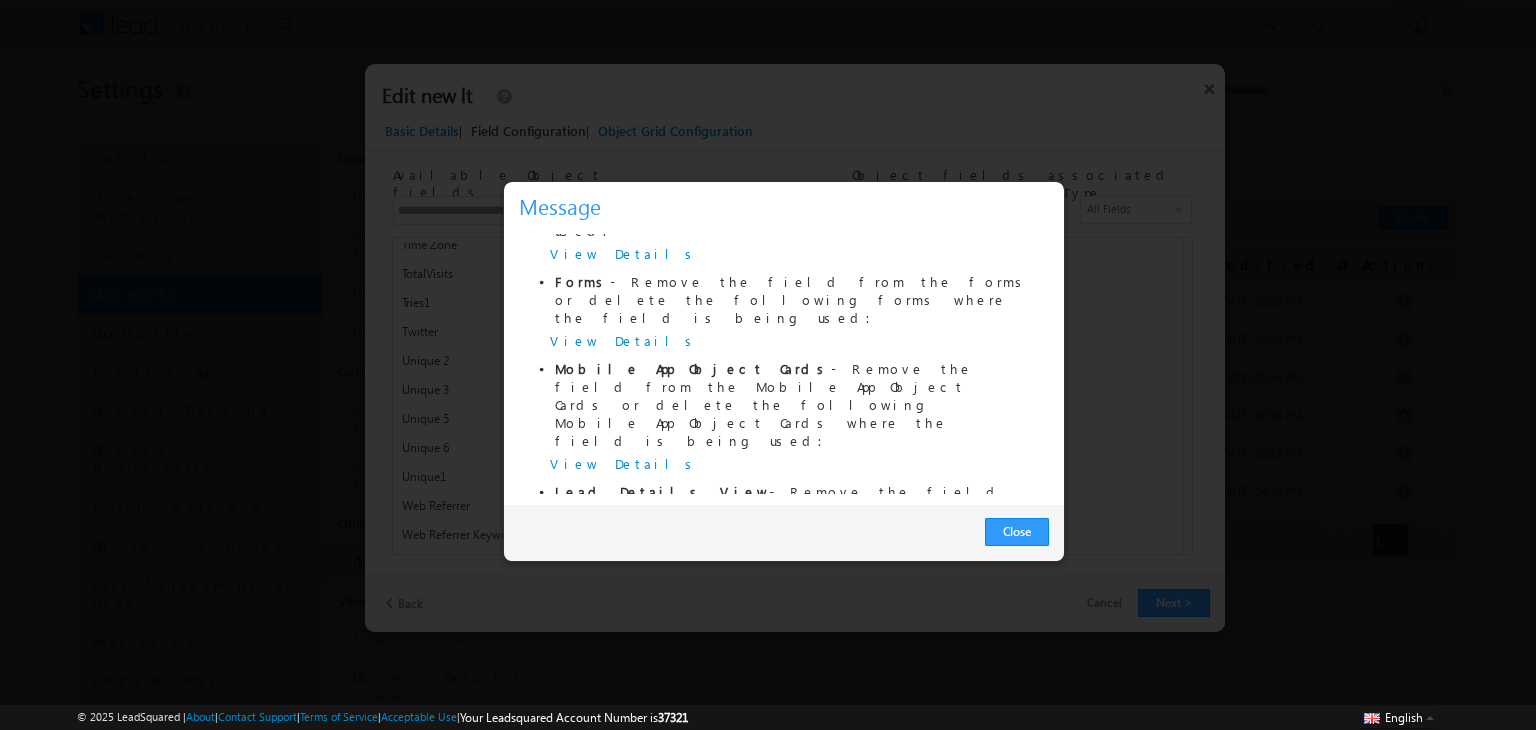 click on "View Details" at bounding box center [624, 673] 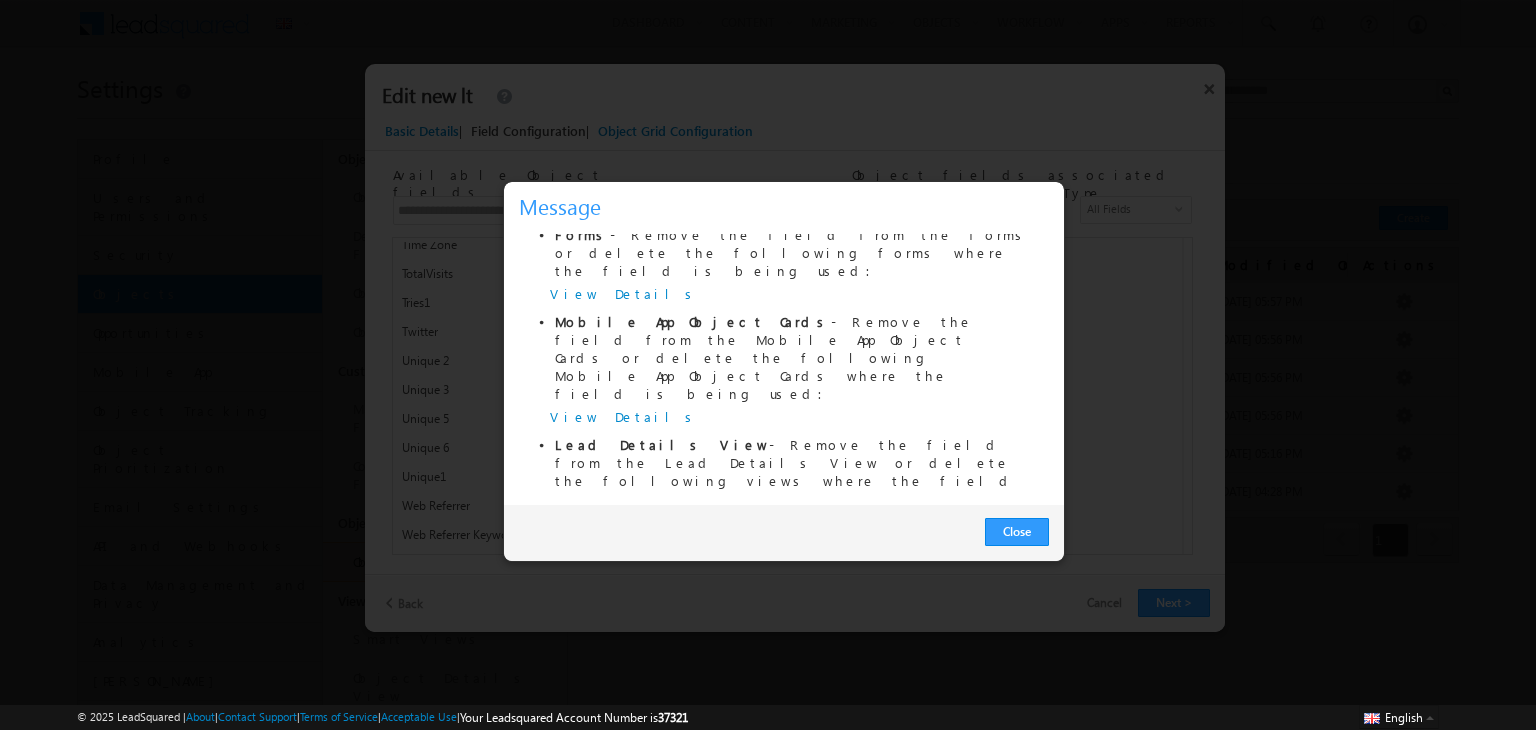 click on "View Details" at bounding box center (624, 521) 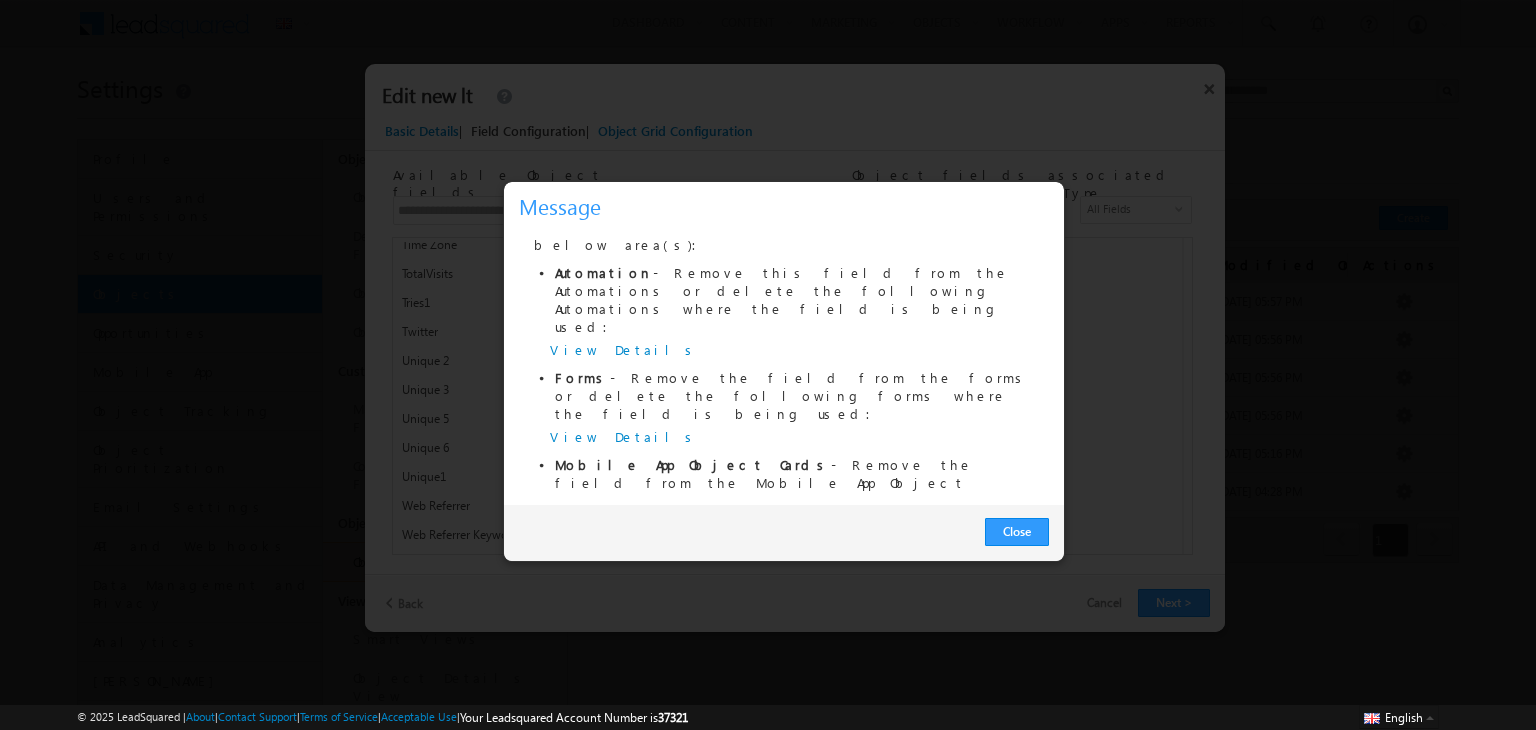 scroll, scrollTop: 32, scrollLeft: 0, axis: vertical 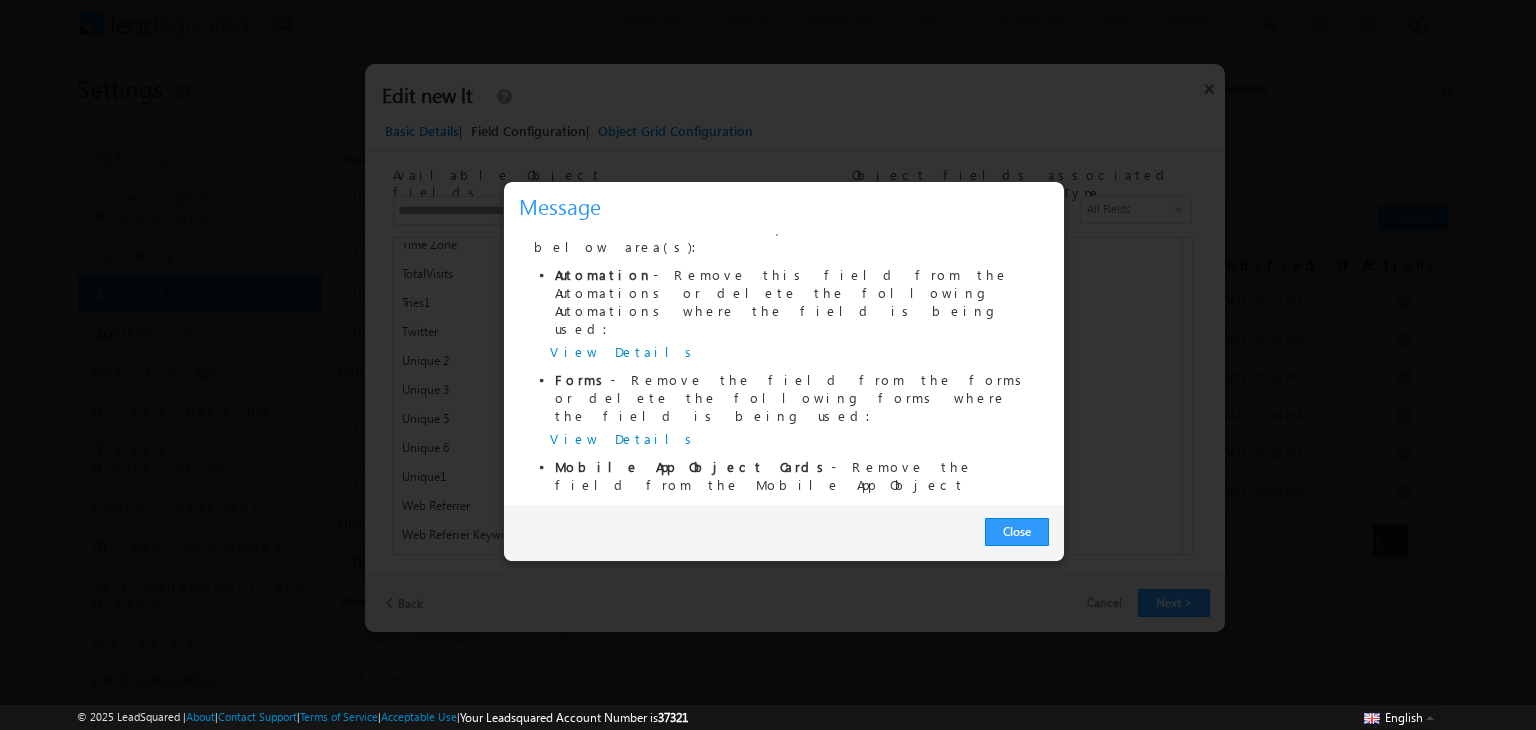 click on "View Details" at bounding box center [624, 561] 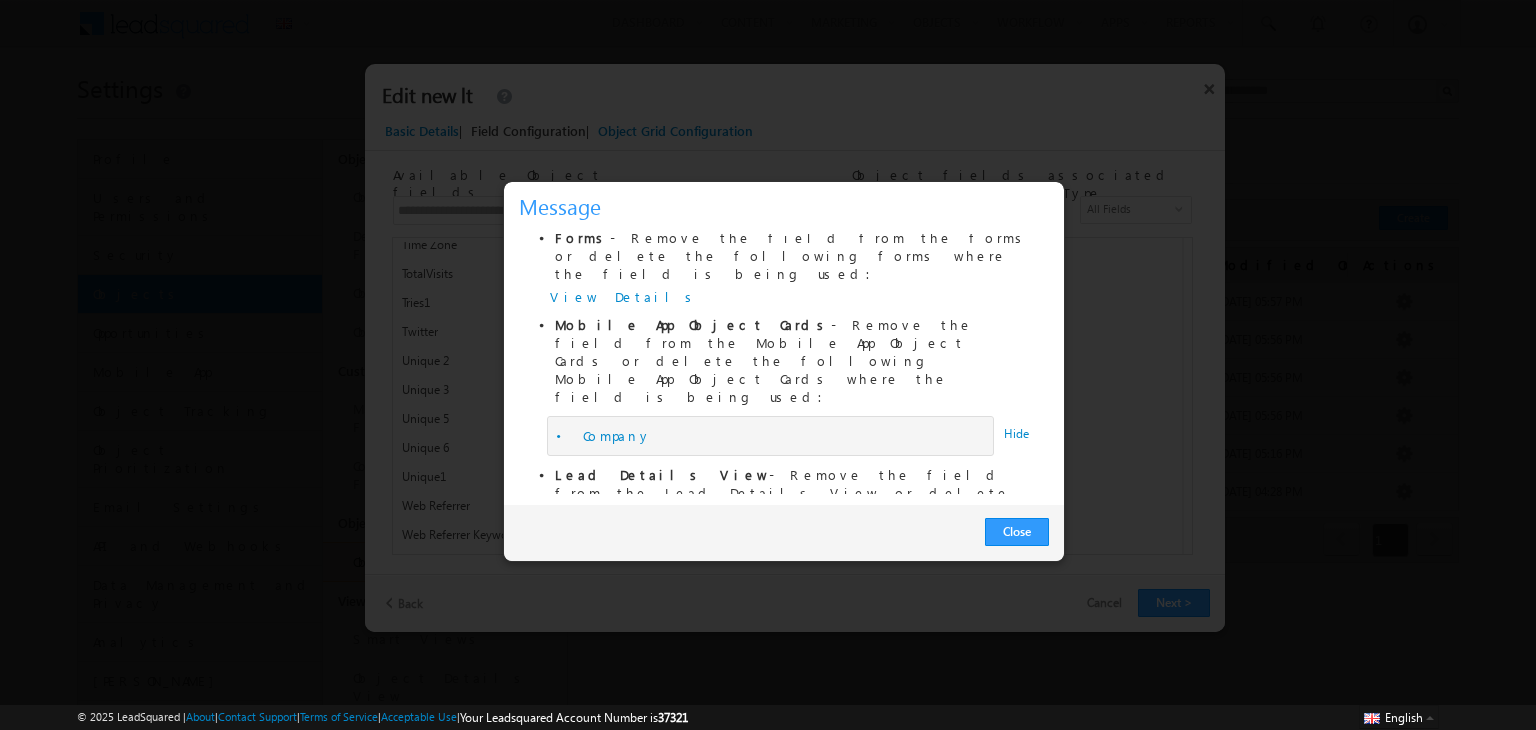 scroll, scrollTop: 179, scrollLeft: 0, axis: vertical 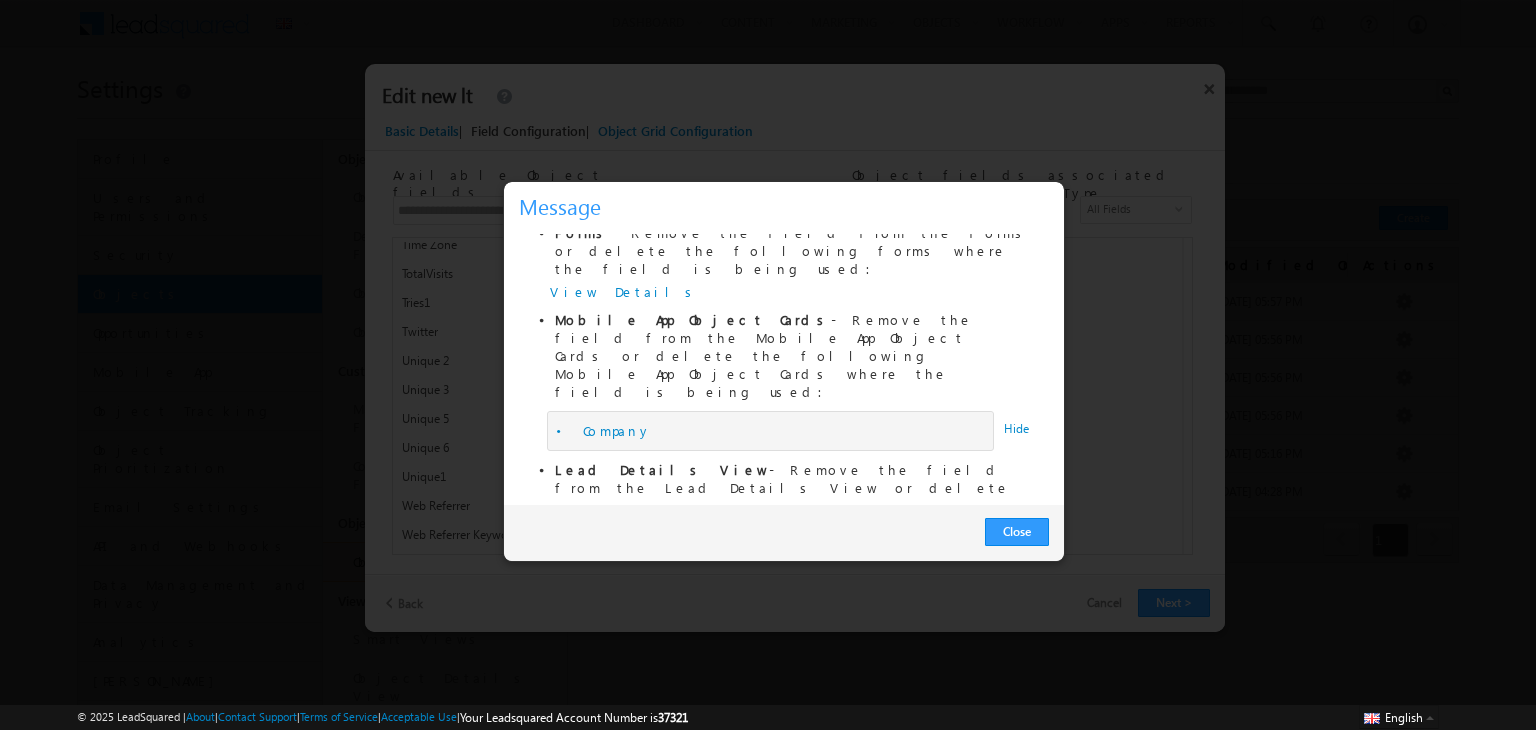 click on "• CompanyTesting" at bounding box center [643, 602] 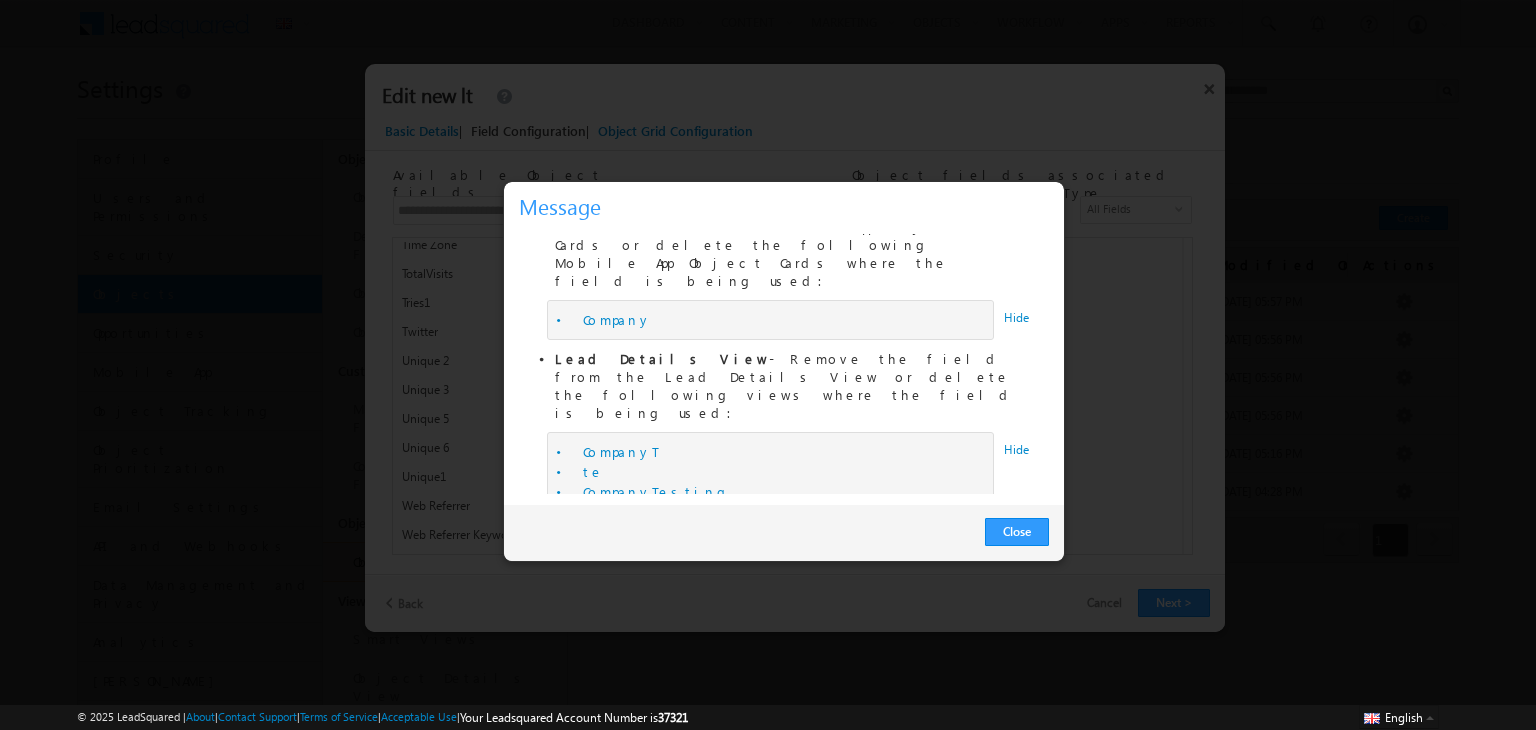 click on "• testCompany" at bounding box center [626, 643] 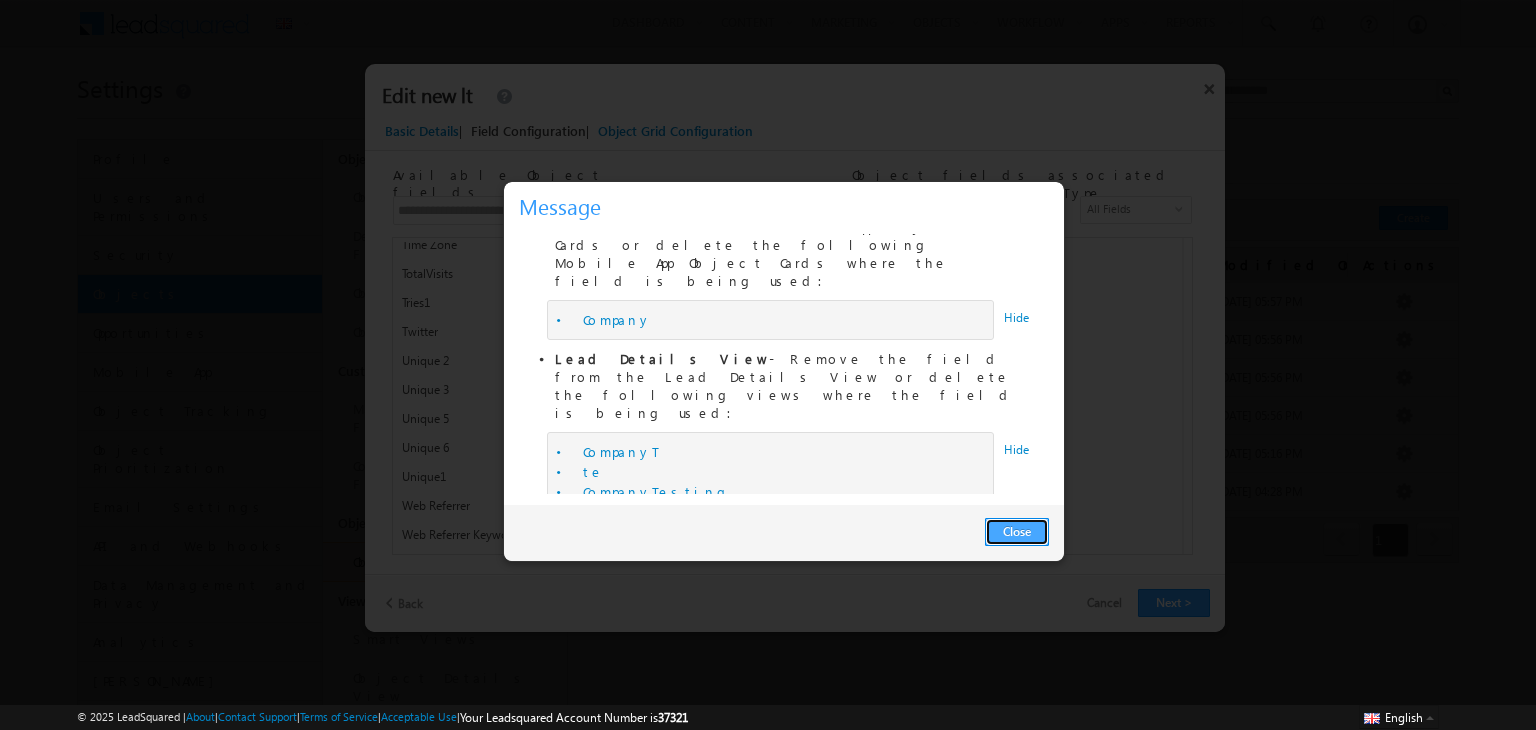 click on "Close" at bounding box center [1017, 532] 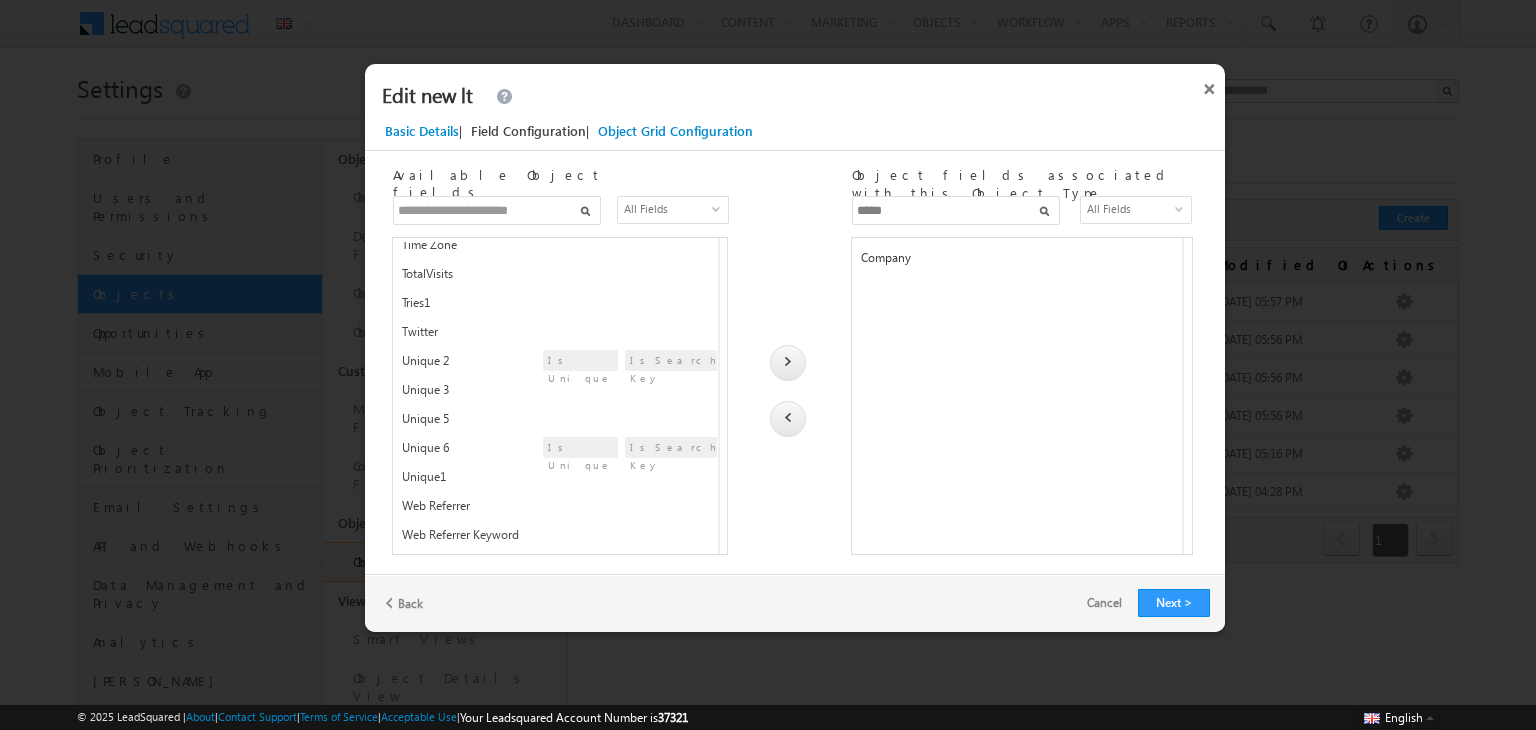 click on "Company" at bounding box center (1015, 262) 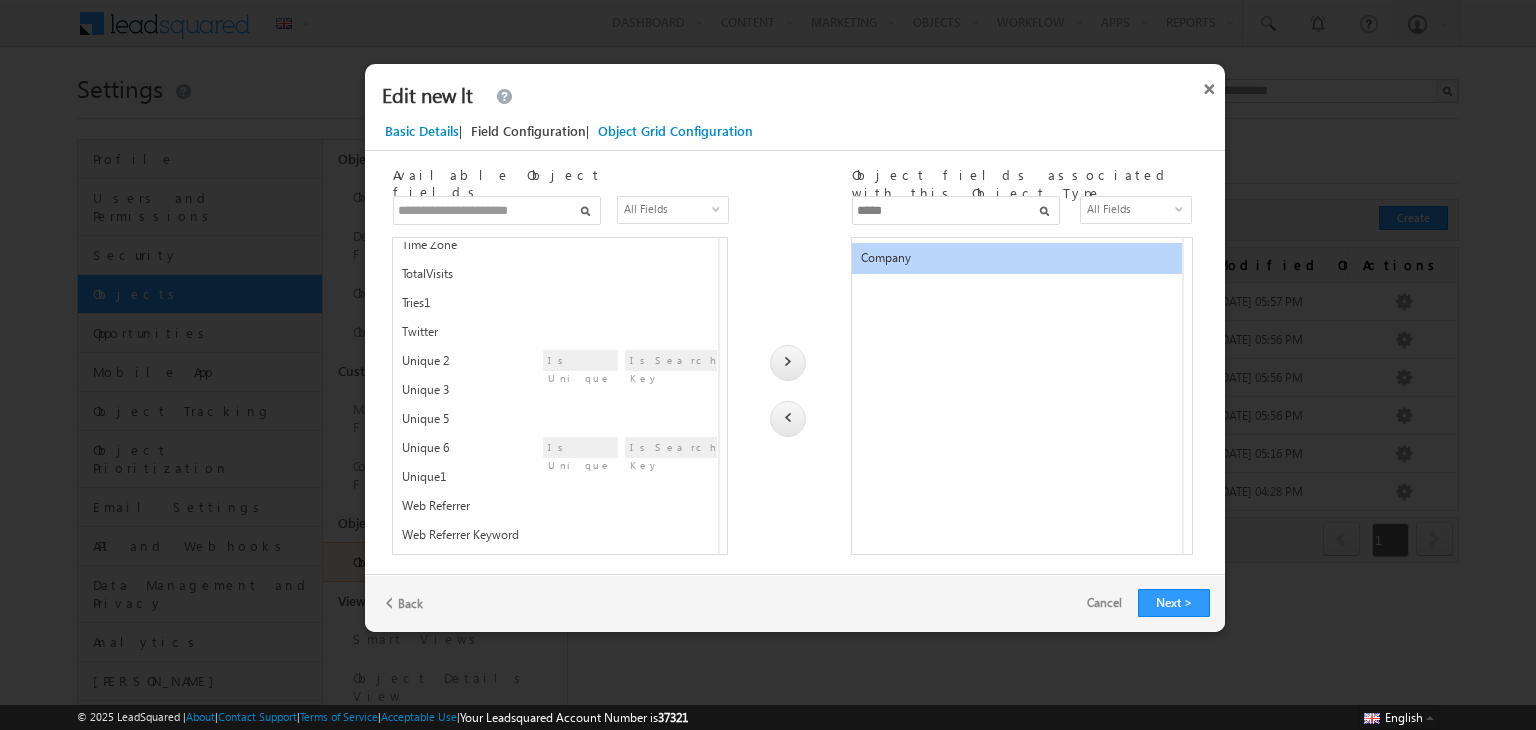 click at bounding box center (788, 419) 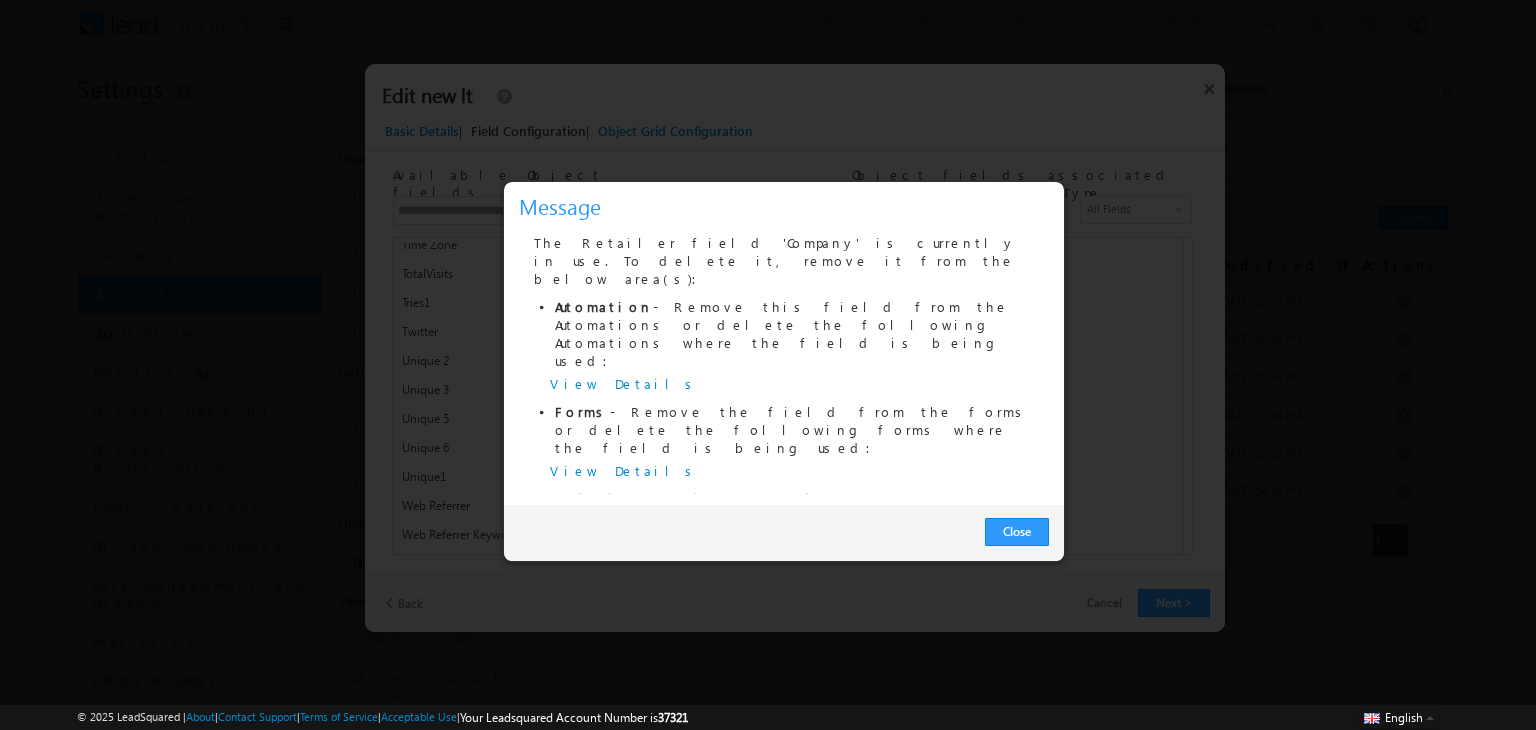 scroll, scrollTop: 130, scrollLeft: 0, axis: vertical 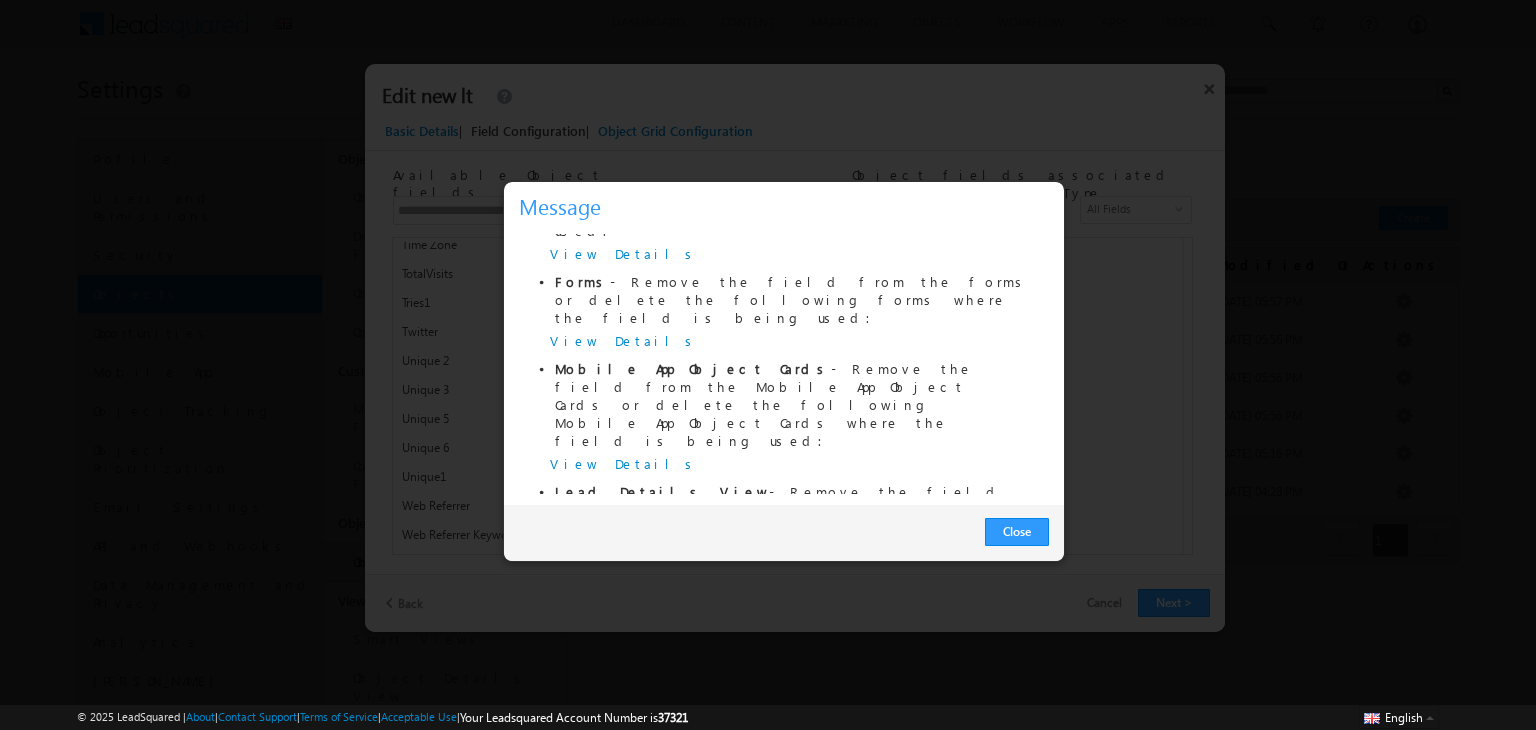 click on "View Details" at bounding box center [624, 673] 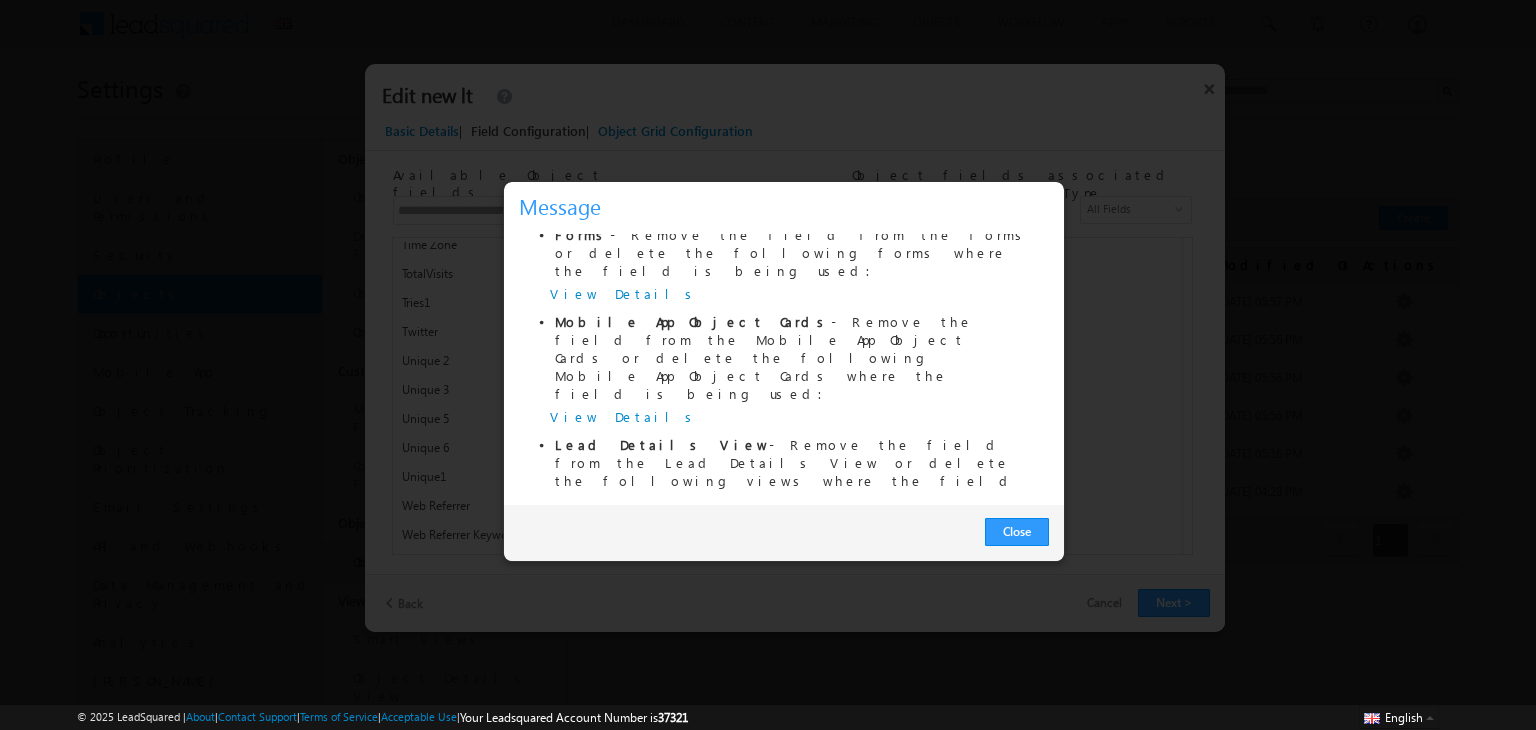 click on "View Details" at bounding box center [624, 521] 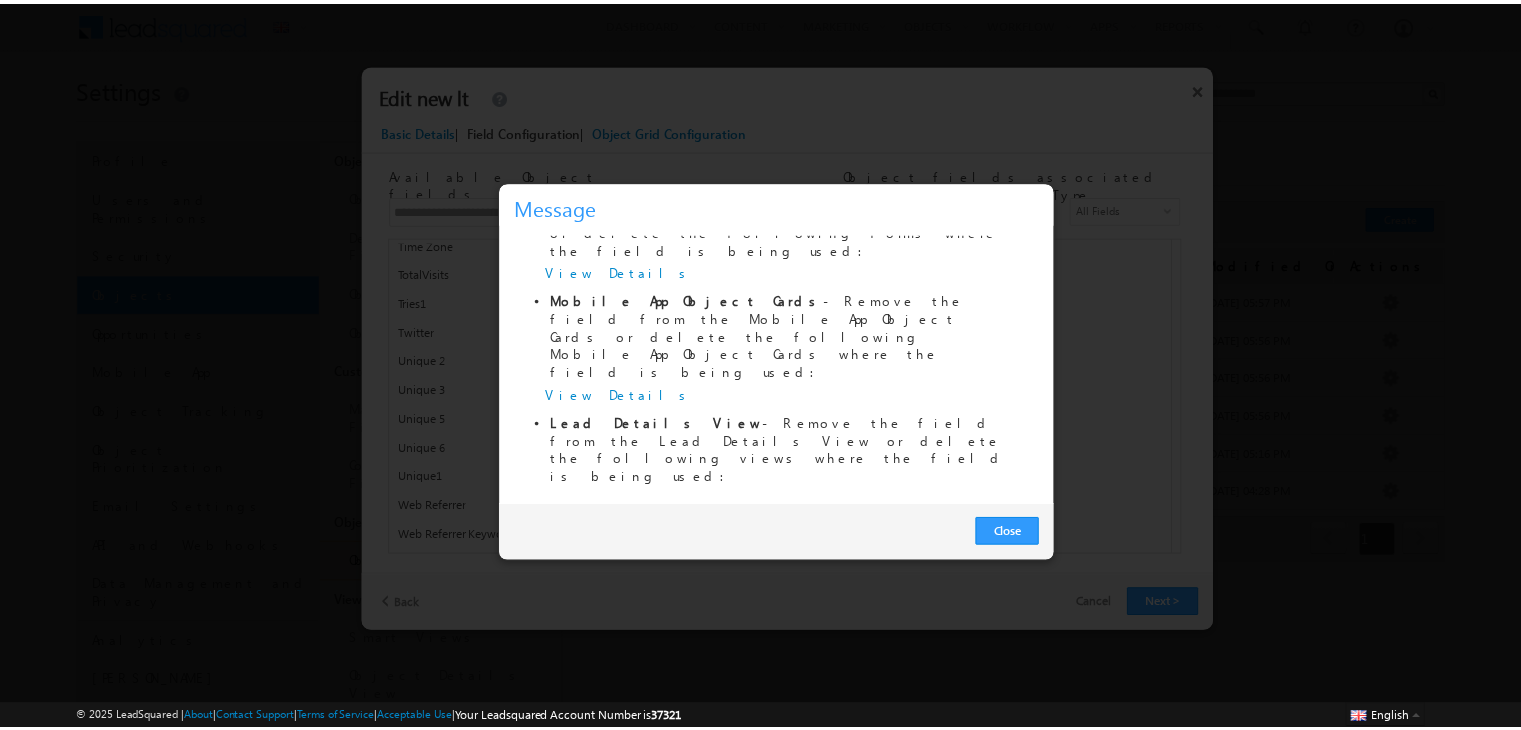 scroll, scrollTop: 264, scrollLeft: 0, axis: vertical 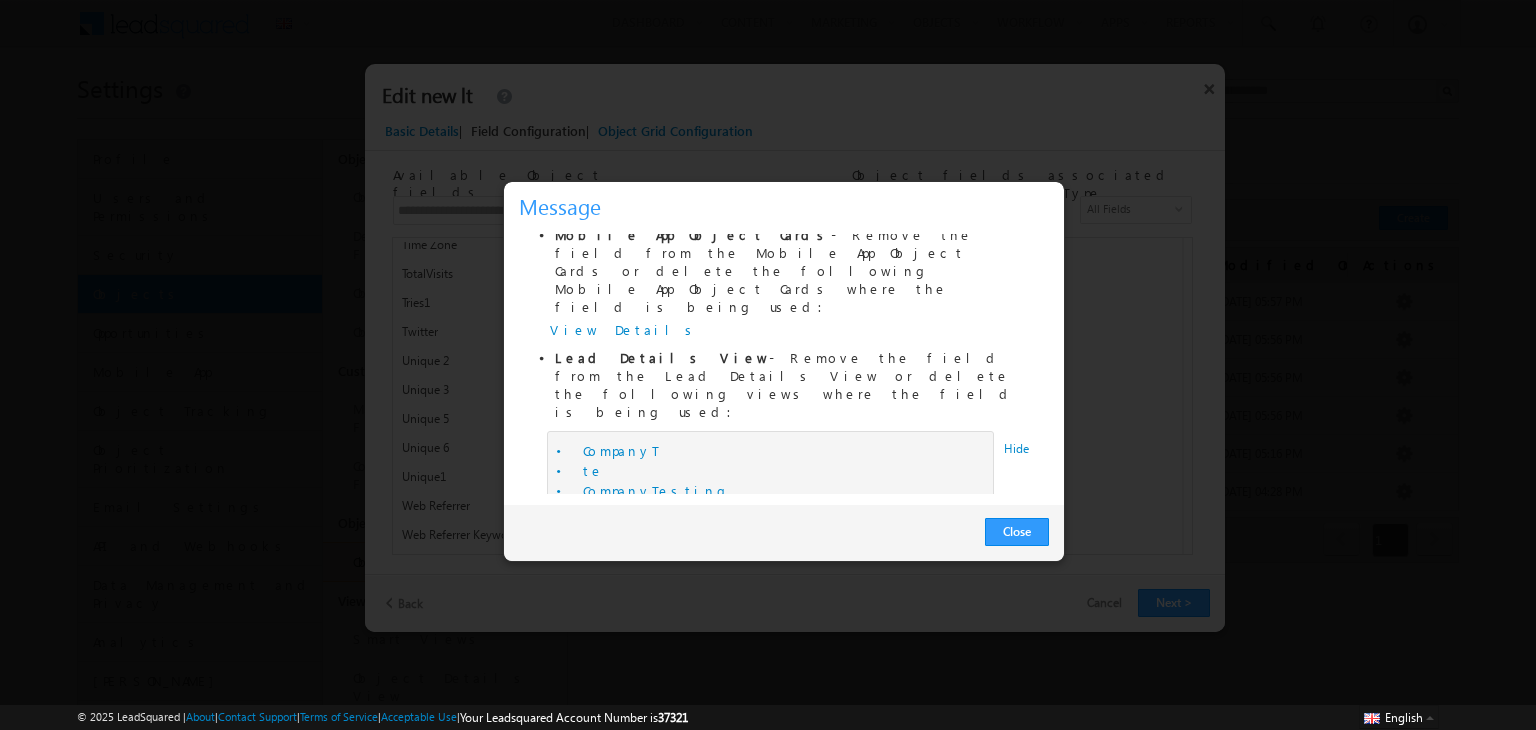 click on "• testCompany" at bounding box center [626, 662] 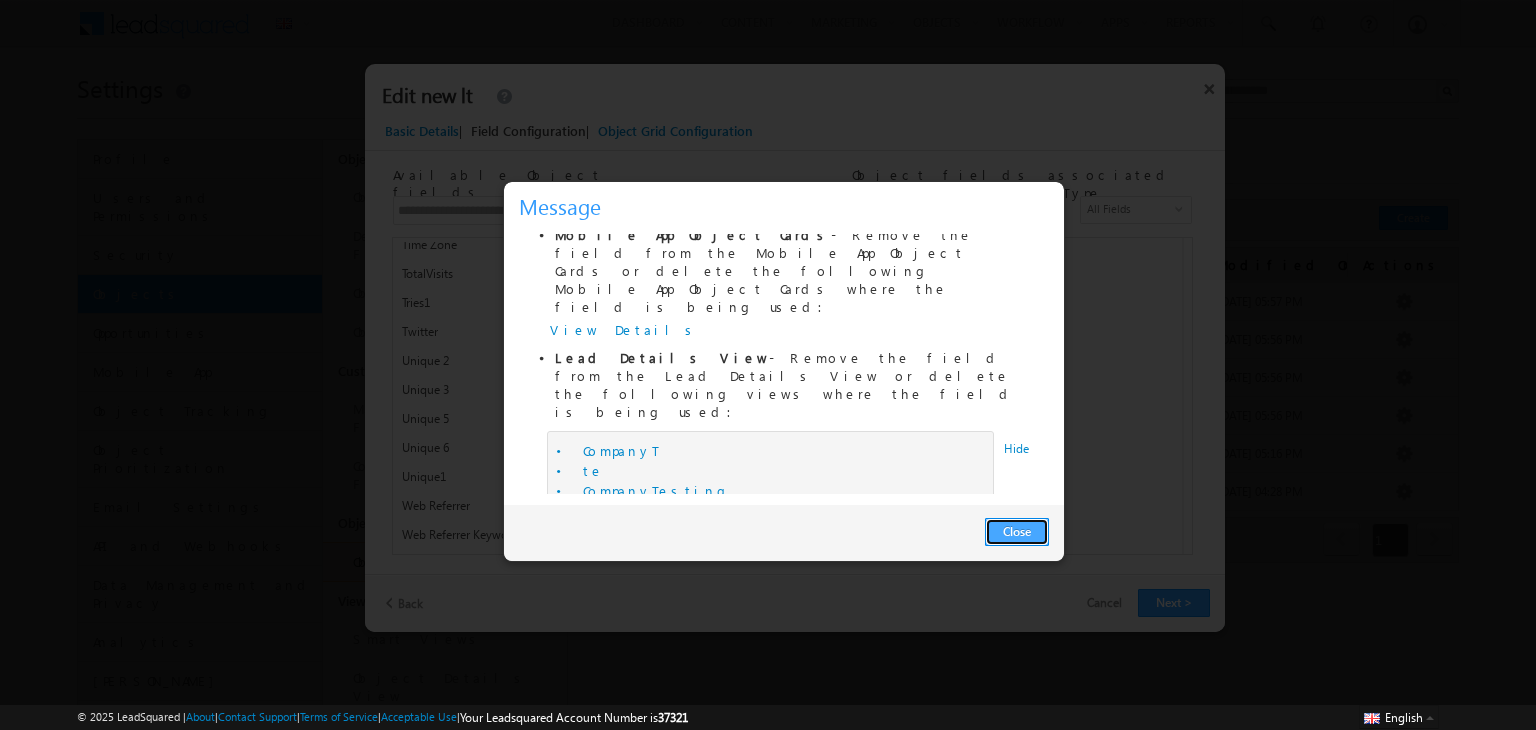click on "Close" at bounding box center (1017, 532) 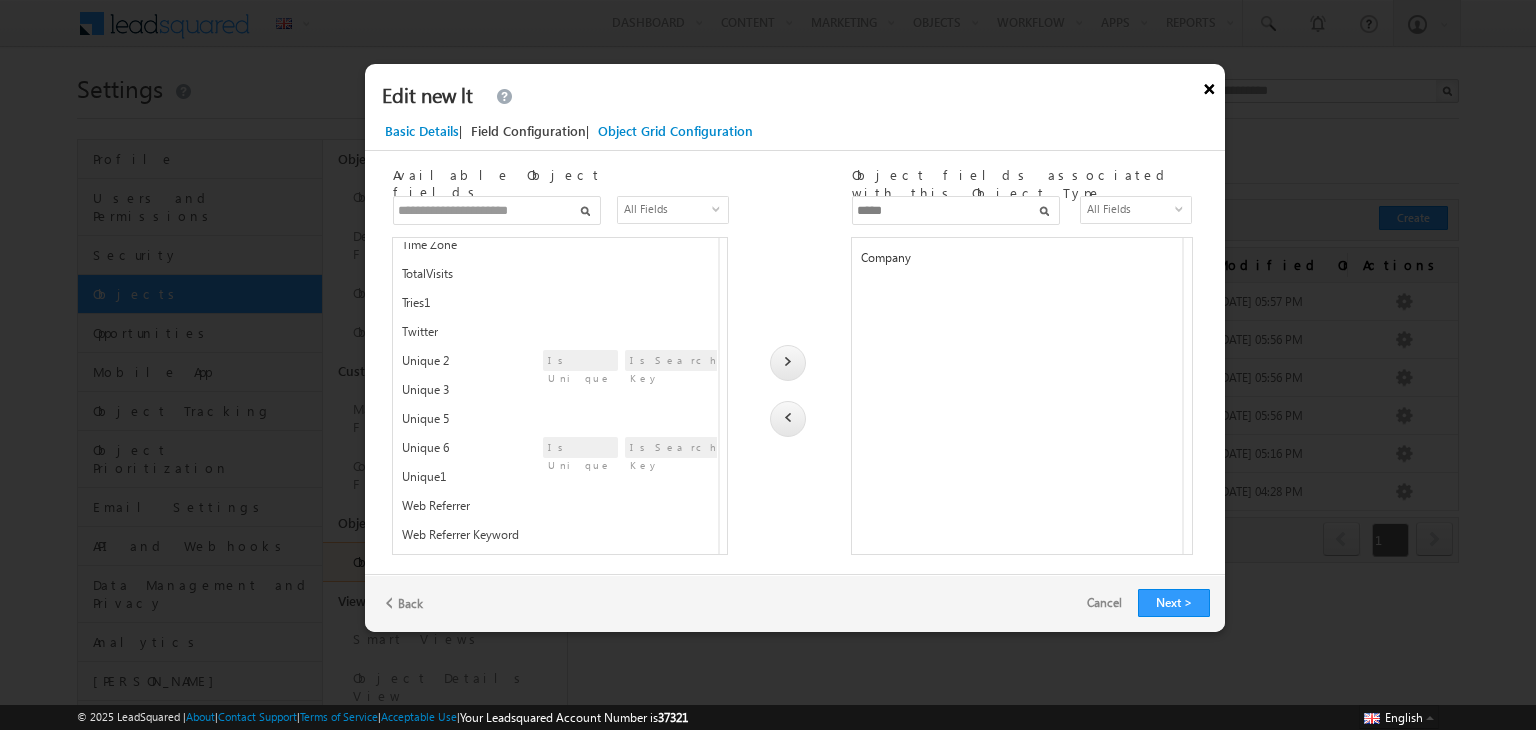 click on "×" at bounding box center (1209, 85) 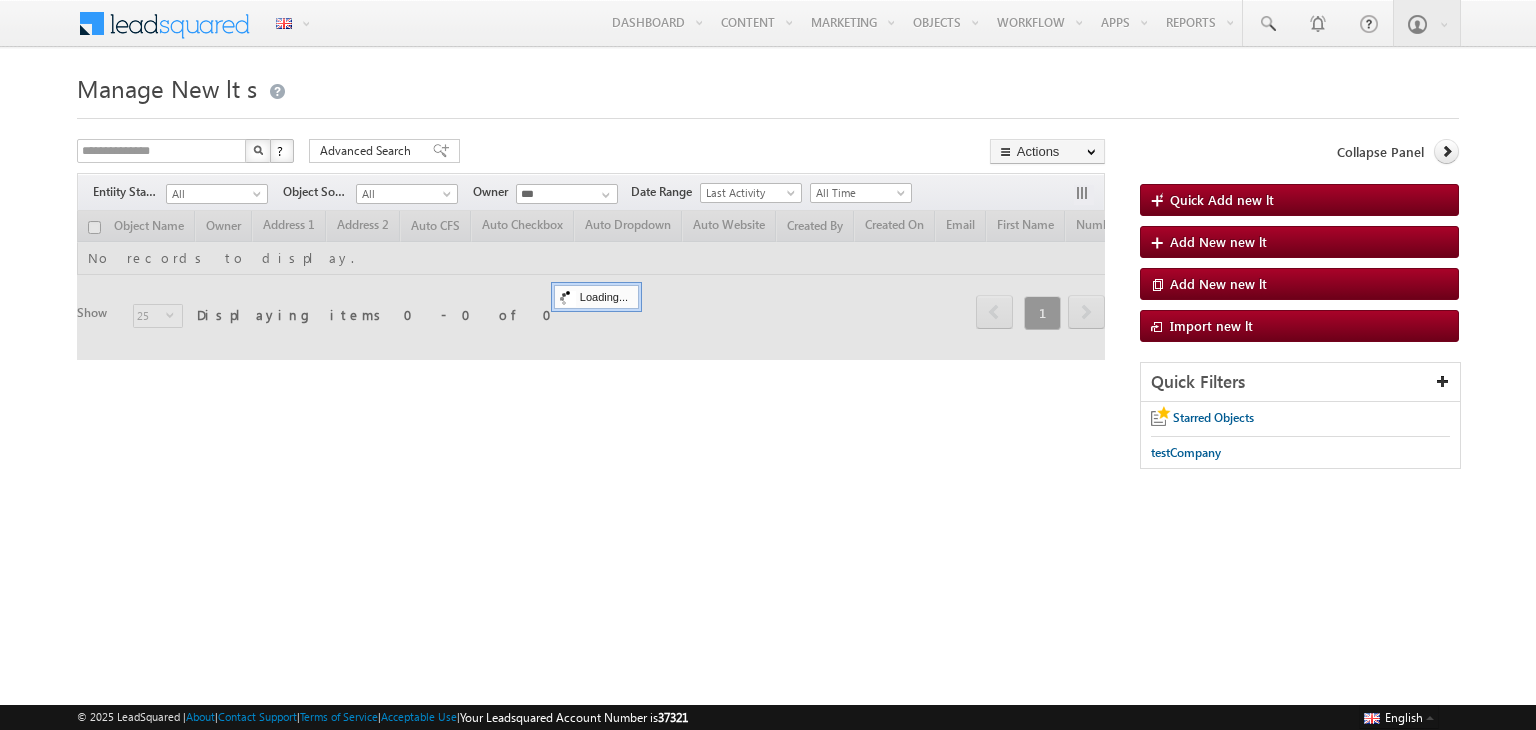 scroll, scrollTop: 0, scrollLeft: 0, axis: both 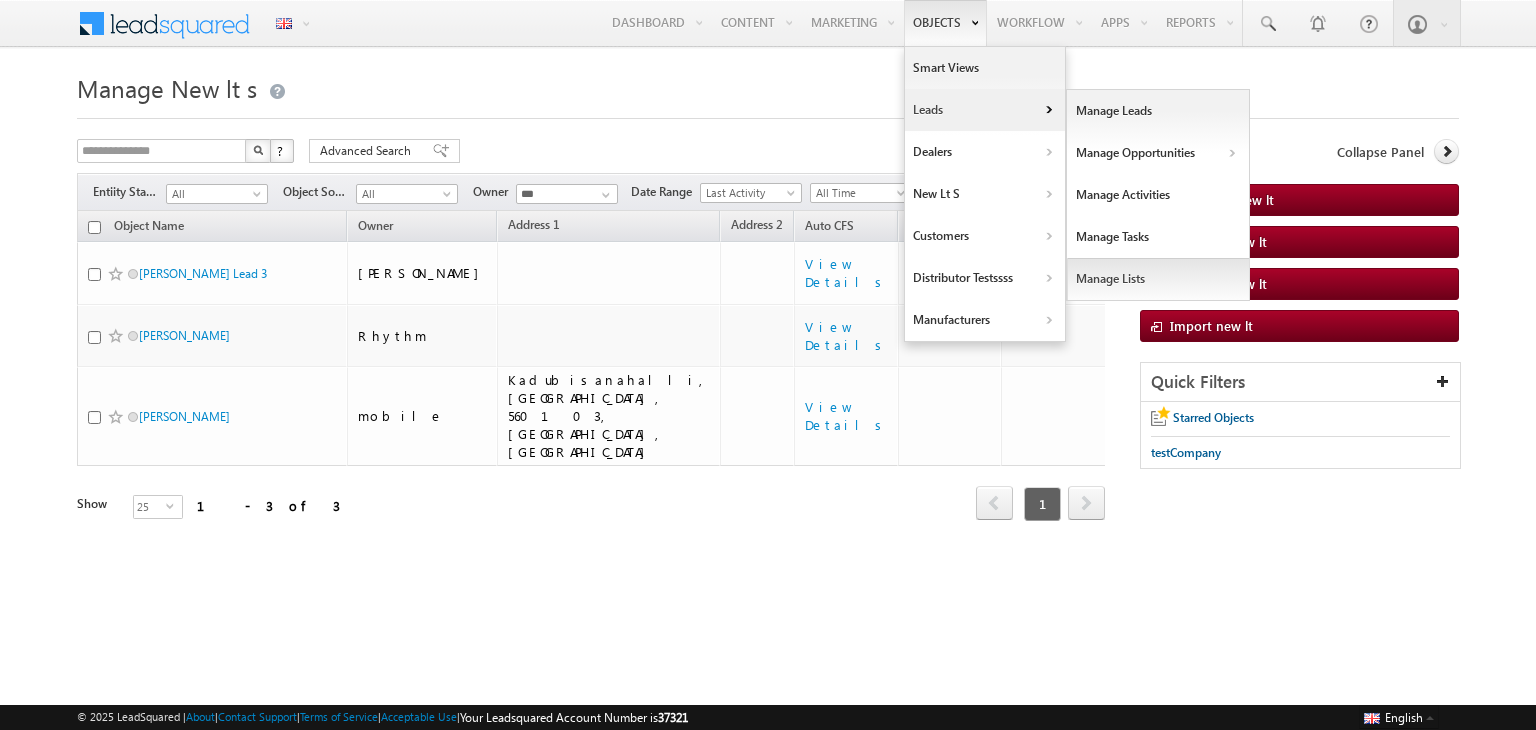 click on "Manage Lists" at bounding box center [1158, 279] 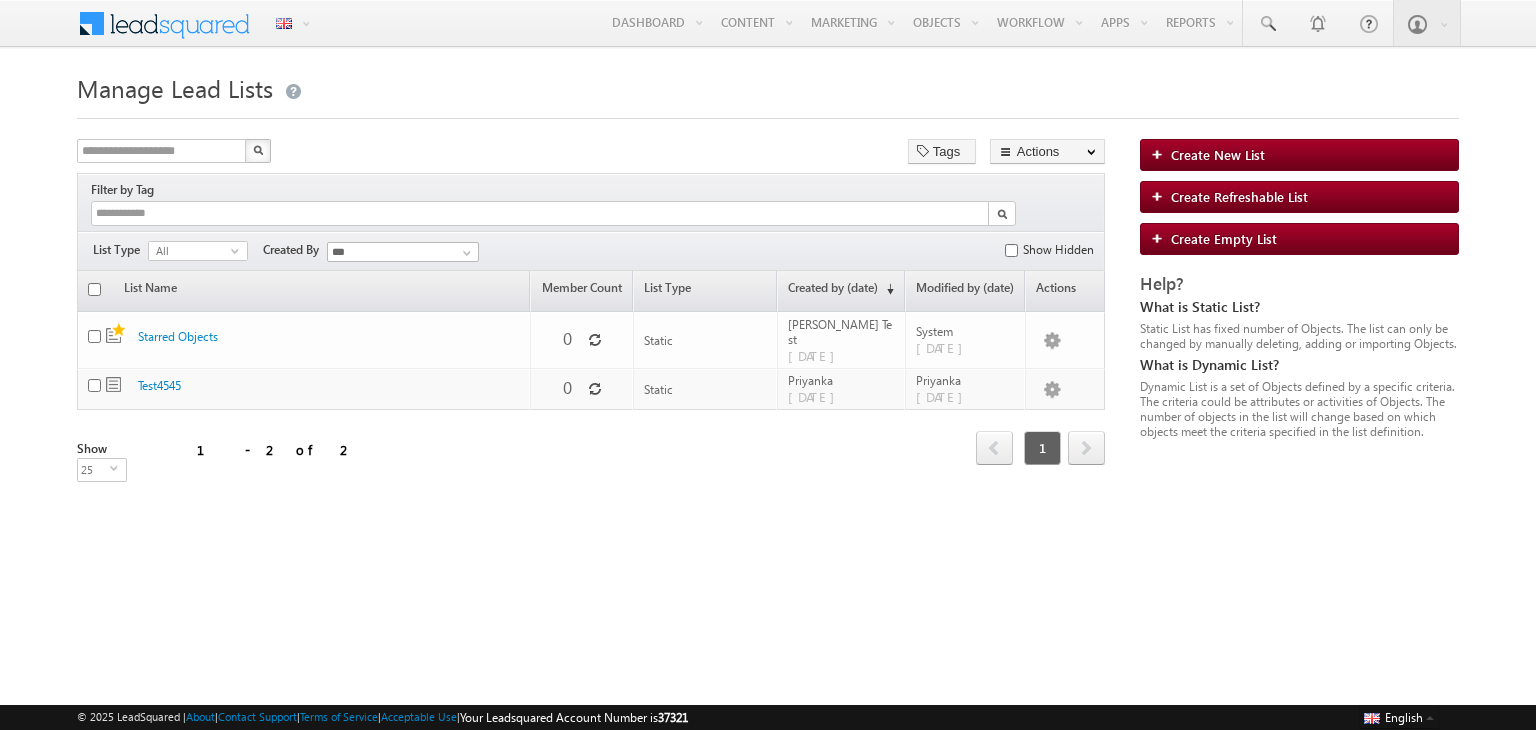 scroll, scrollTop: 0, scrollLeft: 0, axis: both 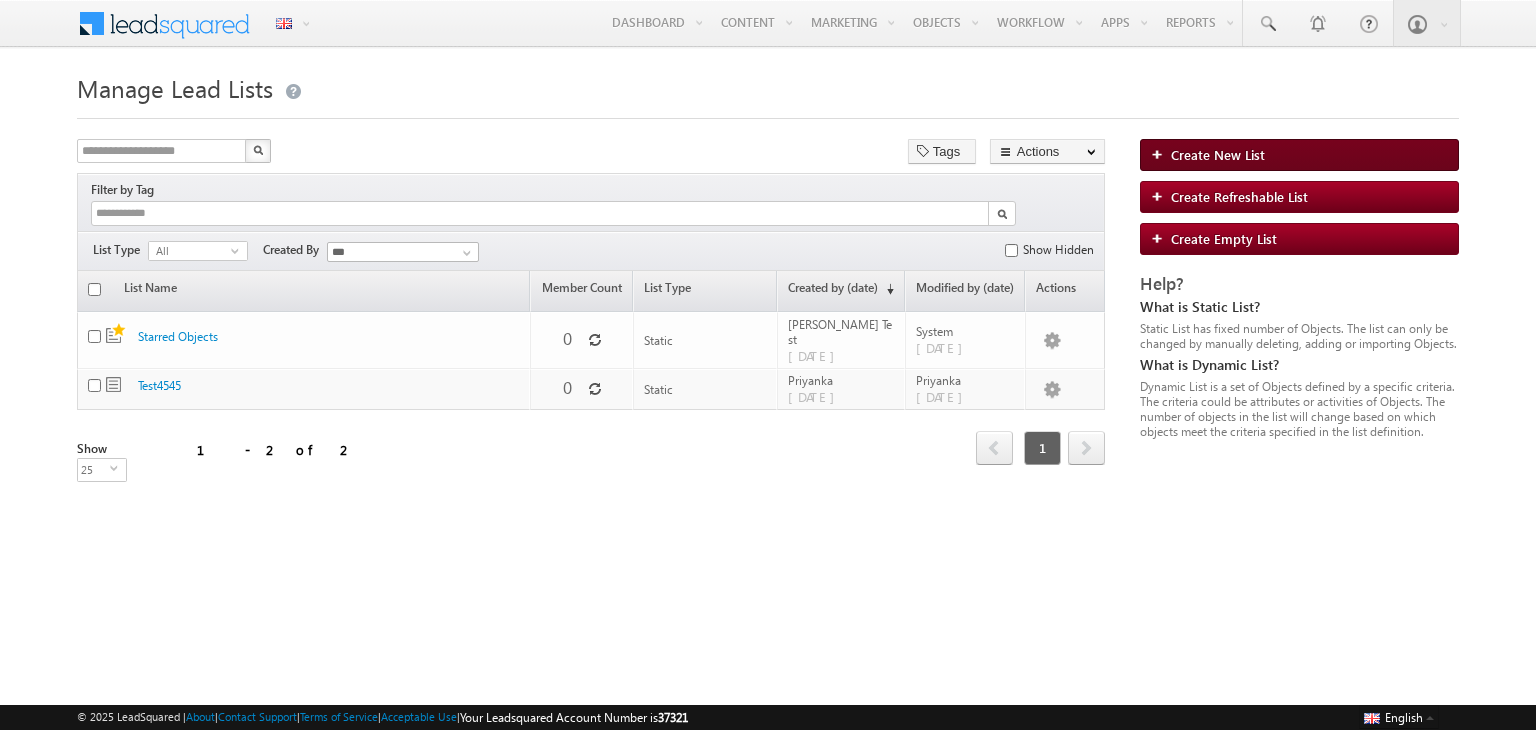 click on "Create New List" at bounding box center (1218, 154) 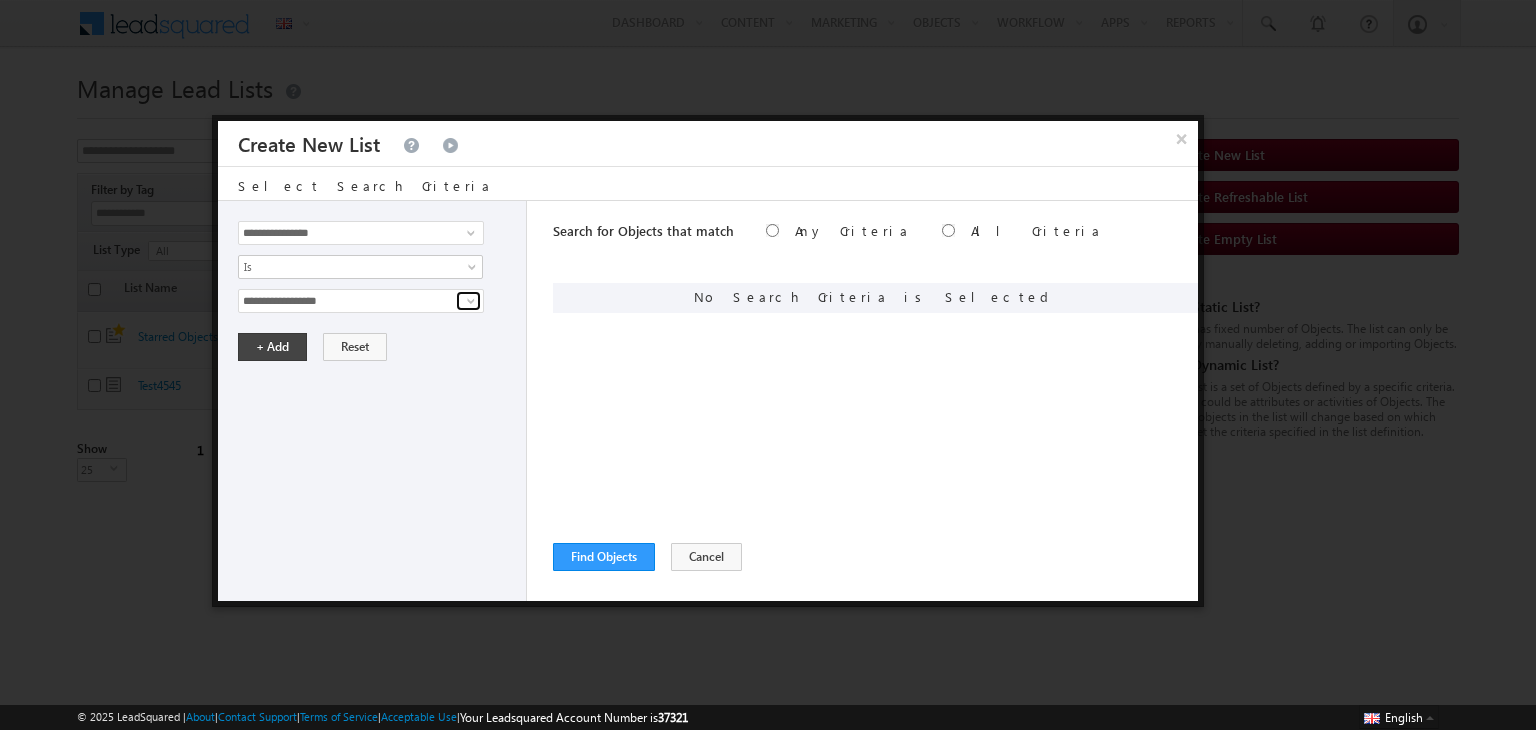click at bounding box center (471, 301) 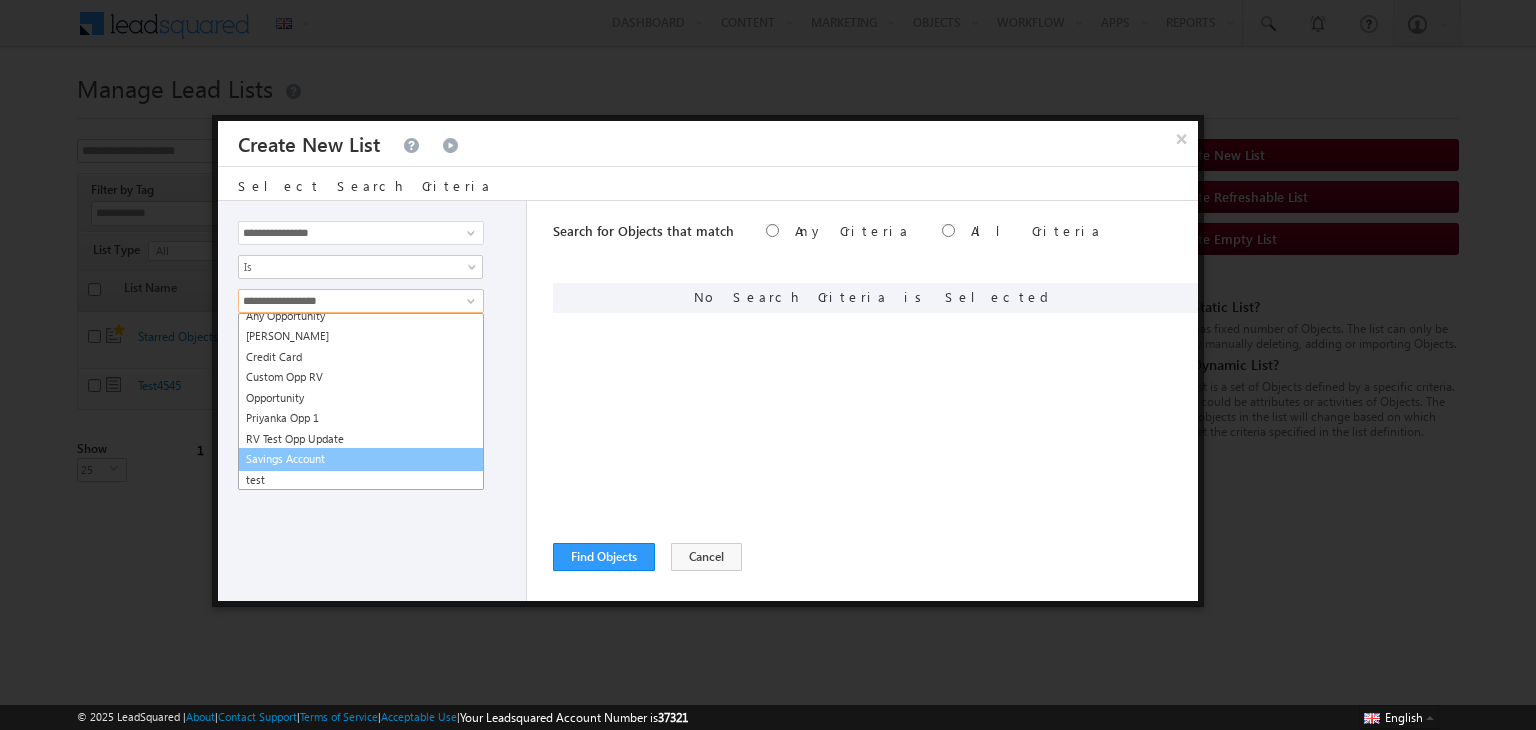 scroll, scrollTop: 0, scrollLeft: 0, axis: both 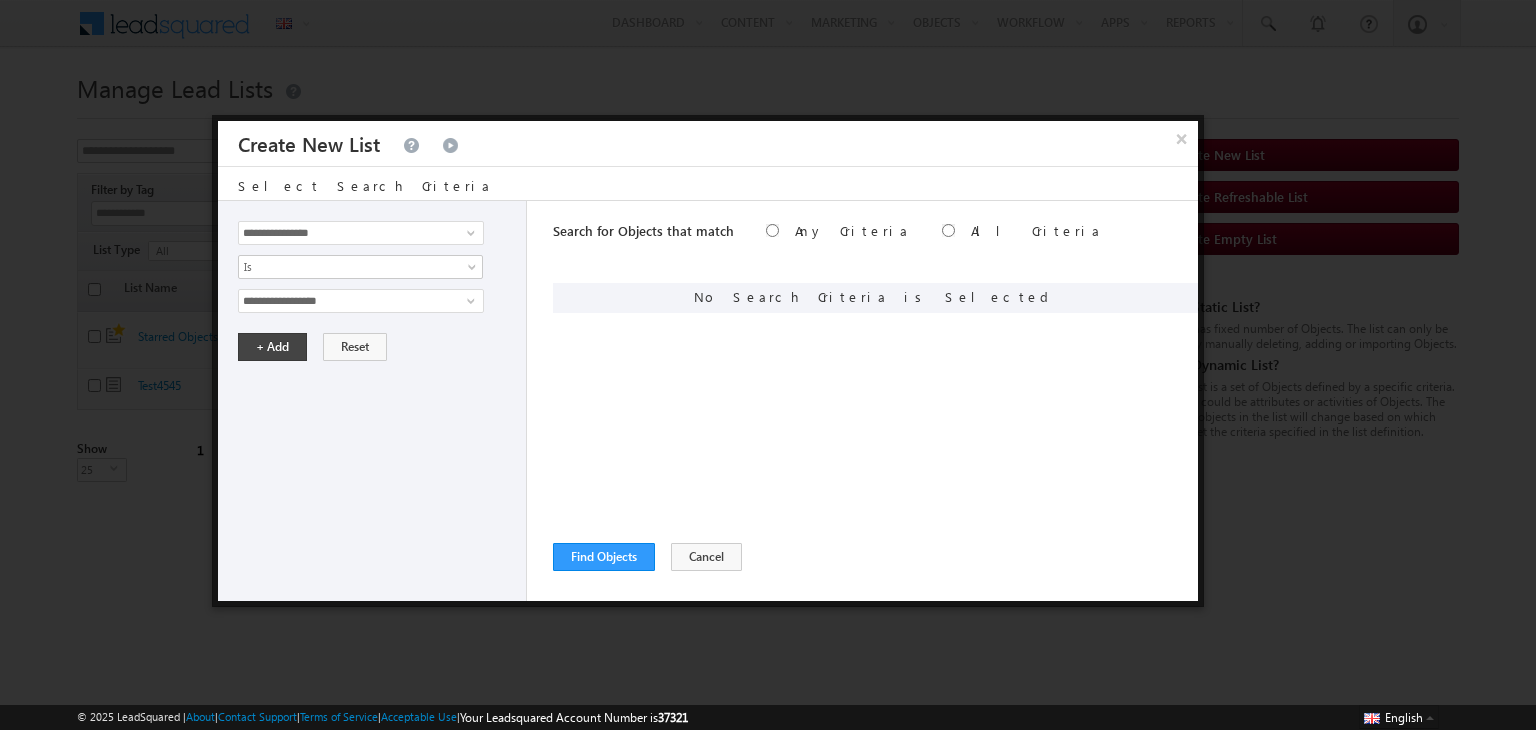 click on "**********" at bounding box center (708, 401) 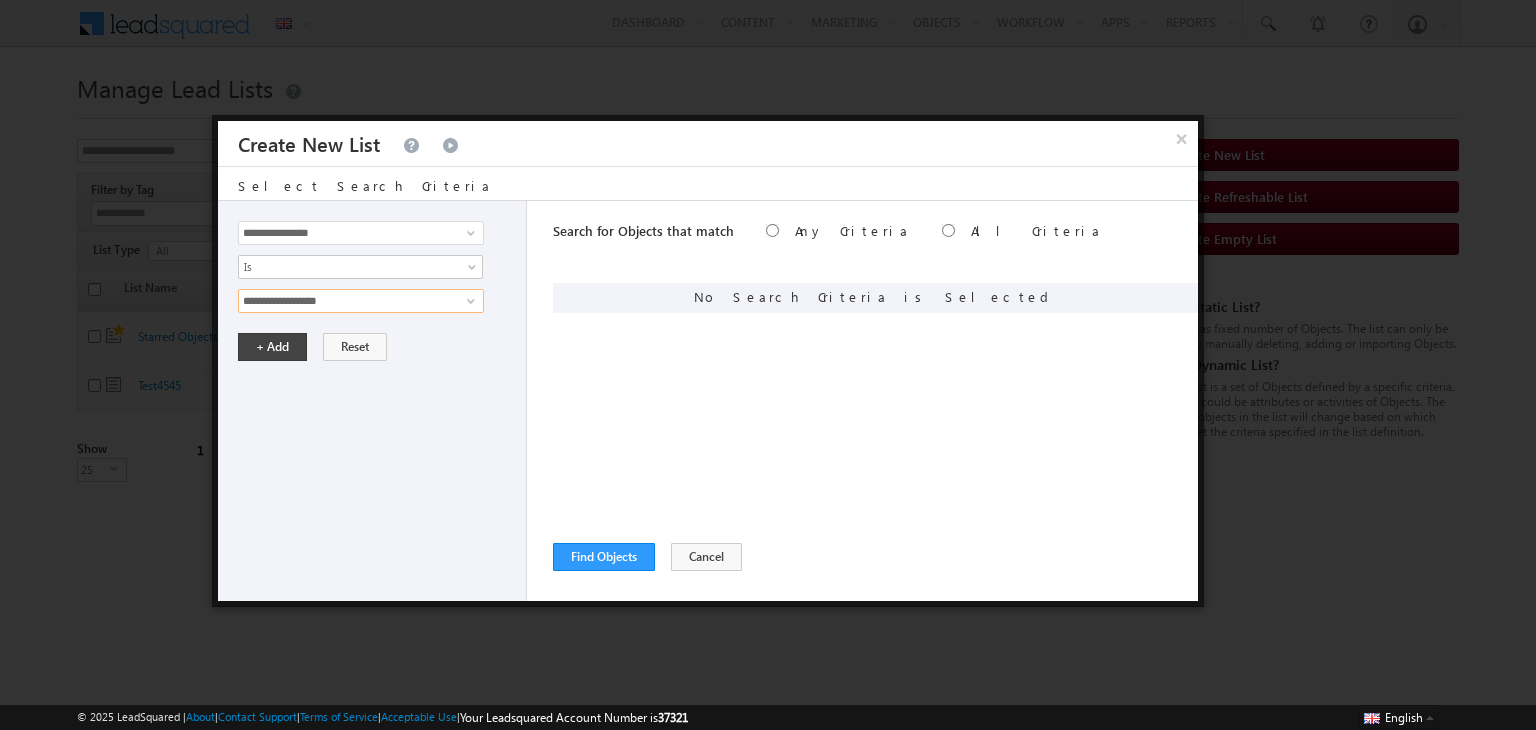 click on "**********" at bounding box center (361, 301) 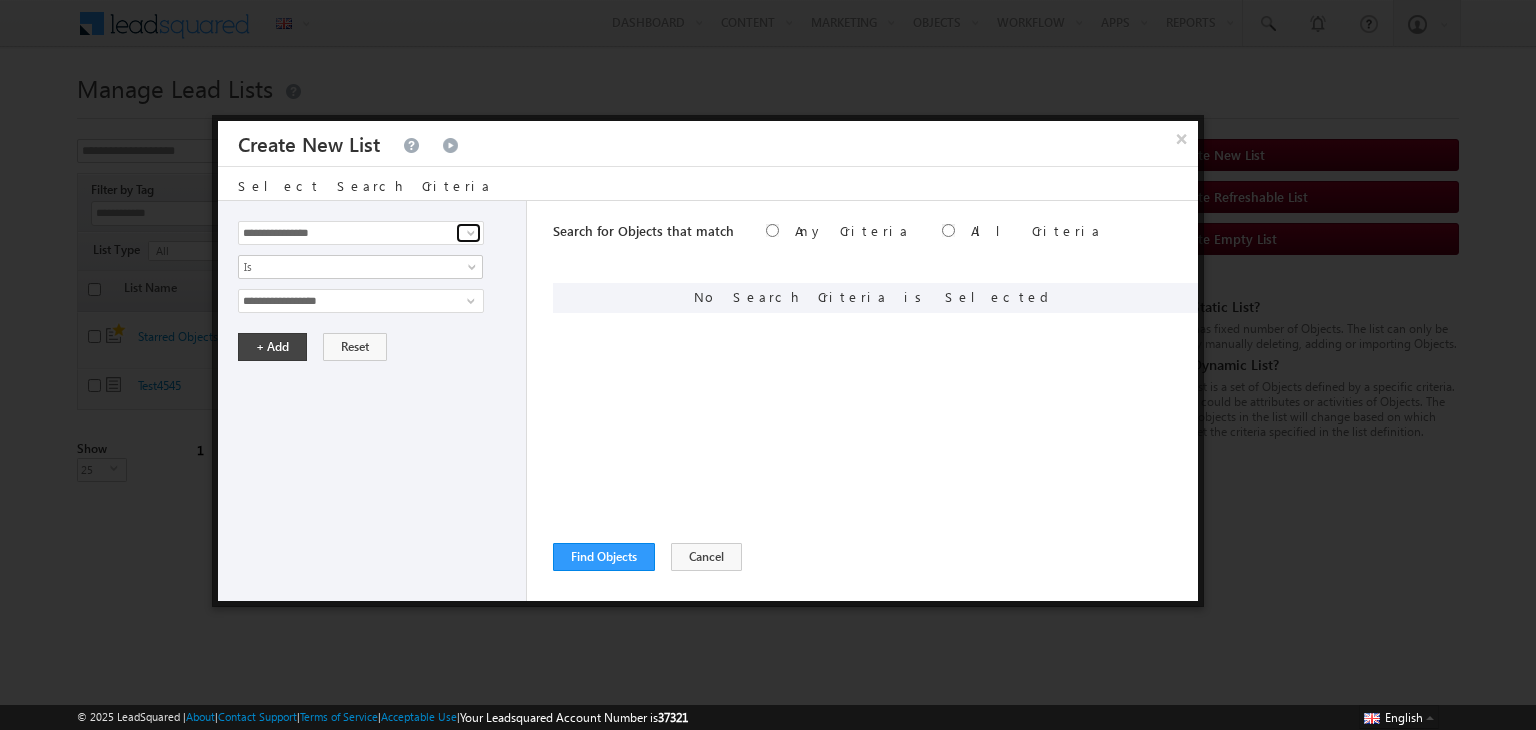 click at bounding box center [471, 233] 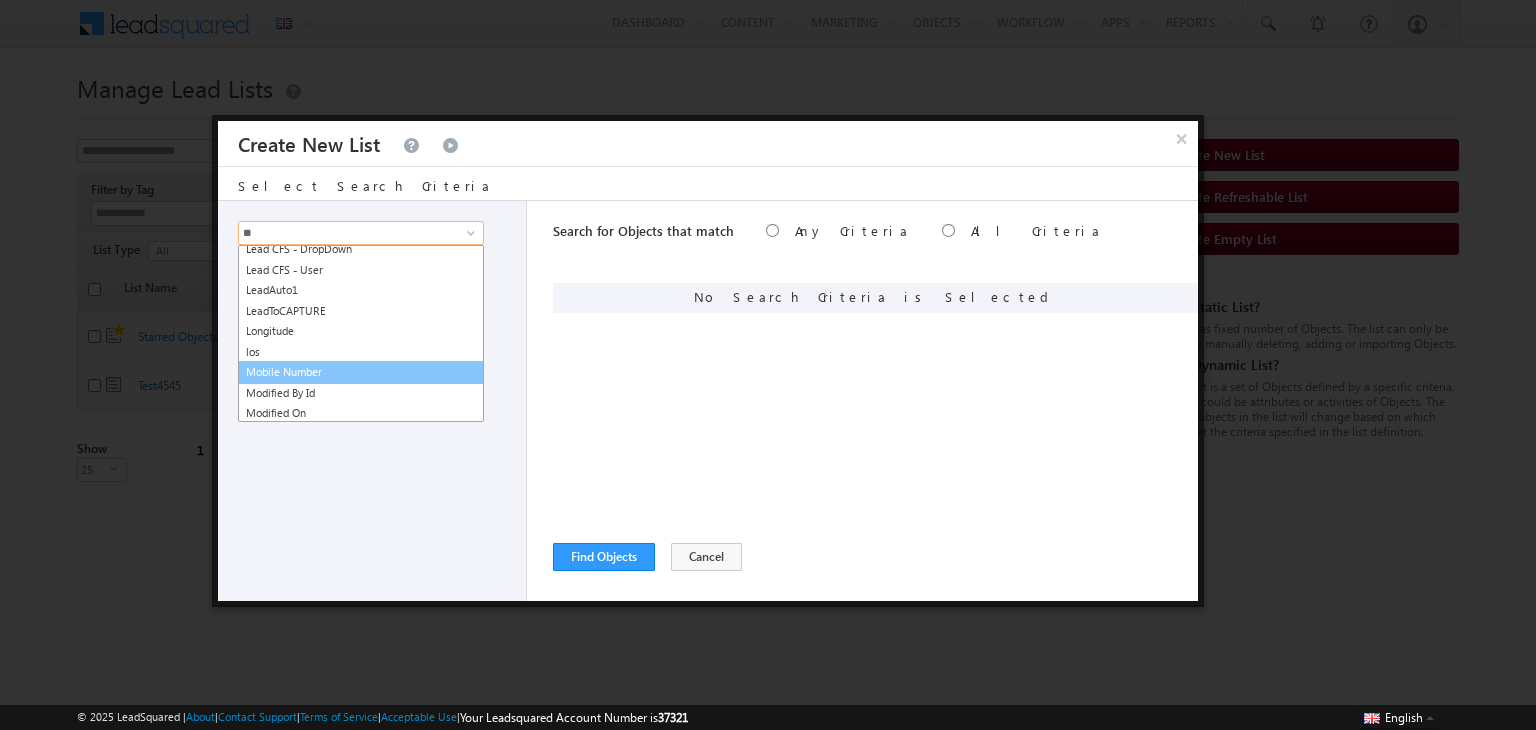 scroll, scrollTop: 0, scrollLeft: 0, axis: both 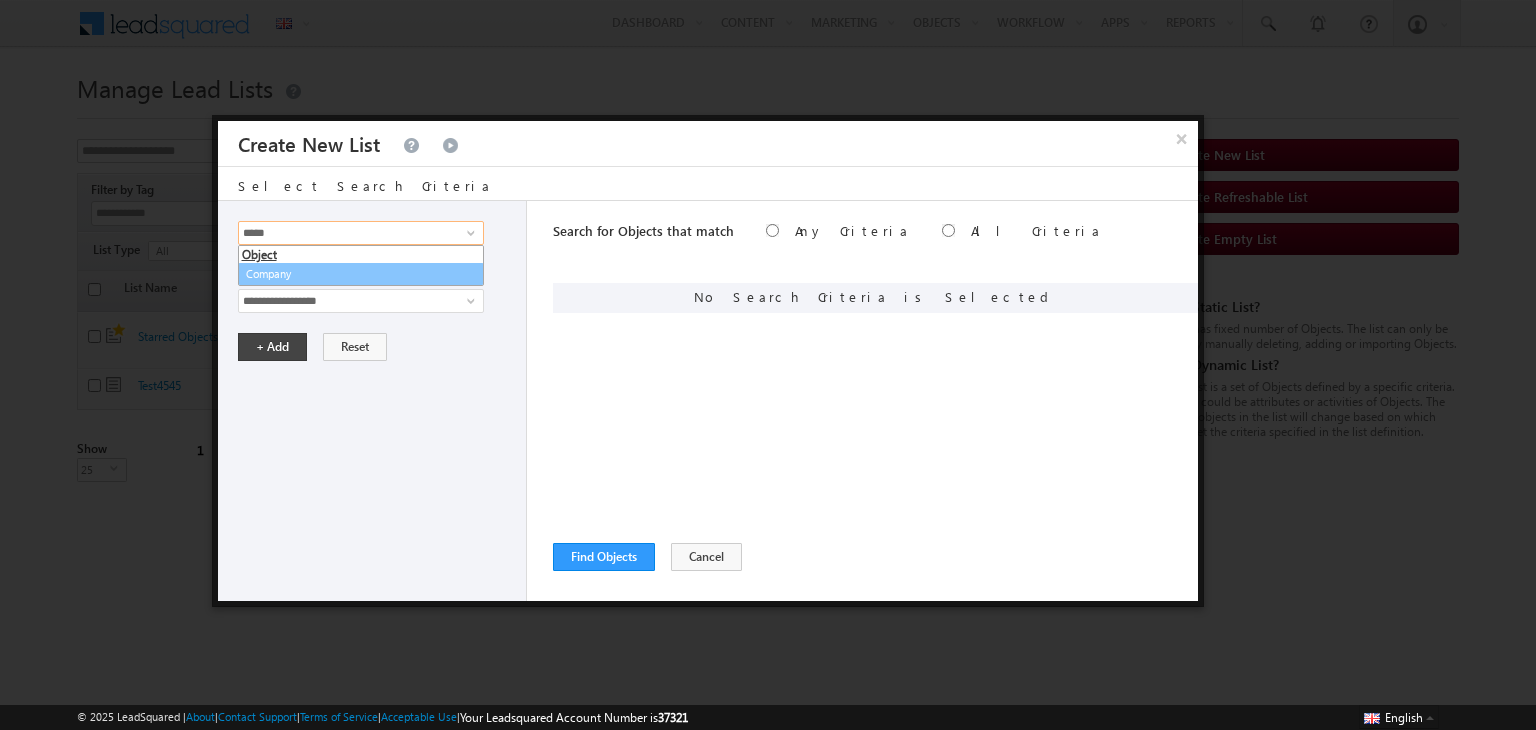click on "Company" at bounding box center (361, 274) 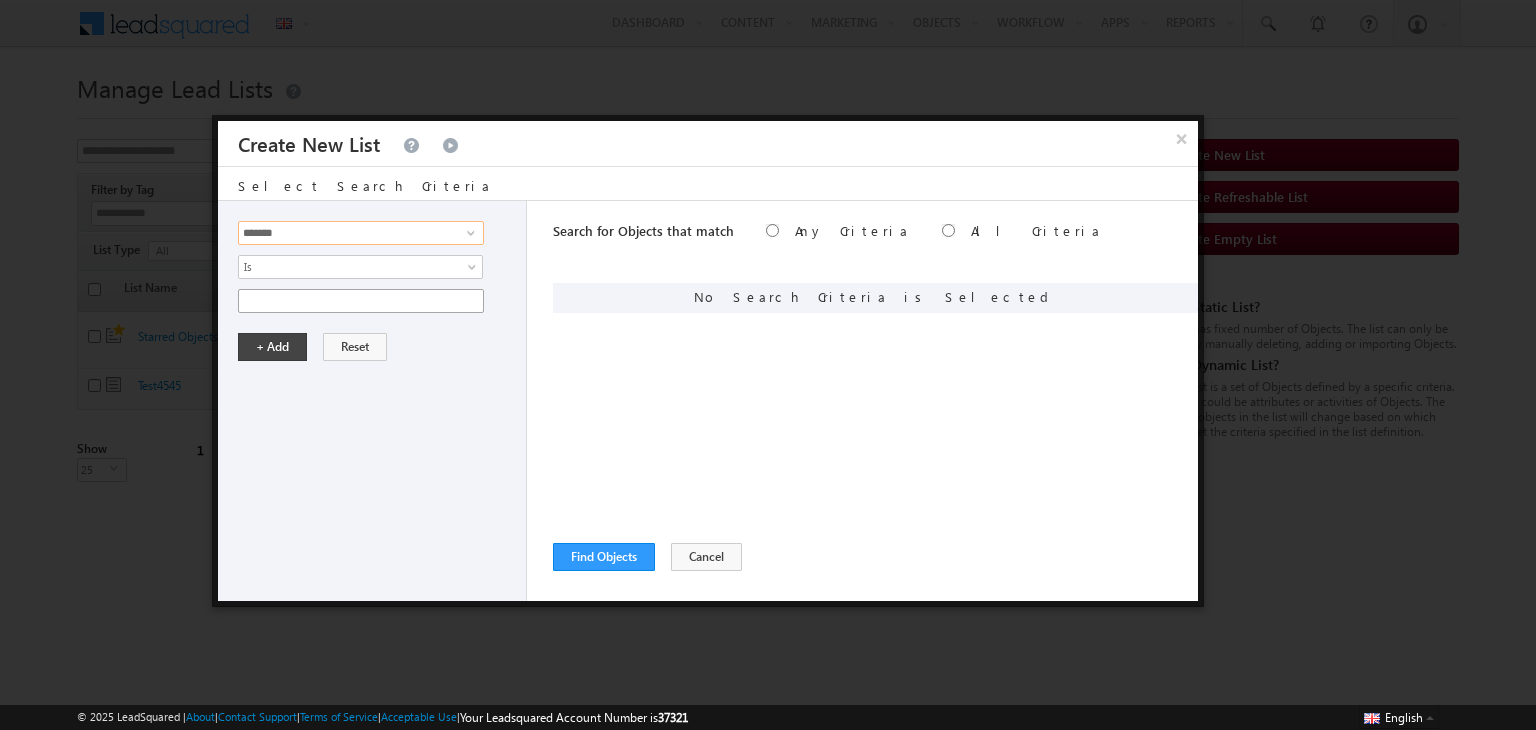 type on "*******" 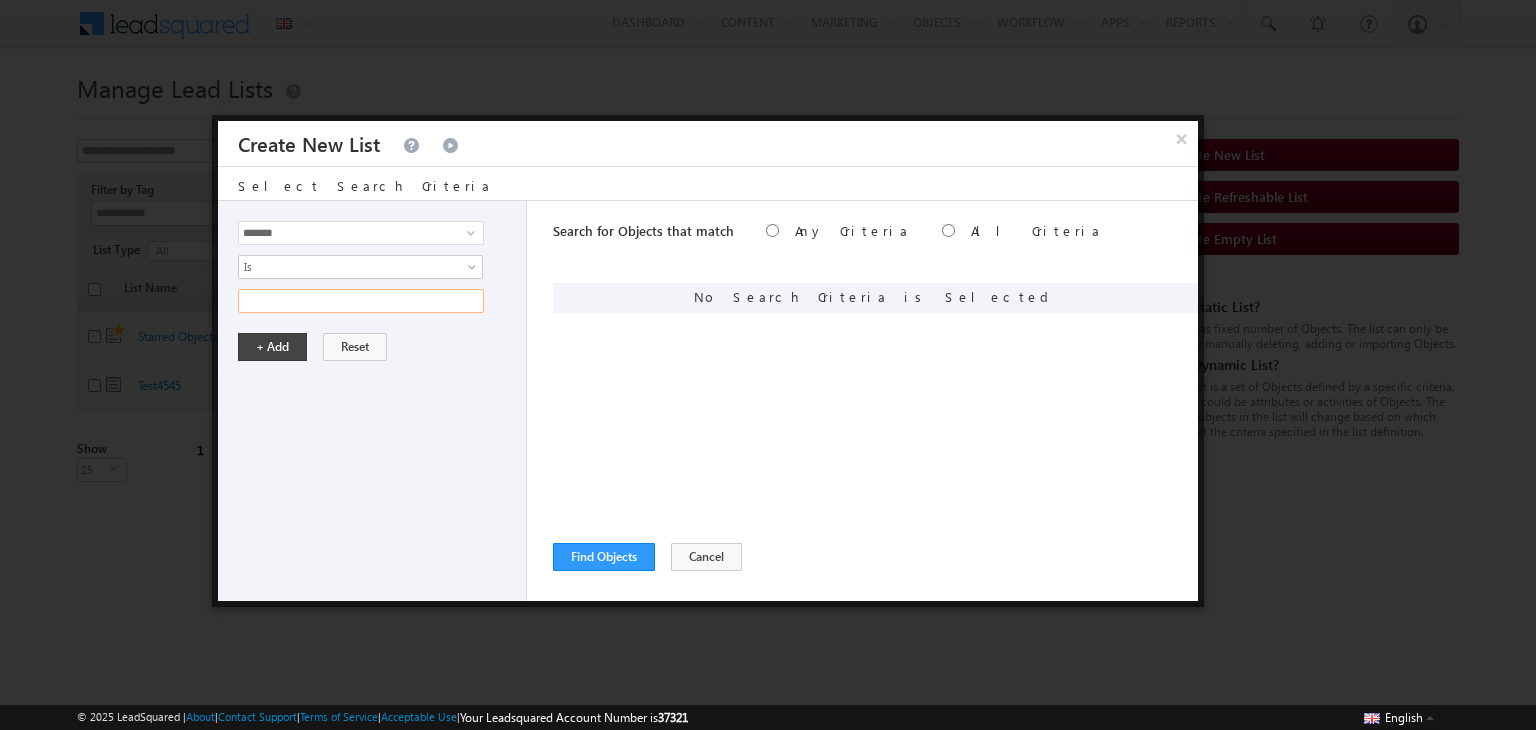 click at bounding box center [361, 301] 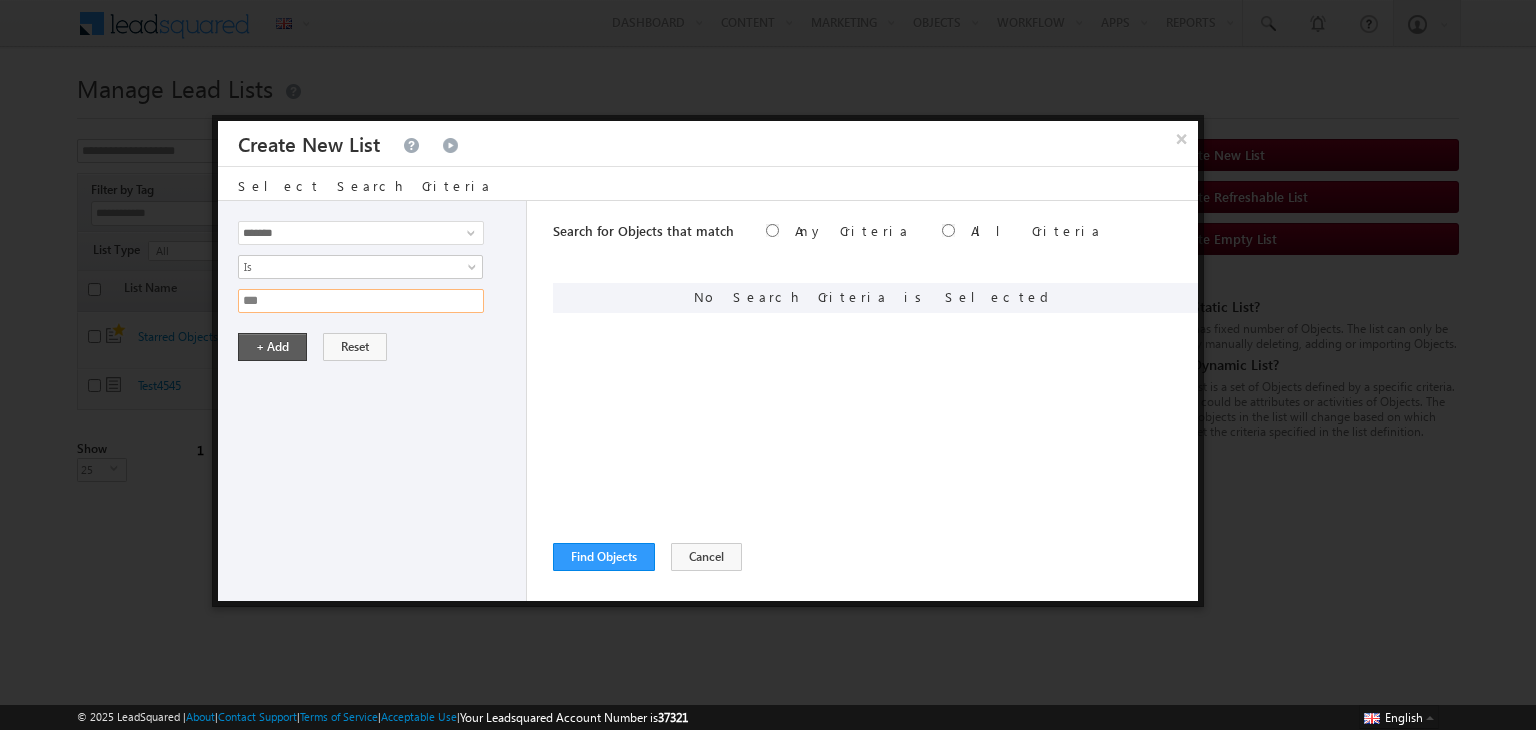 type on "***" 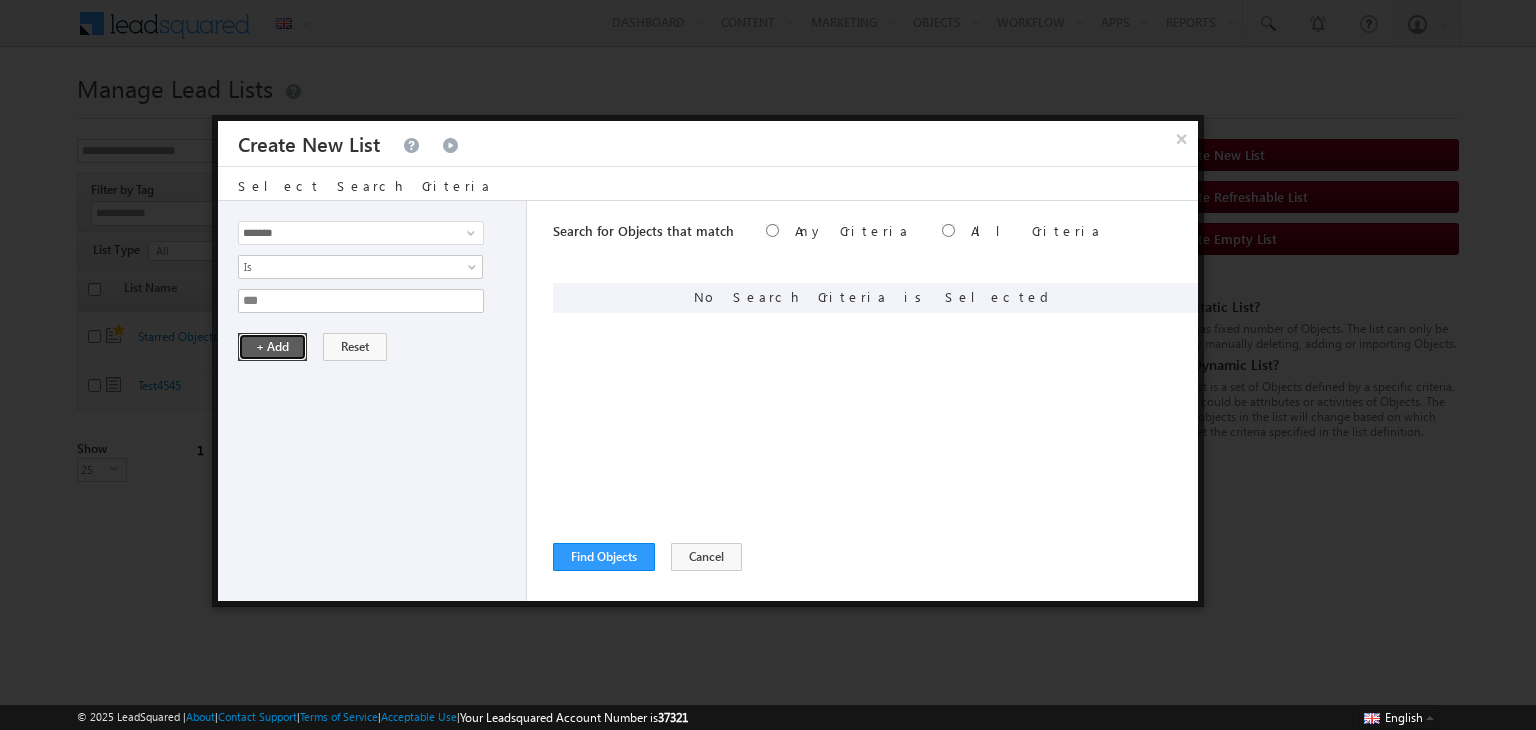 click on "+ Add" at bounding box center [272, 347] 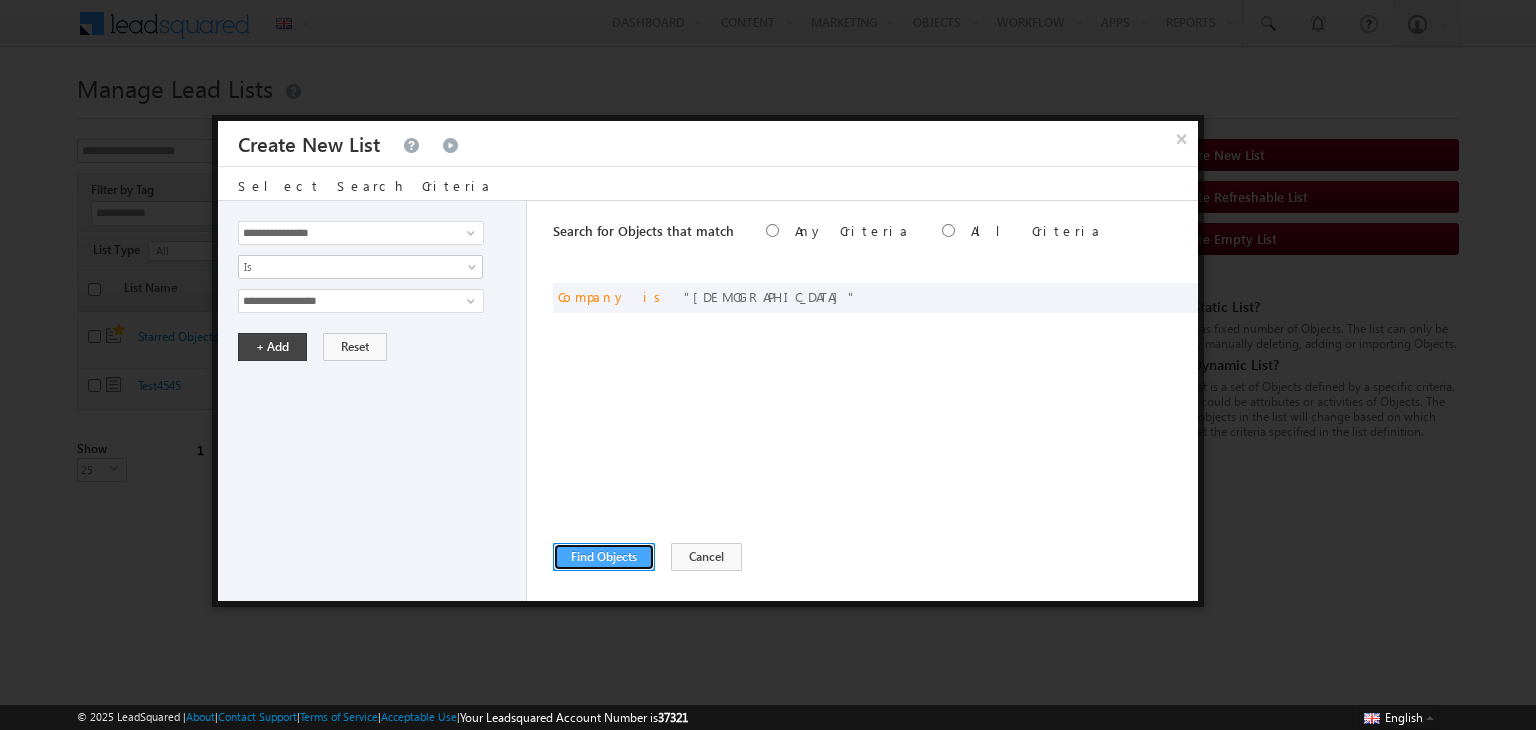 click on "Find Objects" at bounding box center [604, 557] 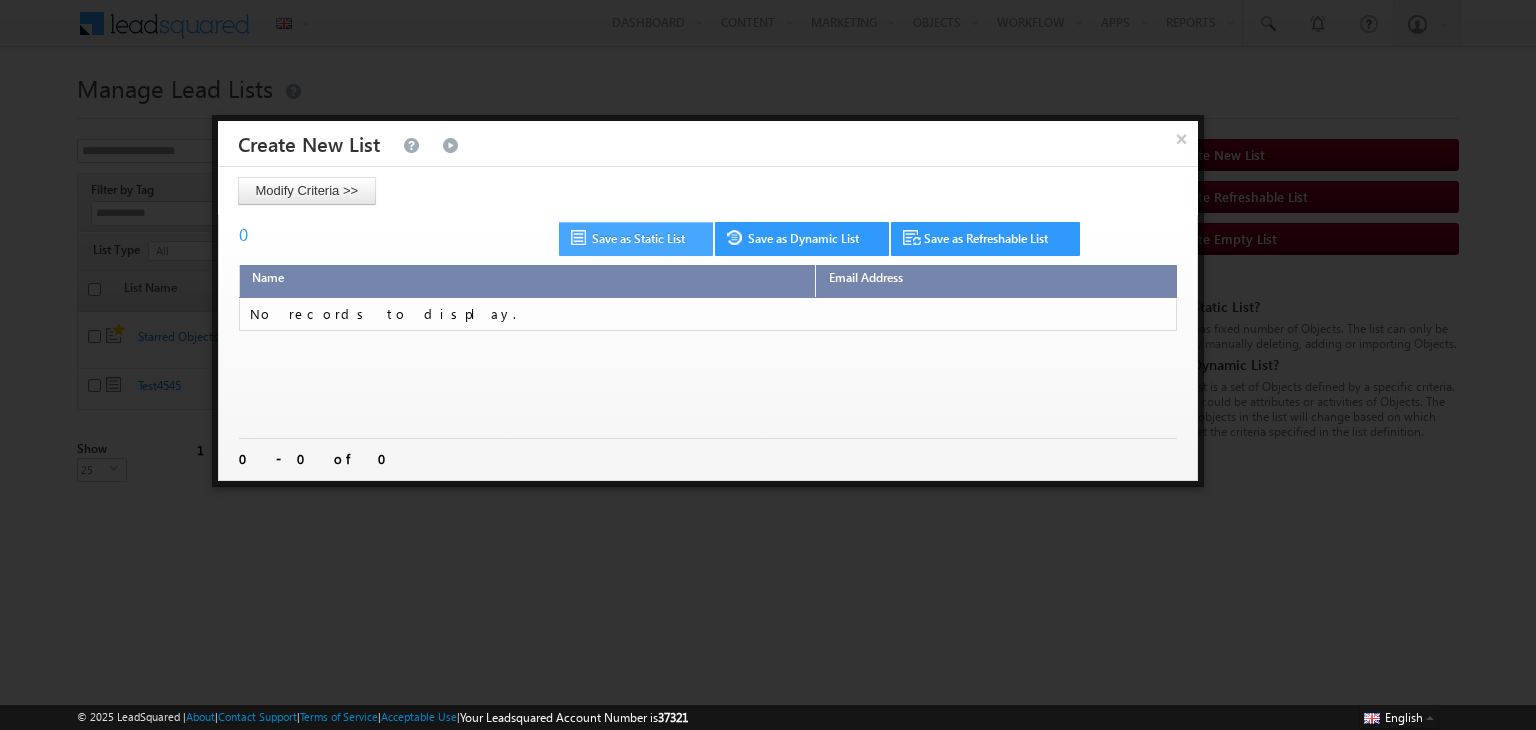 click on "Save as Static List" at bounding box center [636, 239] 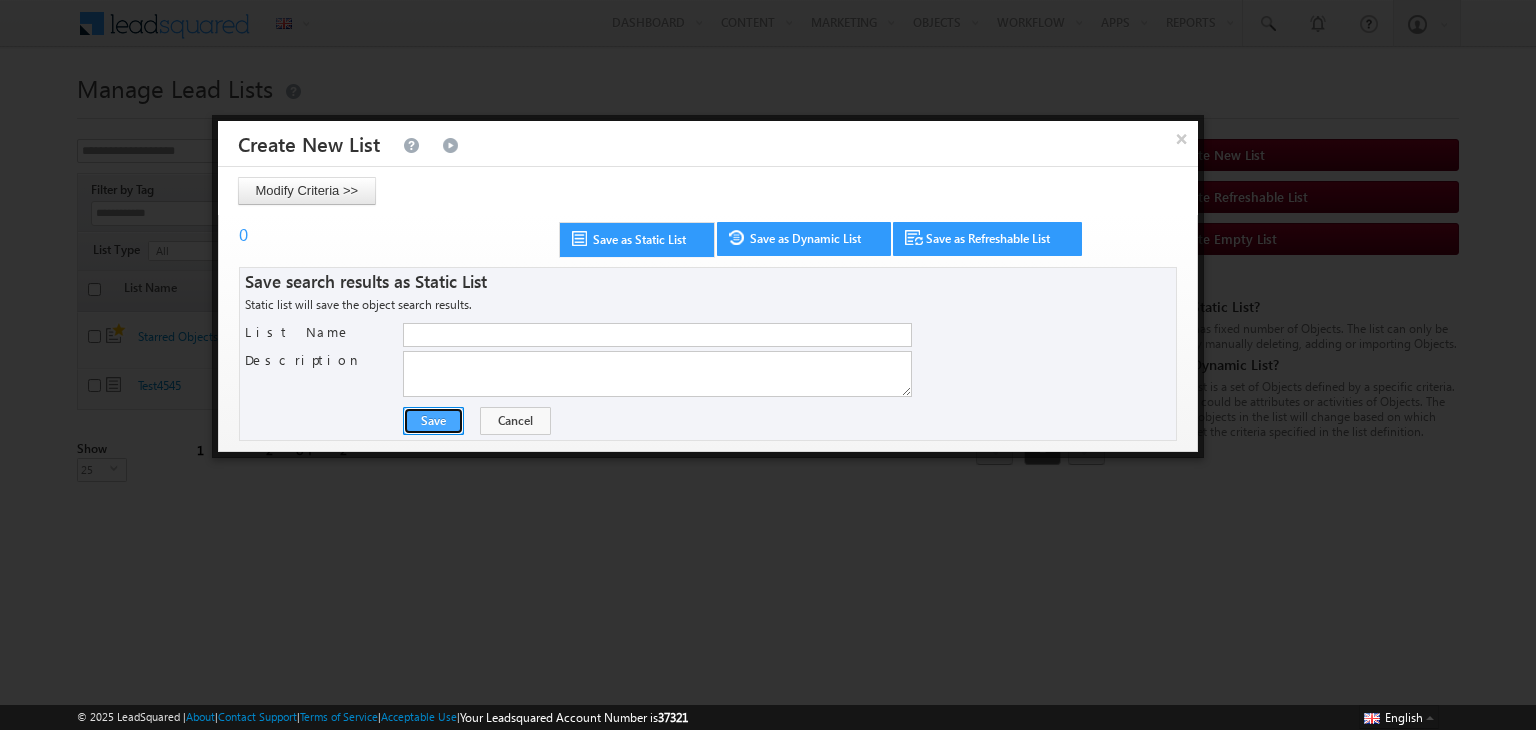 click on "Save" at bounding box center (433, 421) 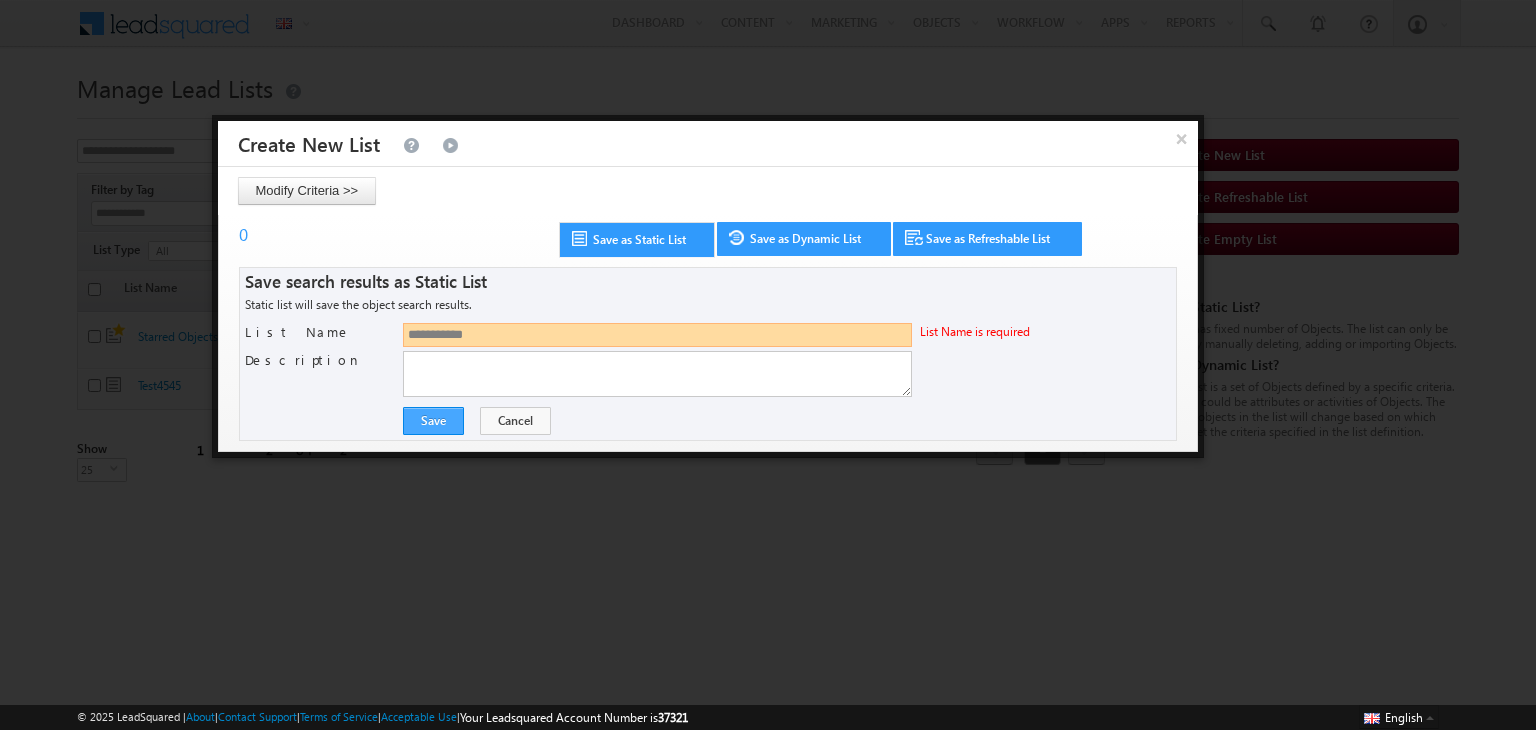 type on "**********" 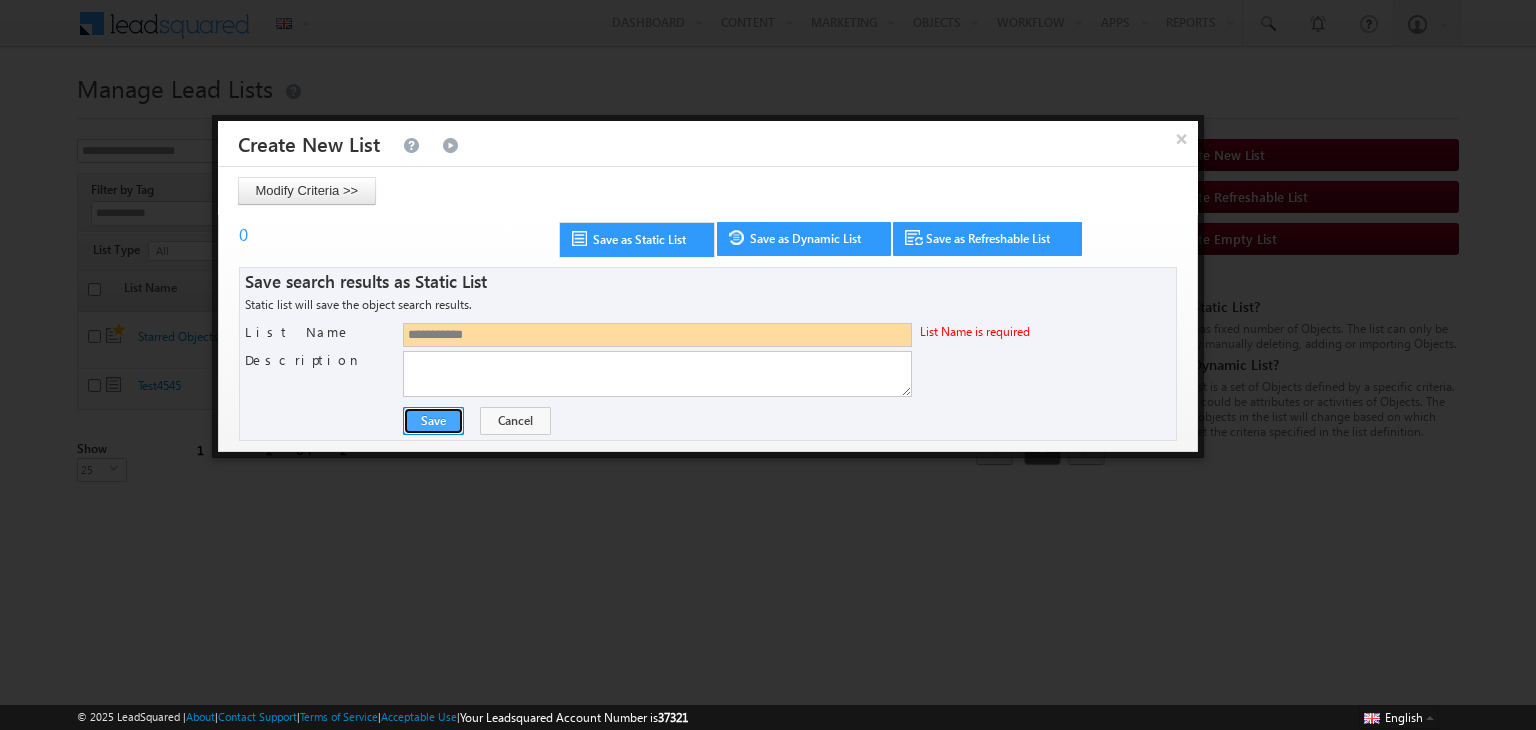 click on "Save" at bounding box center [433, 421] 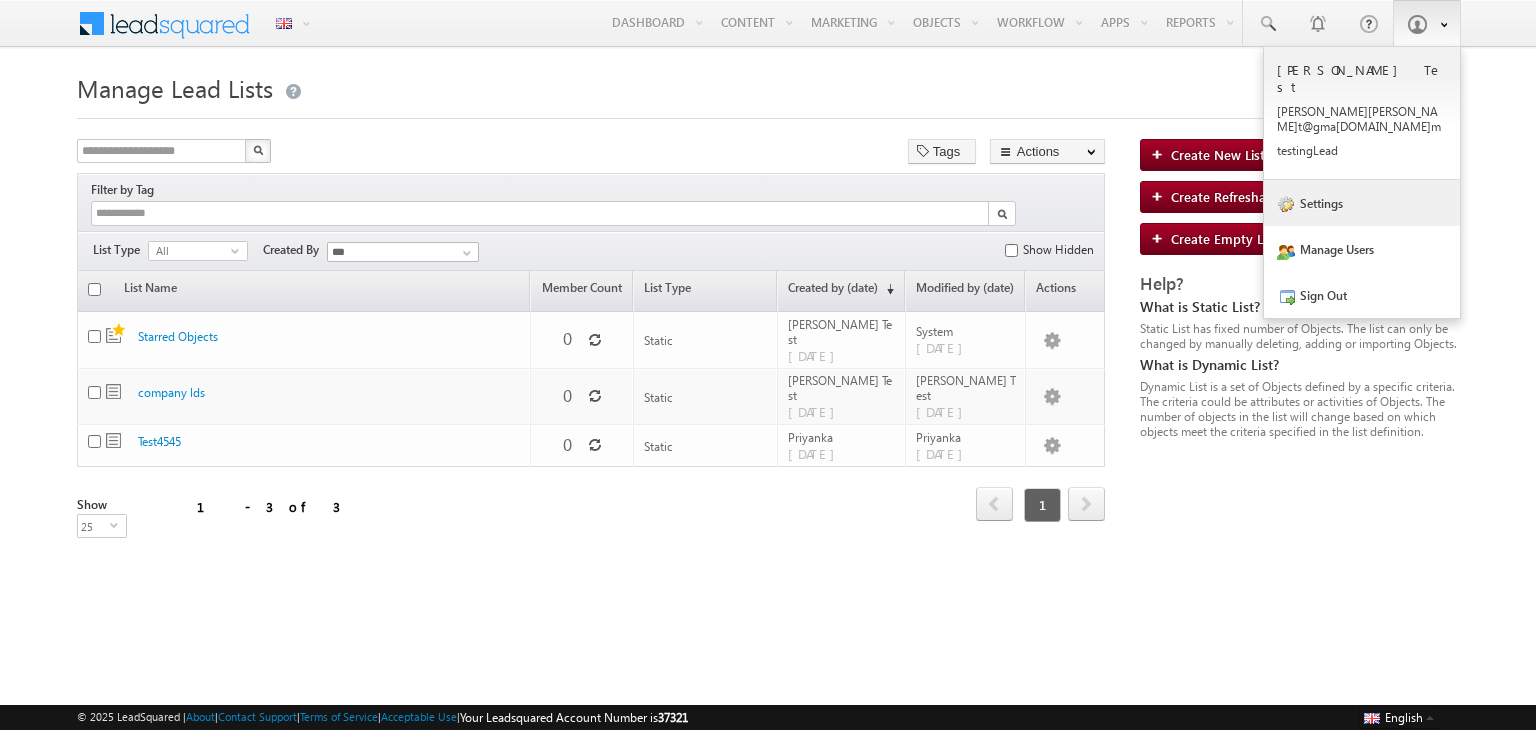click on "Settings" at bounding box center (1362, 203) 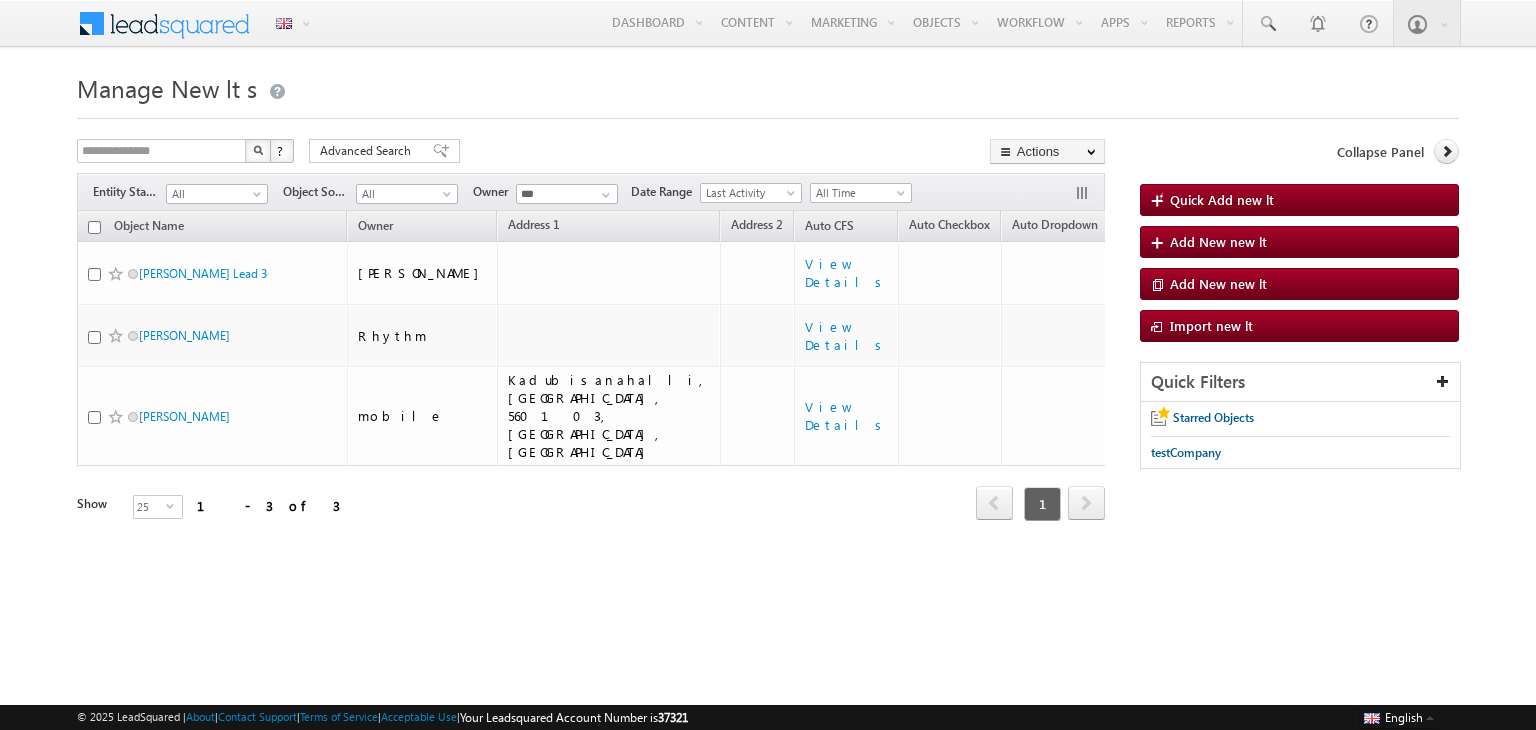 scroll, scrollTop: 0, scrollLeft: 0, axis: both 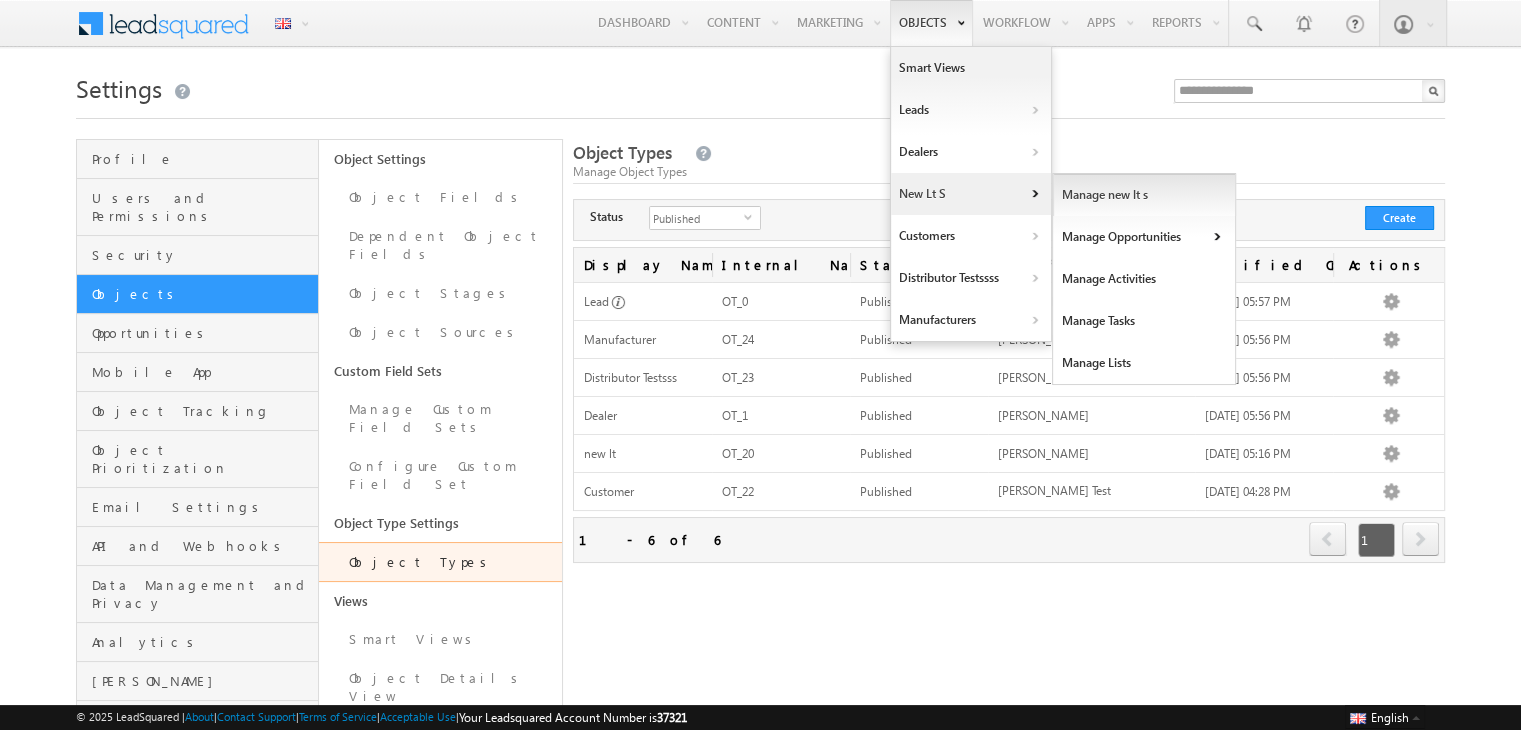 click on "Manage new lt s" at bounding box center (1144, 195) 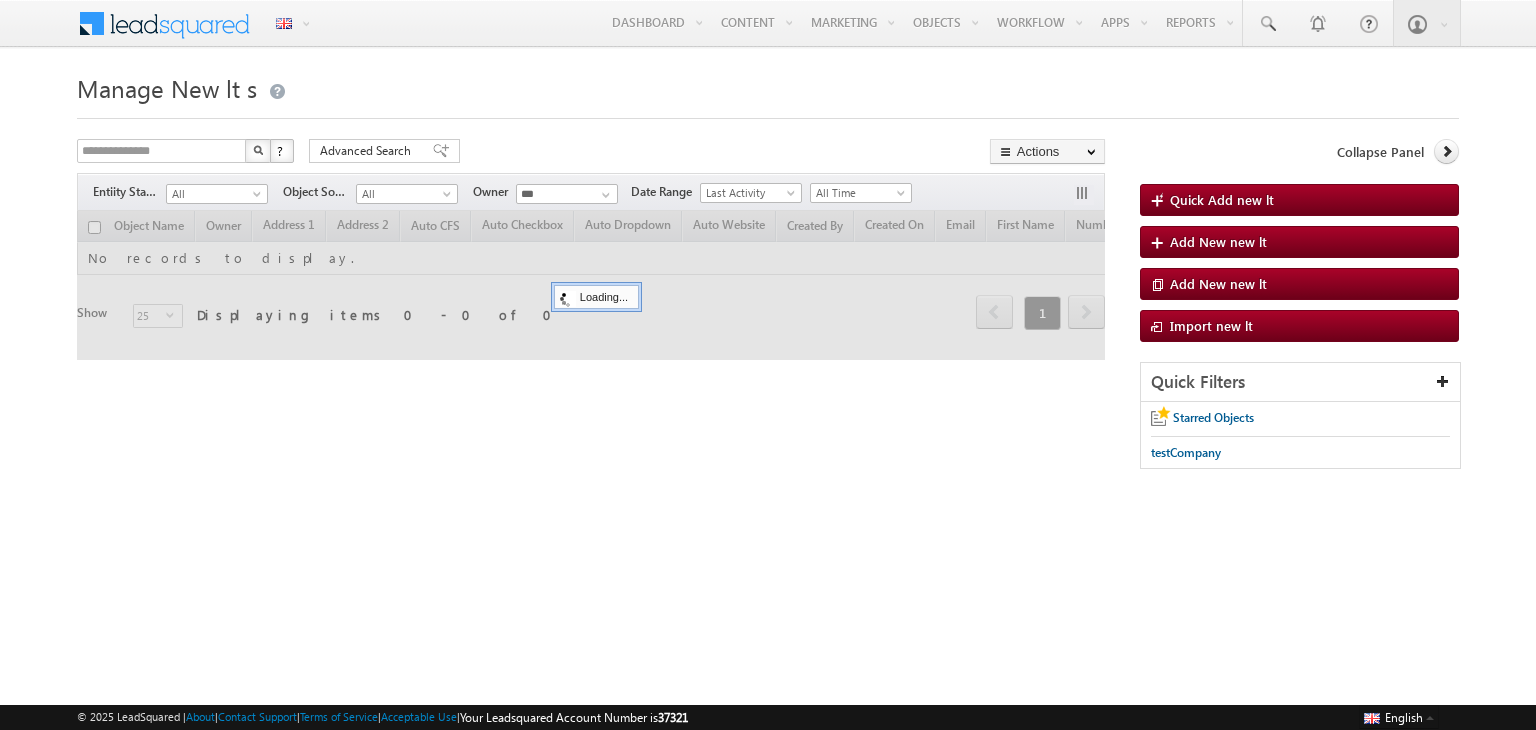 scroll, scrollTop: 0, scrollLeft: 0, axis: both 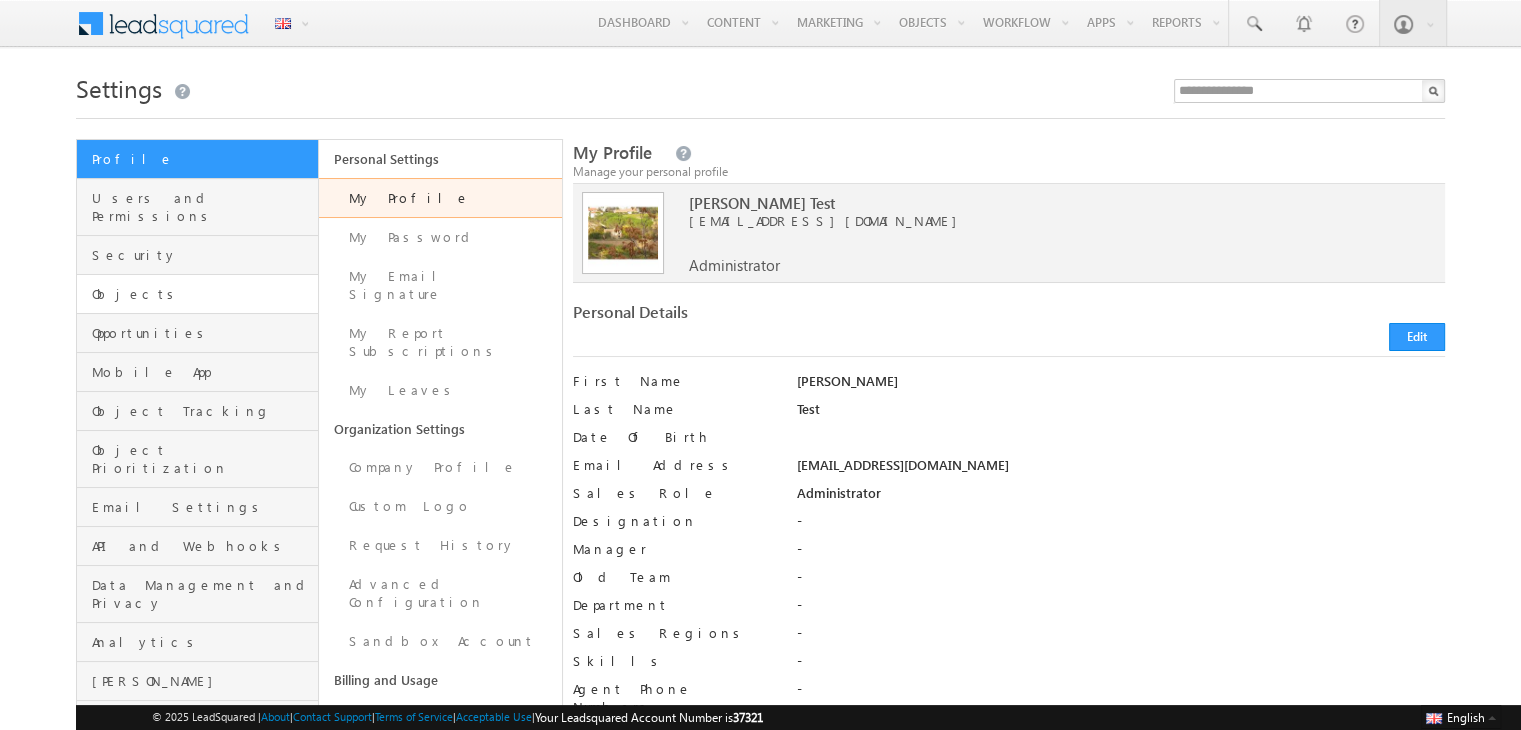 click on "Objects" at bounding box center [197, 294] 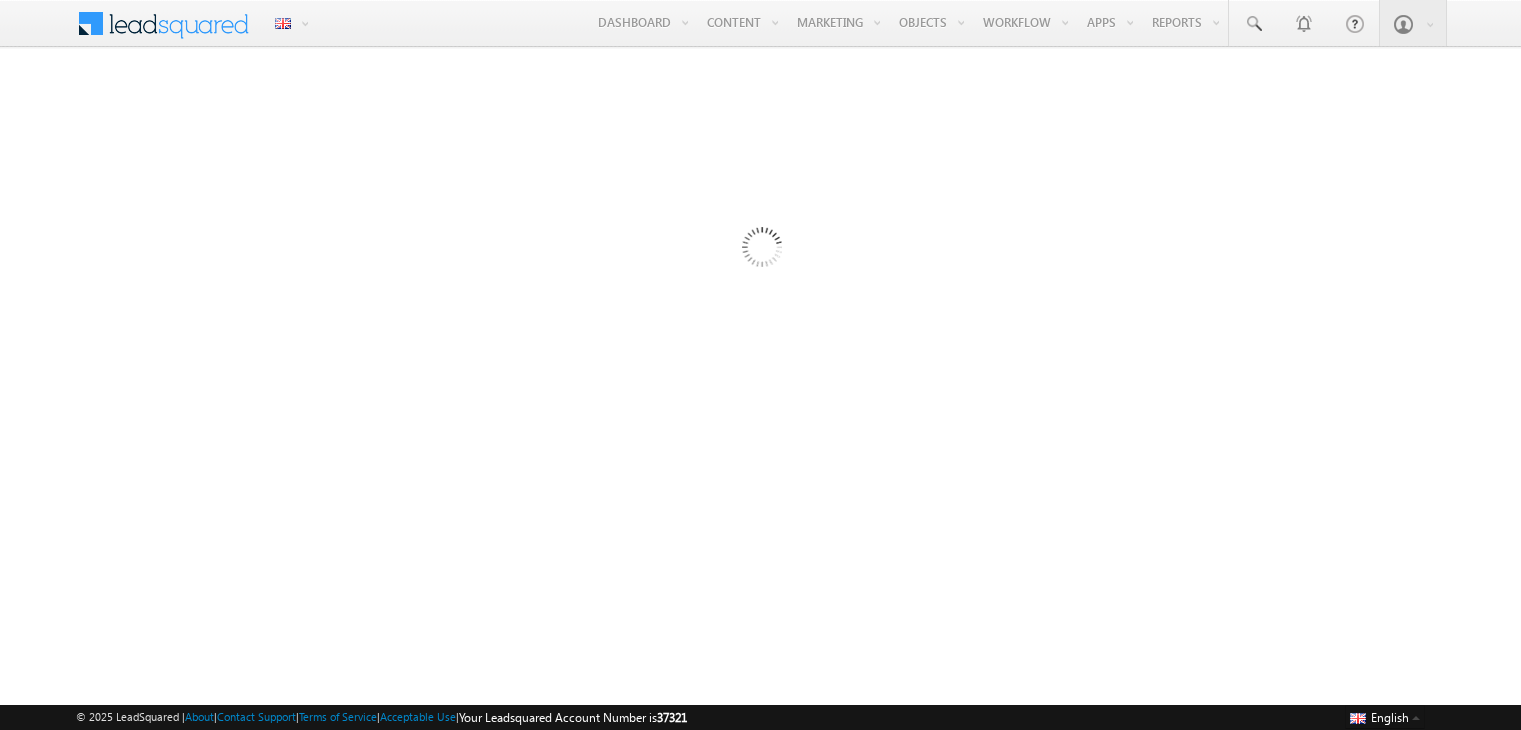 scroll, scrollTop: 0, scrollLeft: 0, axis: both 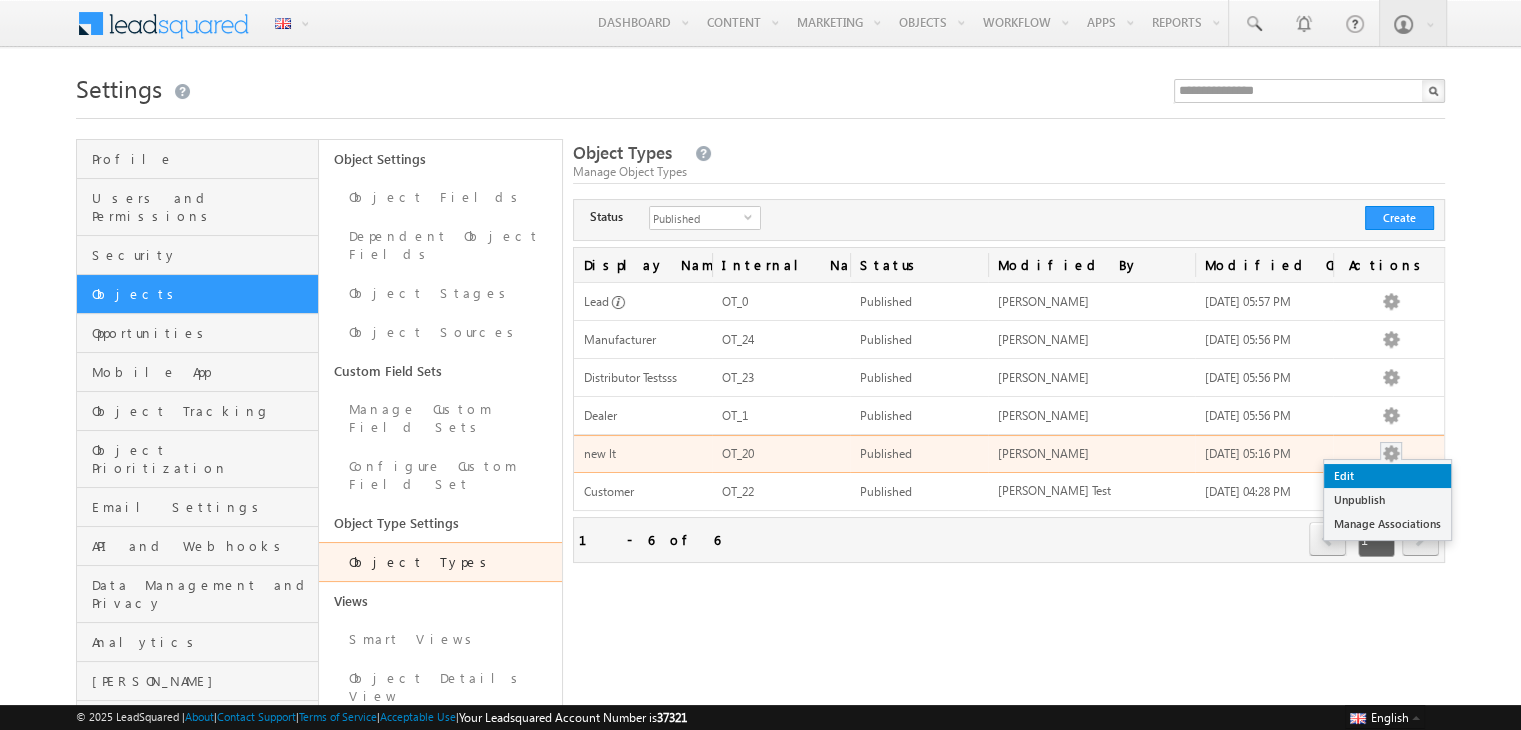click on "Edit" at bounding box center (1387, 476) 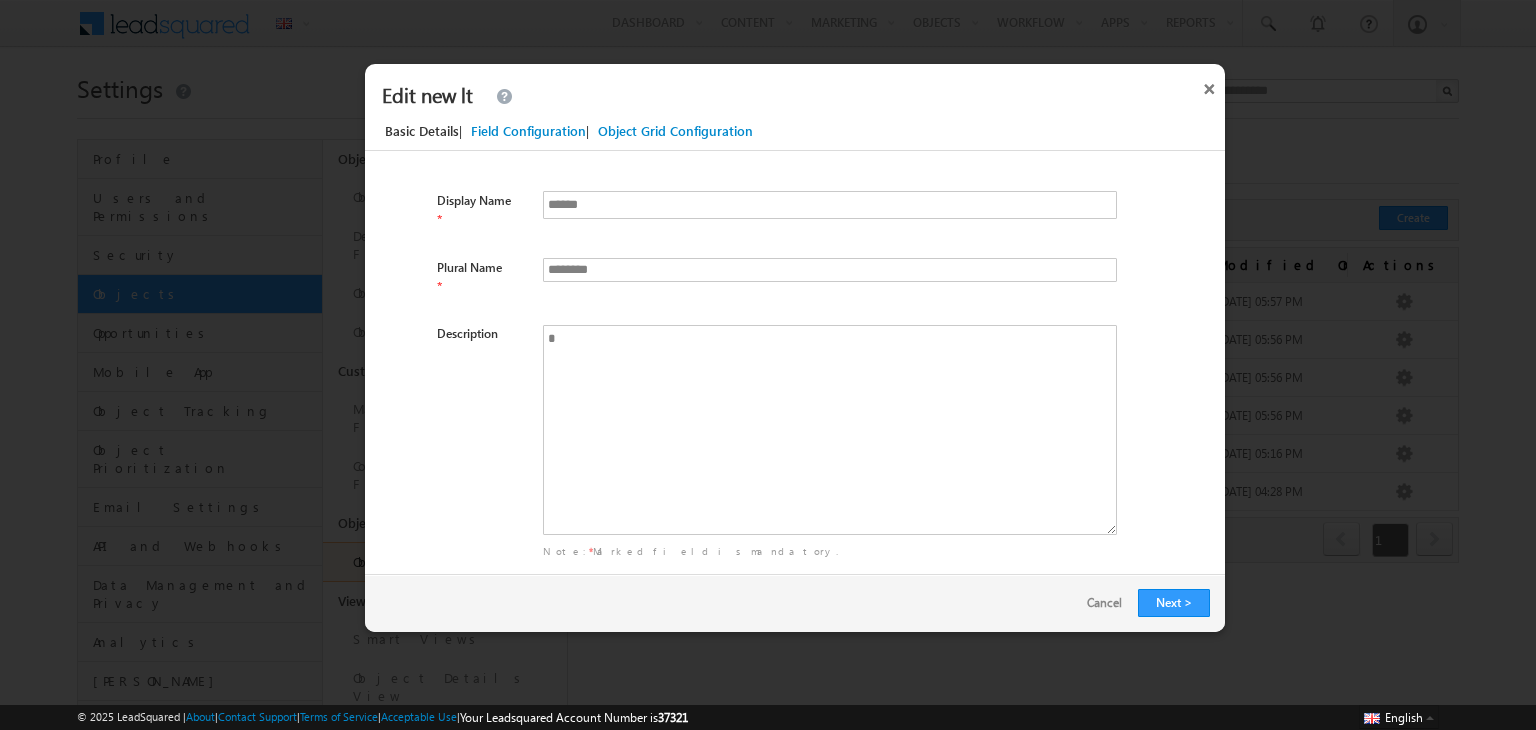 click on "Basic Details  |  Field Configuration  |  Object Grid Configuration" at bounding box center (805, 134) 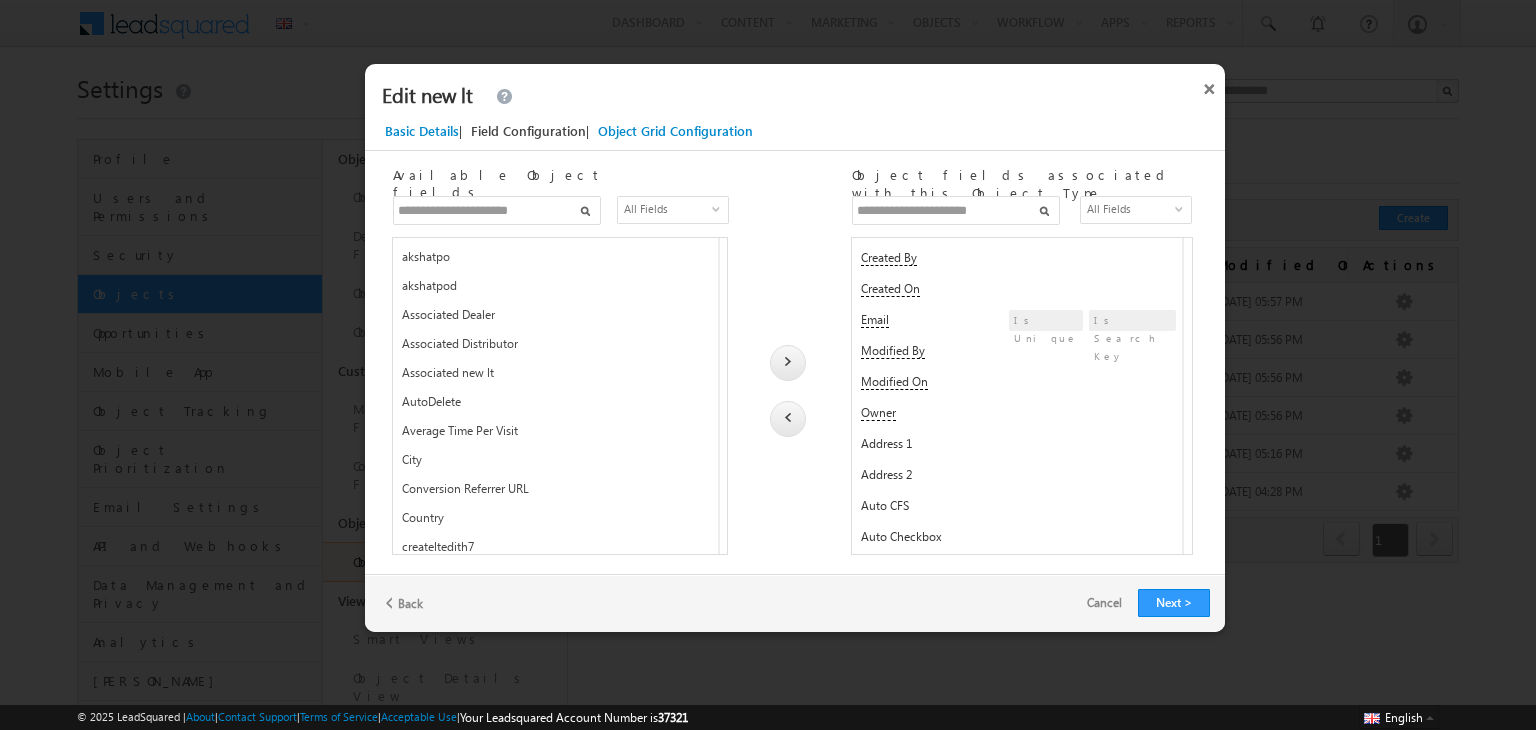 click at bounding box center (956, 210) 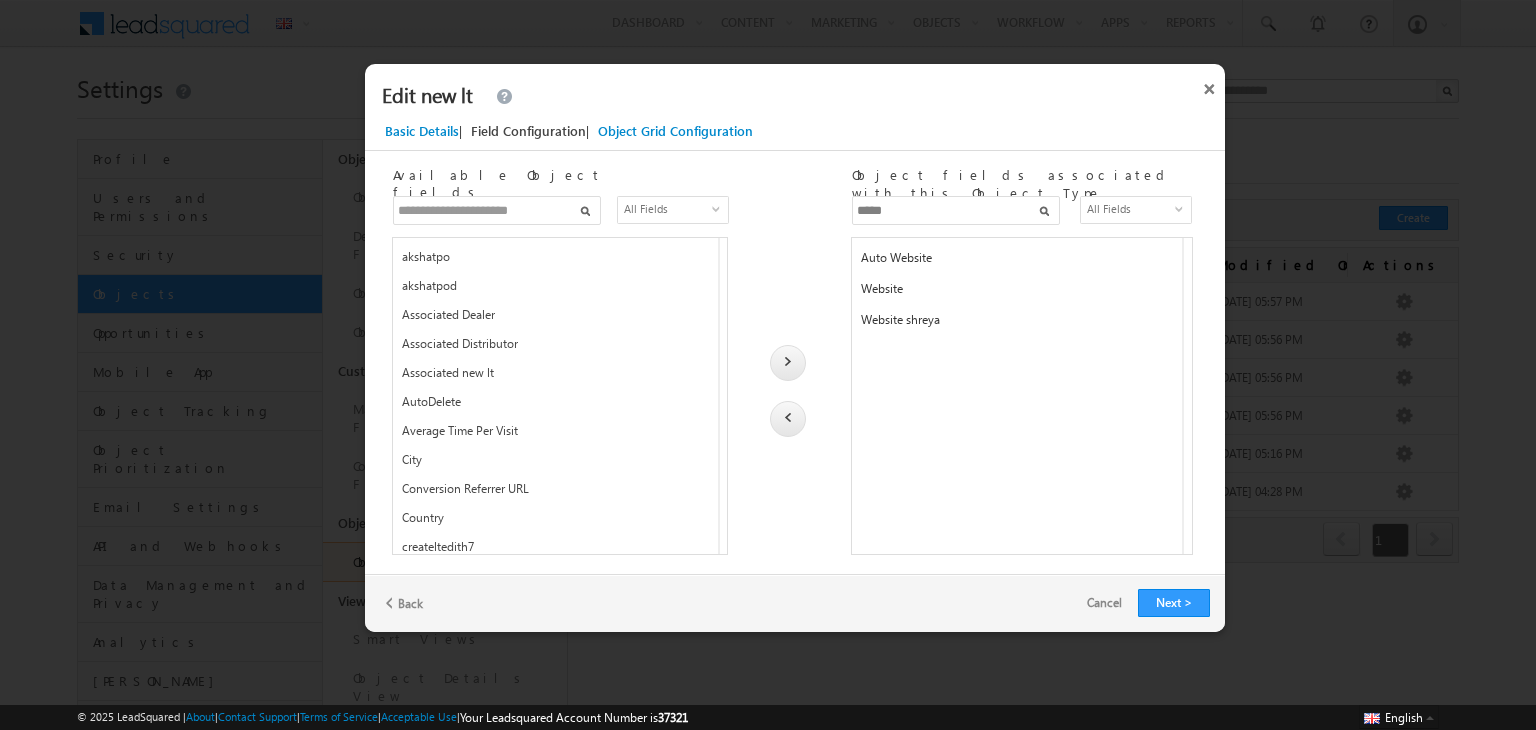 type on "*******" 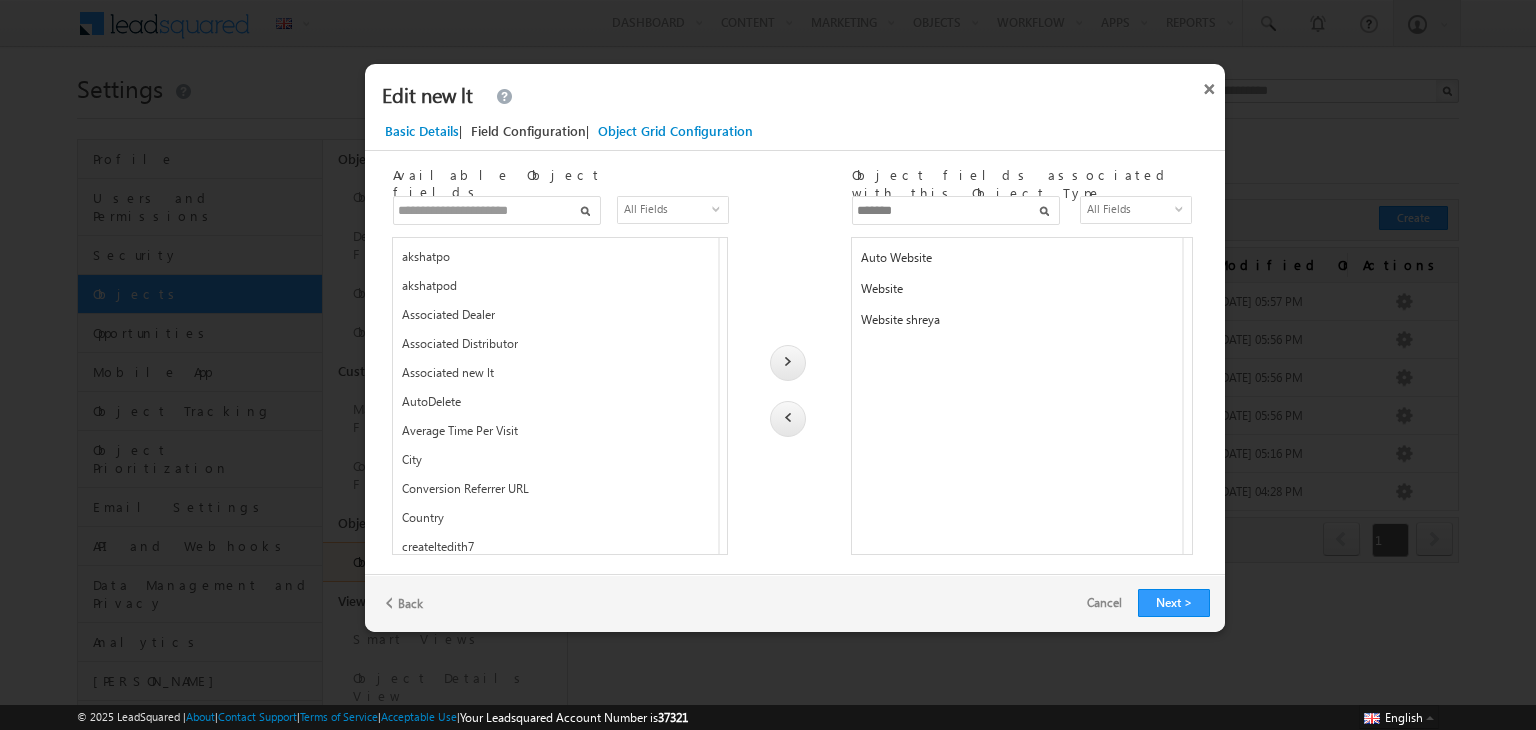 click on "Website" at bounding box center [1015, 293] 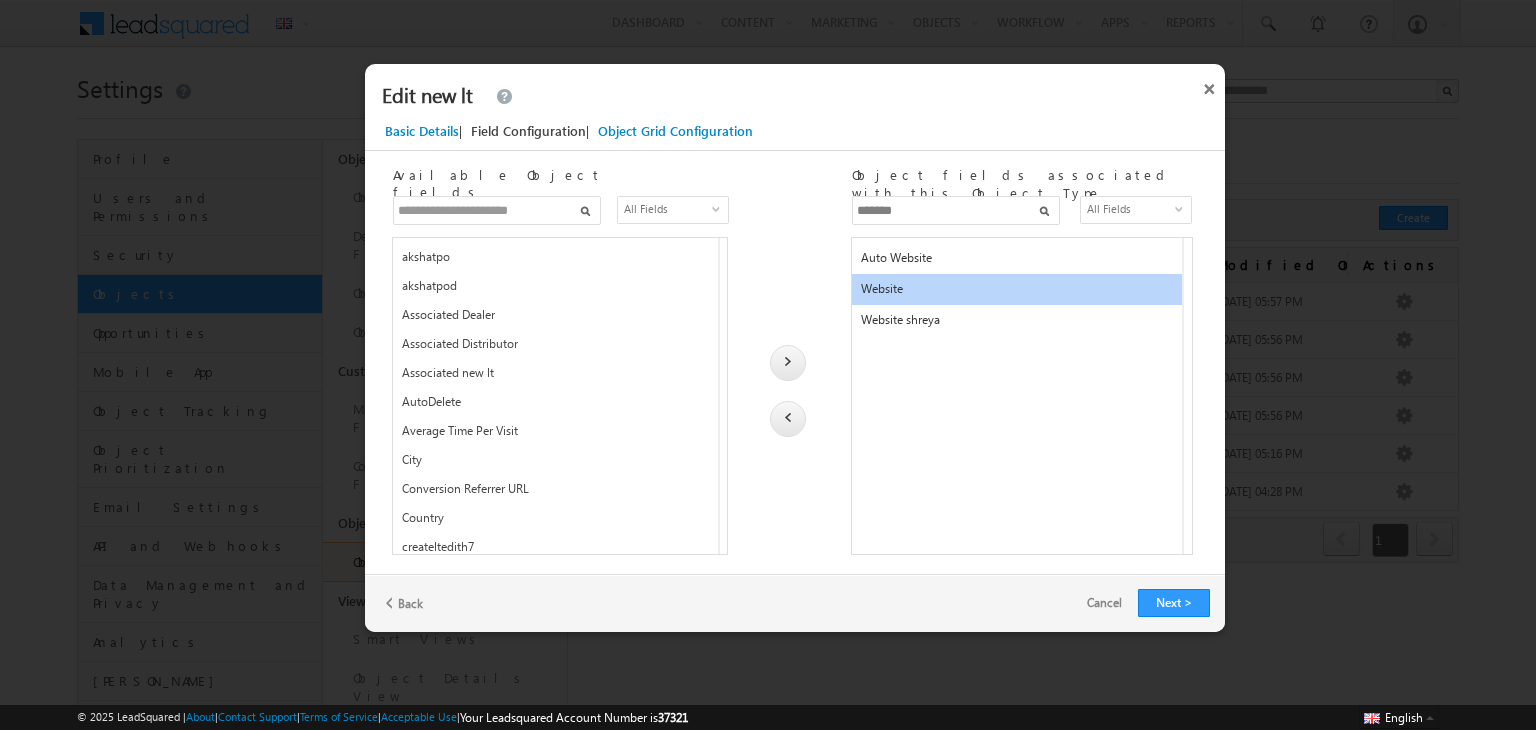 click at bounding box center [788, 419] 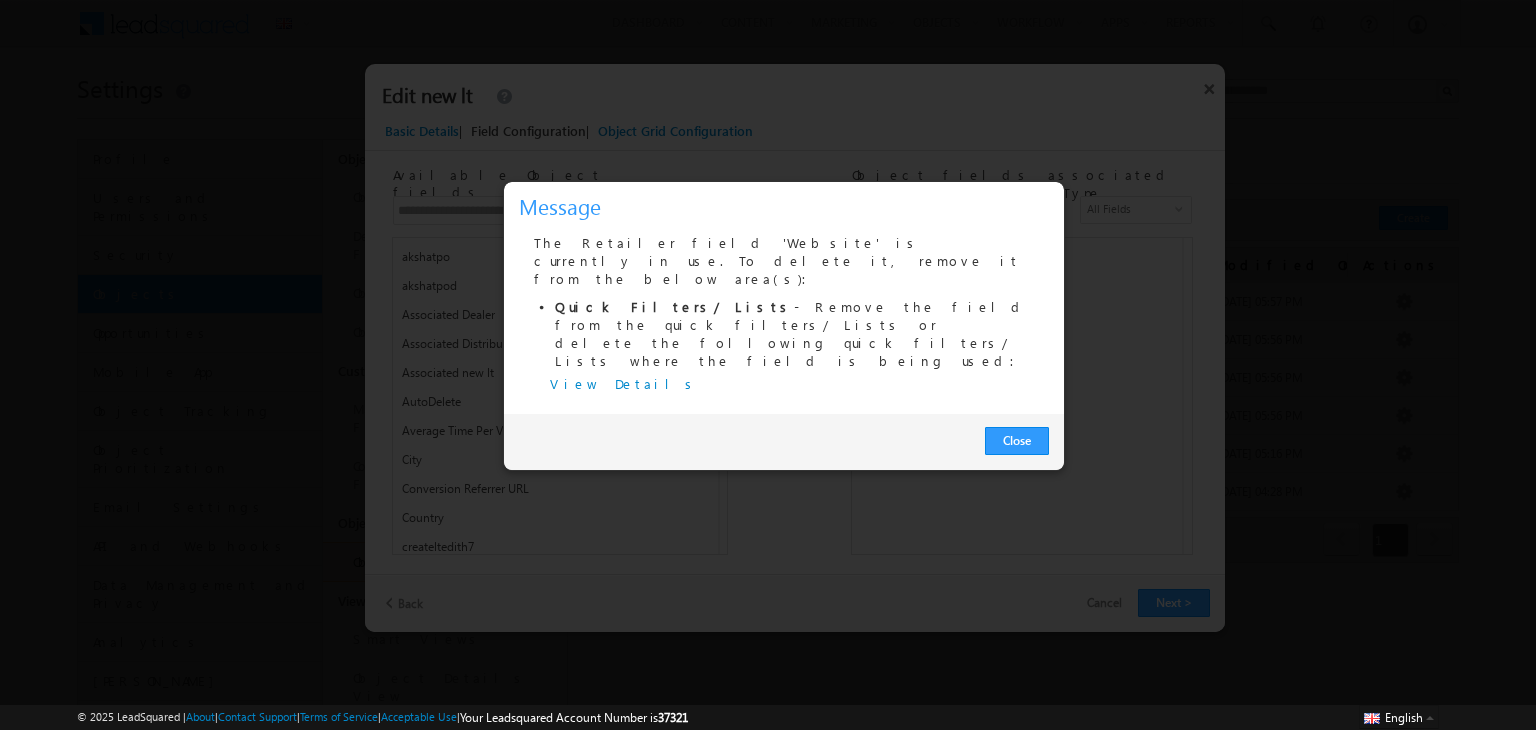 click on "View Details" at bounding box center (624, 383) 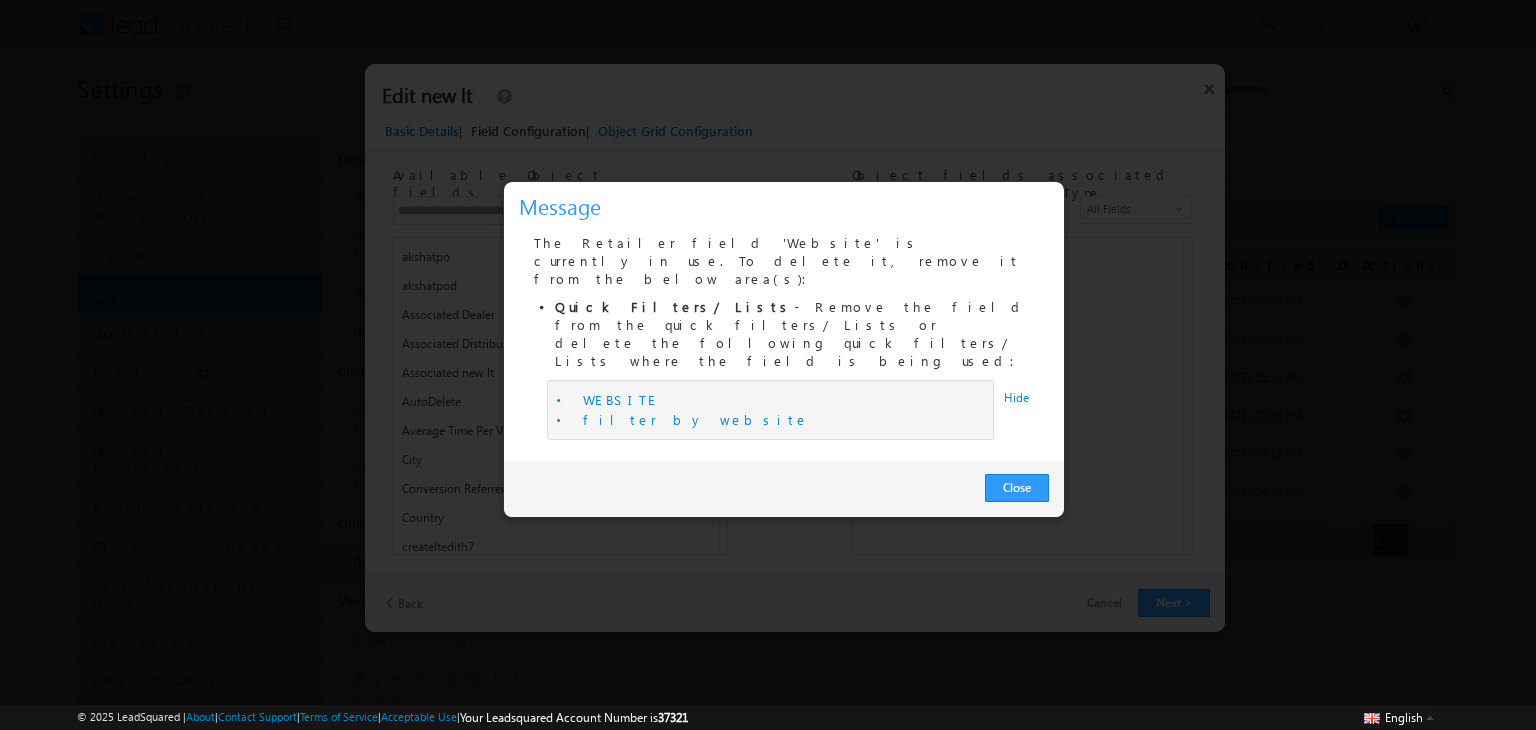 click on "Hide" at bounding box center (1016, 397) 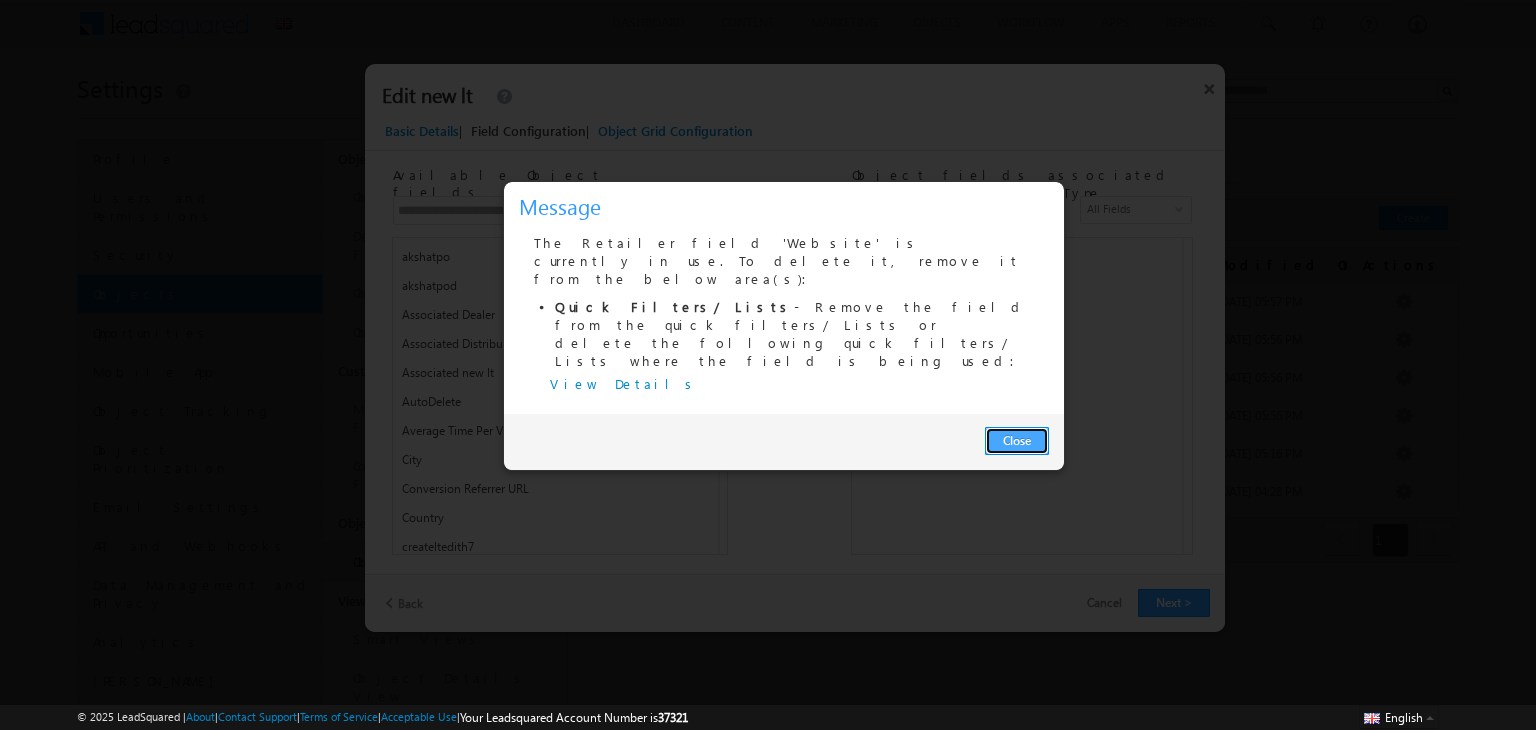 click on "Close" at bounding box center [1017, 441] 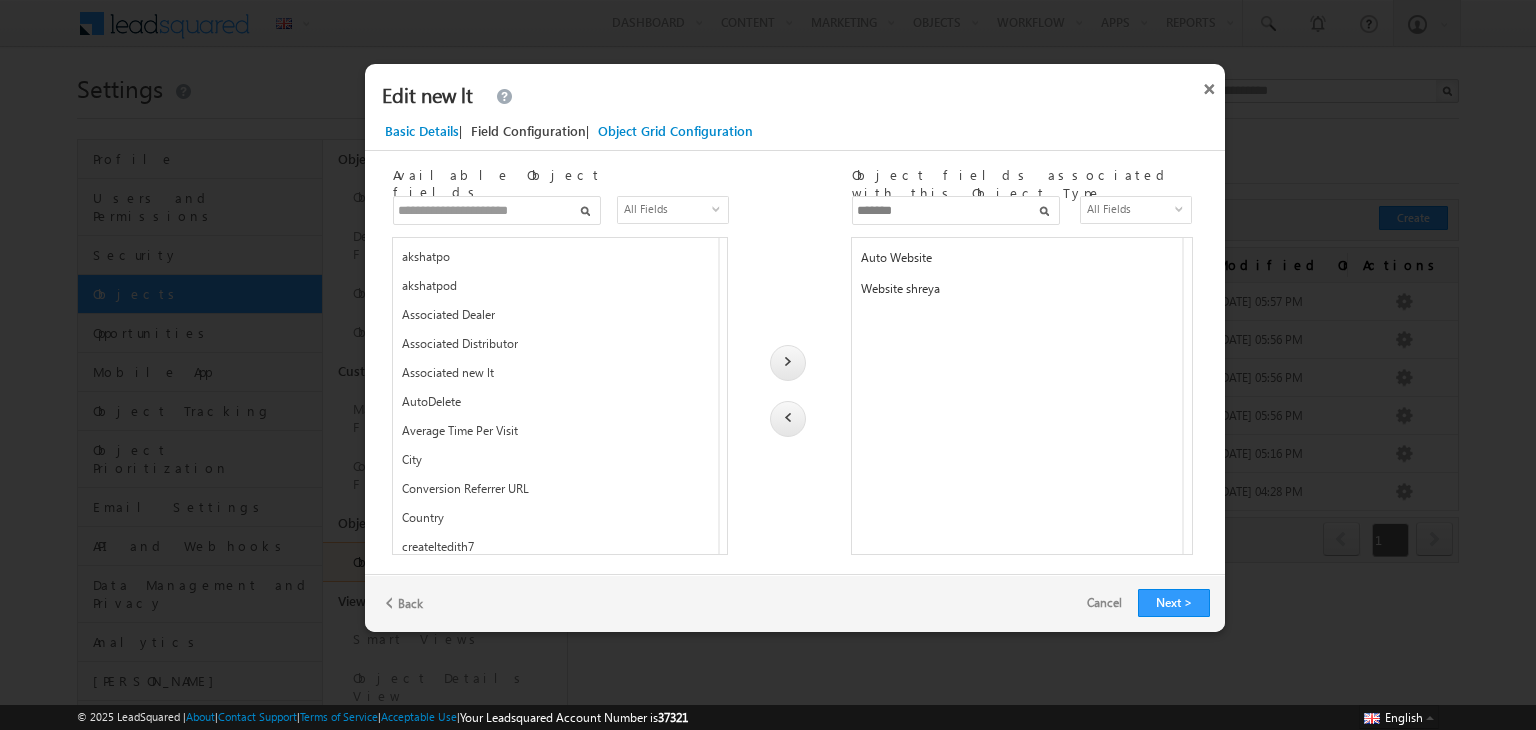 click on "*******" at bounding box center (956, 210) 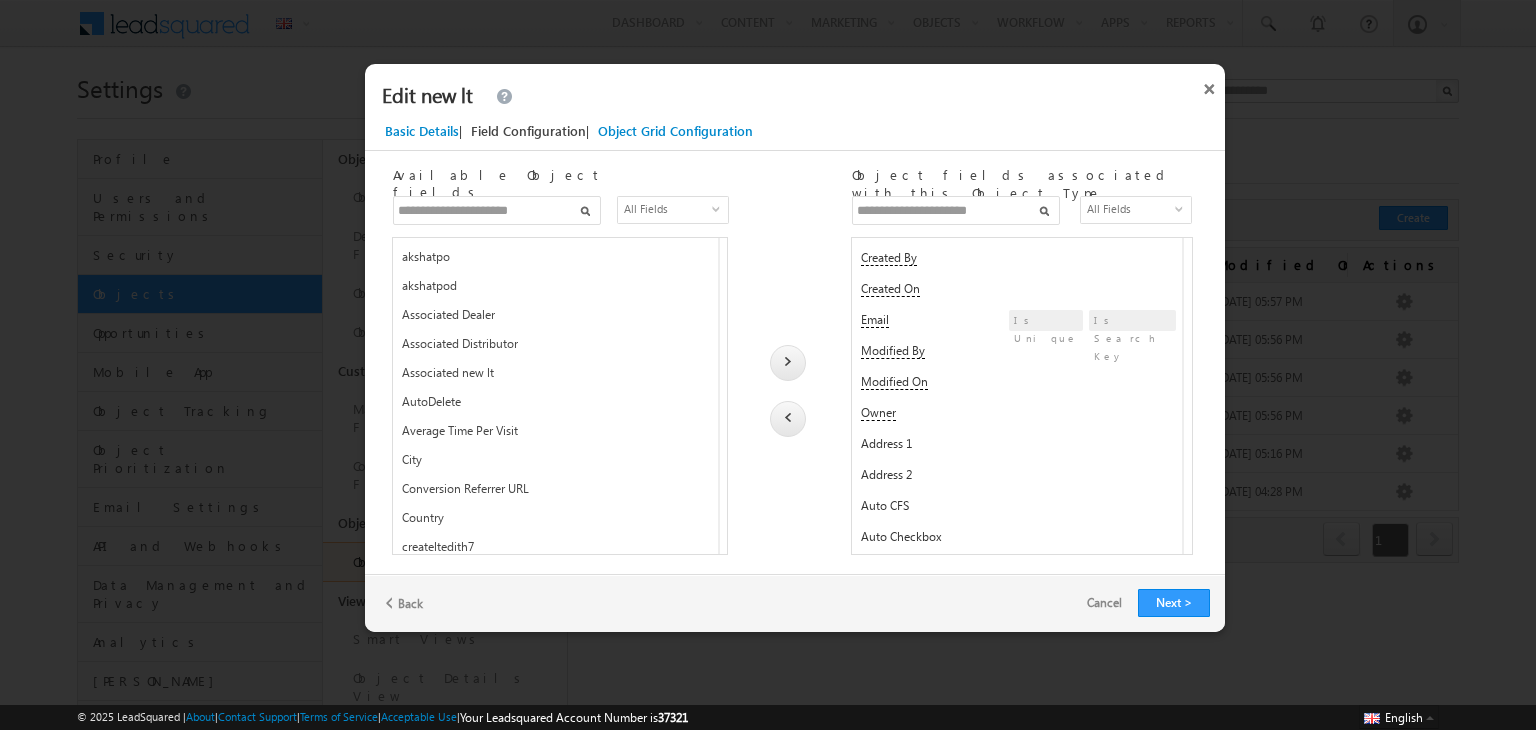 click on "**********" at bounding box center [795, 351] 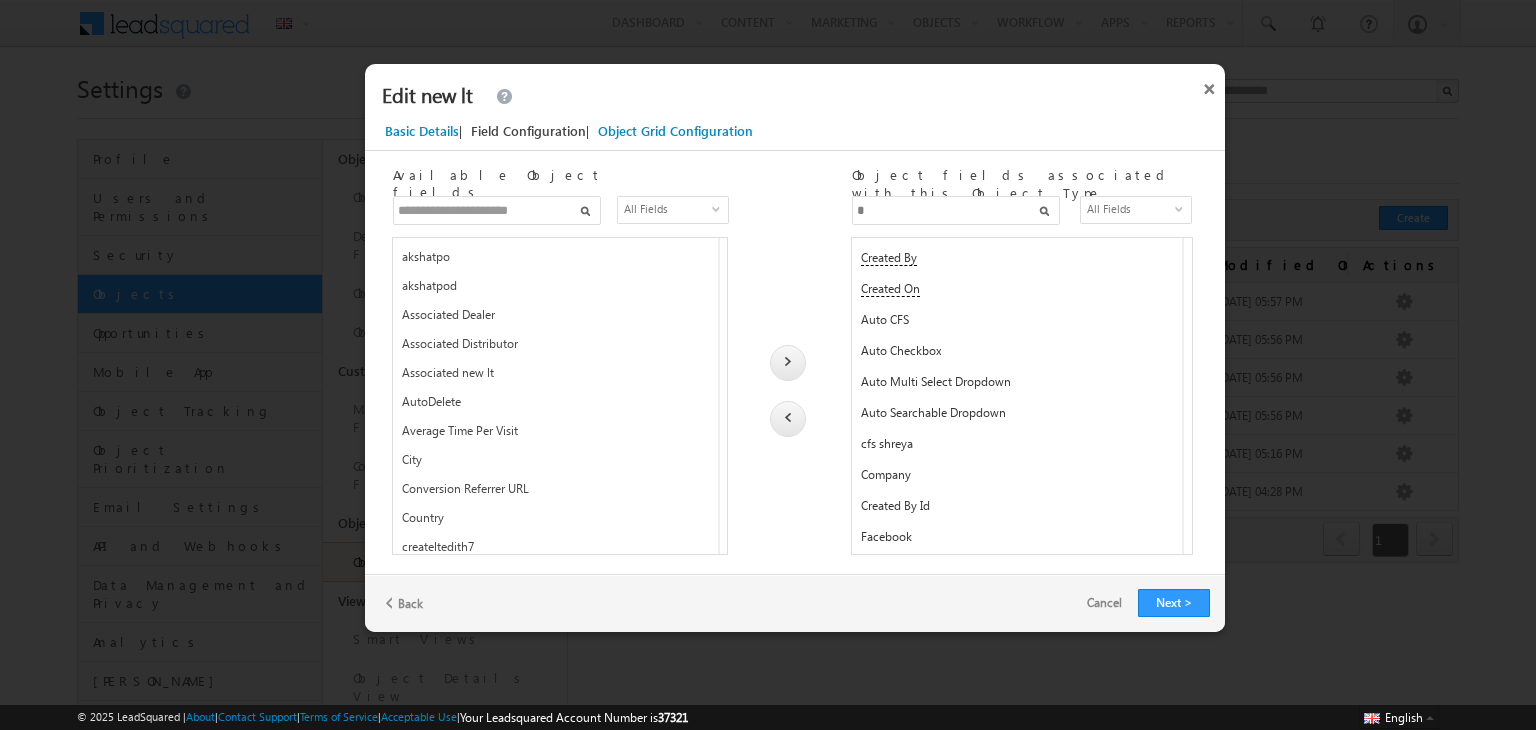 type on "*****" 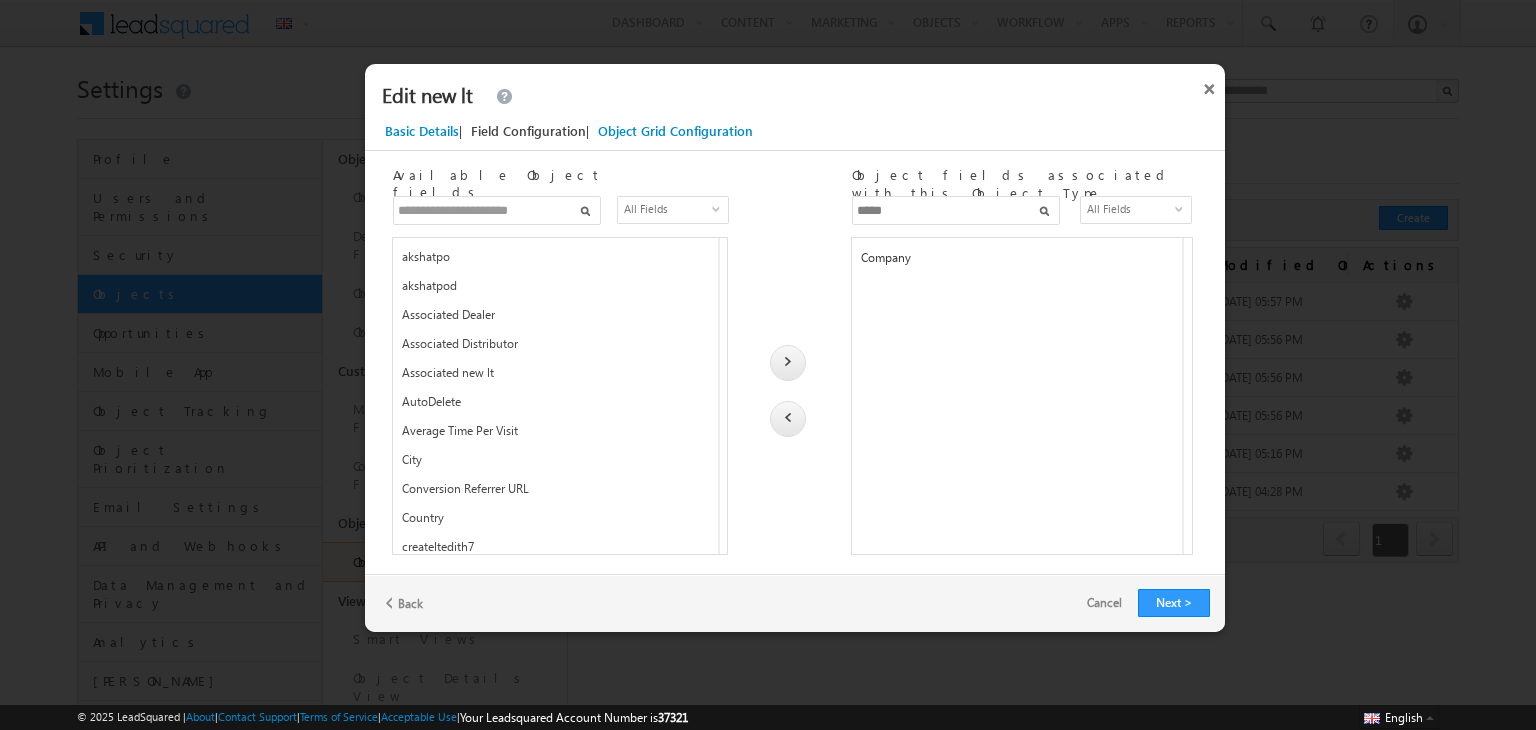 click on "Company" at bounding box center [1015, 262] 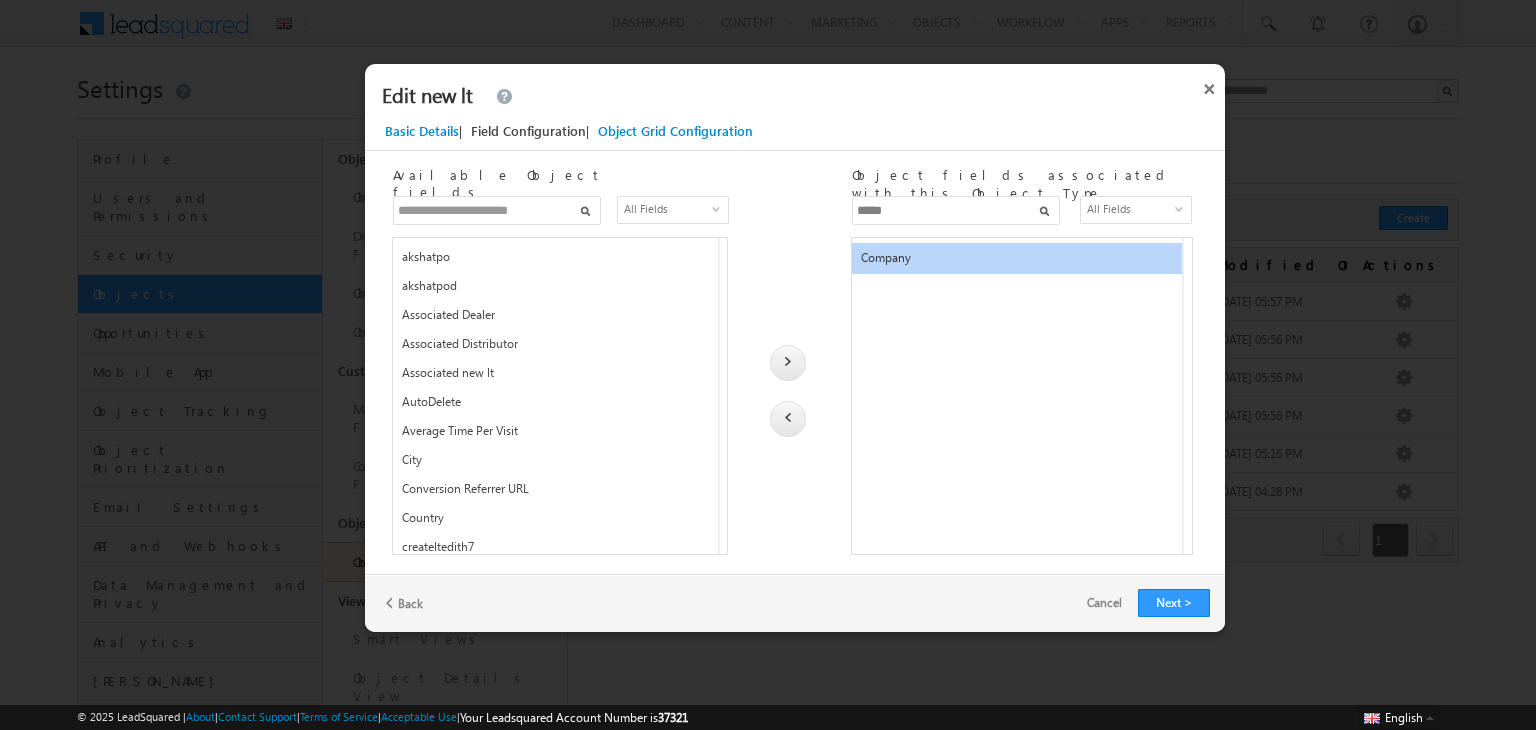 click at bounding box center (788, 419) 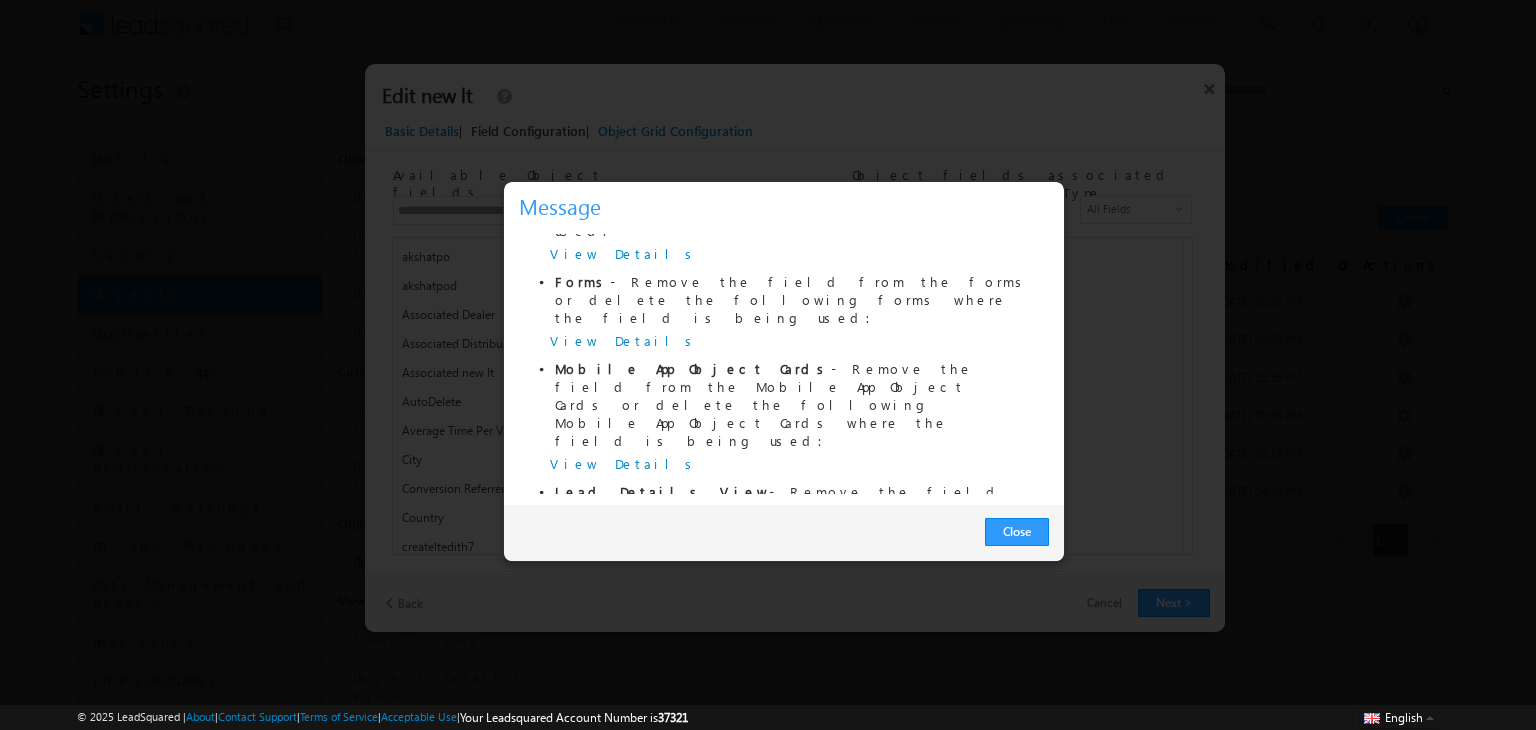 scroll, scrollTop: 0, scrollLeft: 0, axis: both 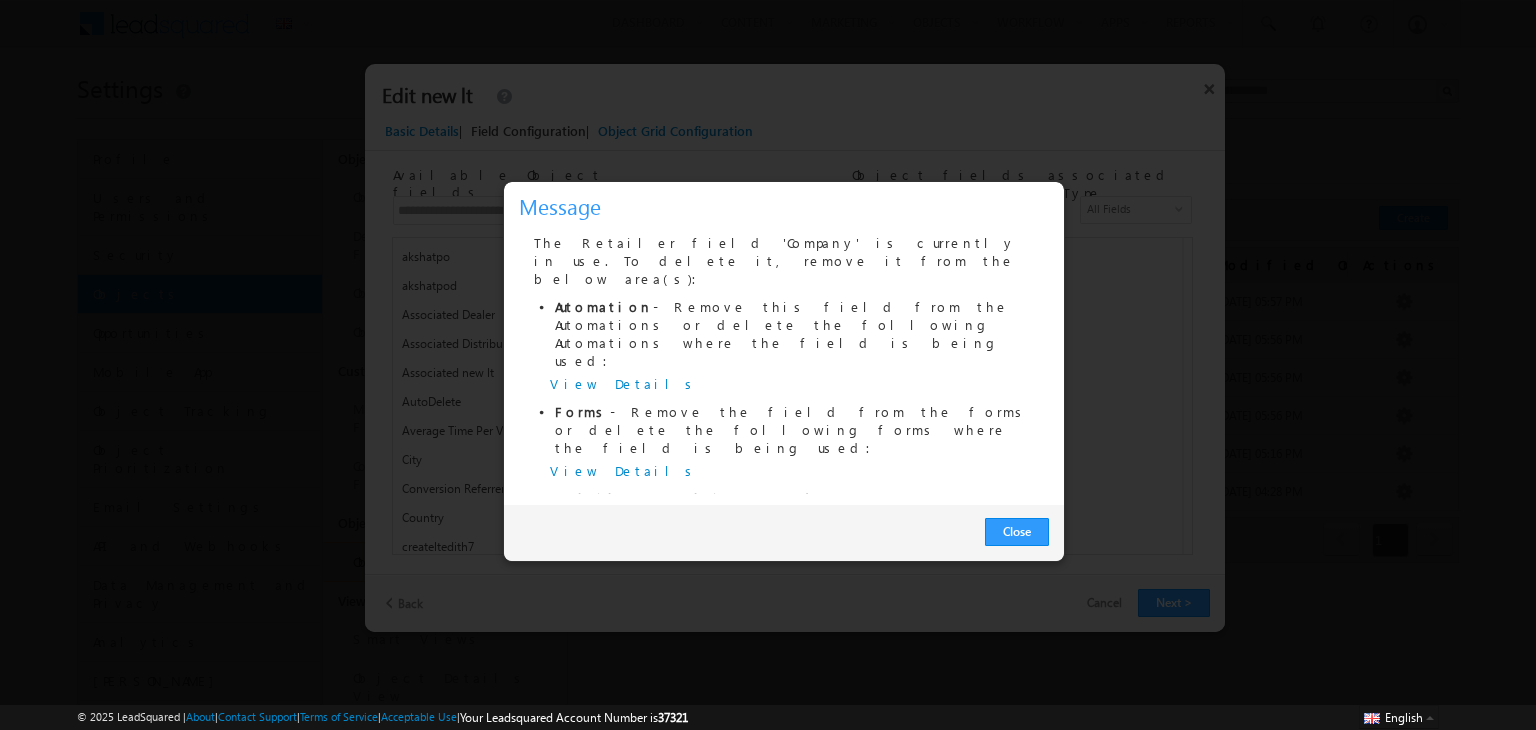 click on "View Details" at bounding box center [624, 383] 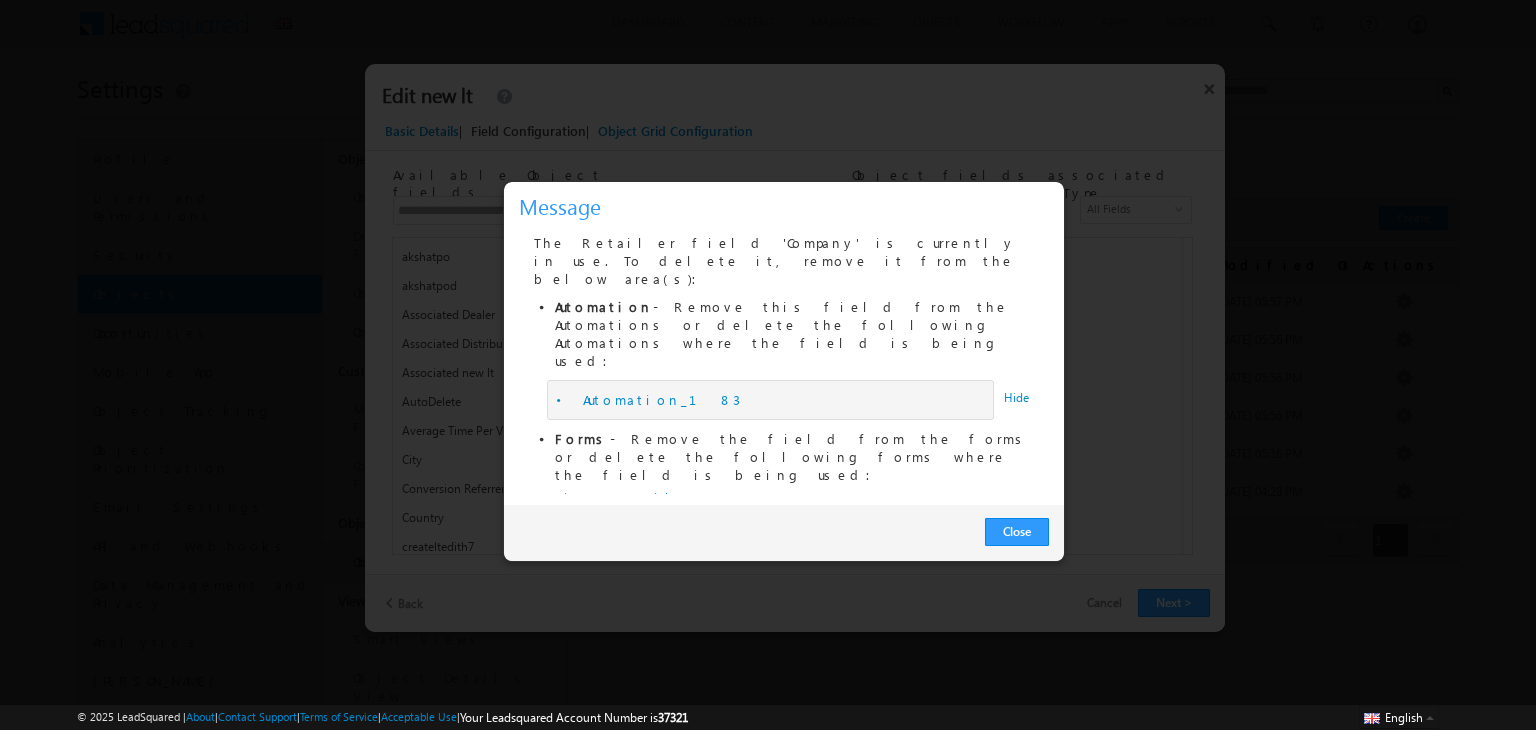 click on "View Details" at bounding box center [624, 497] 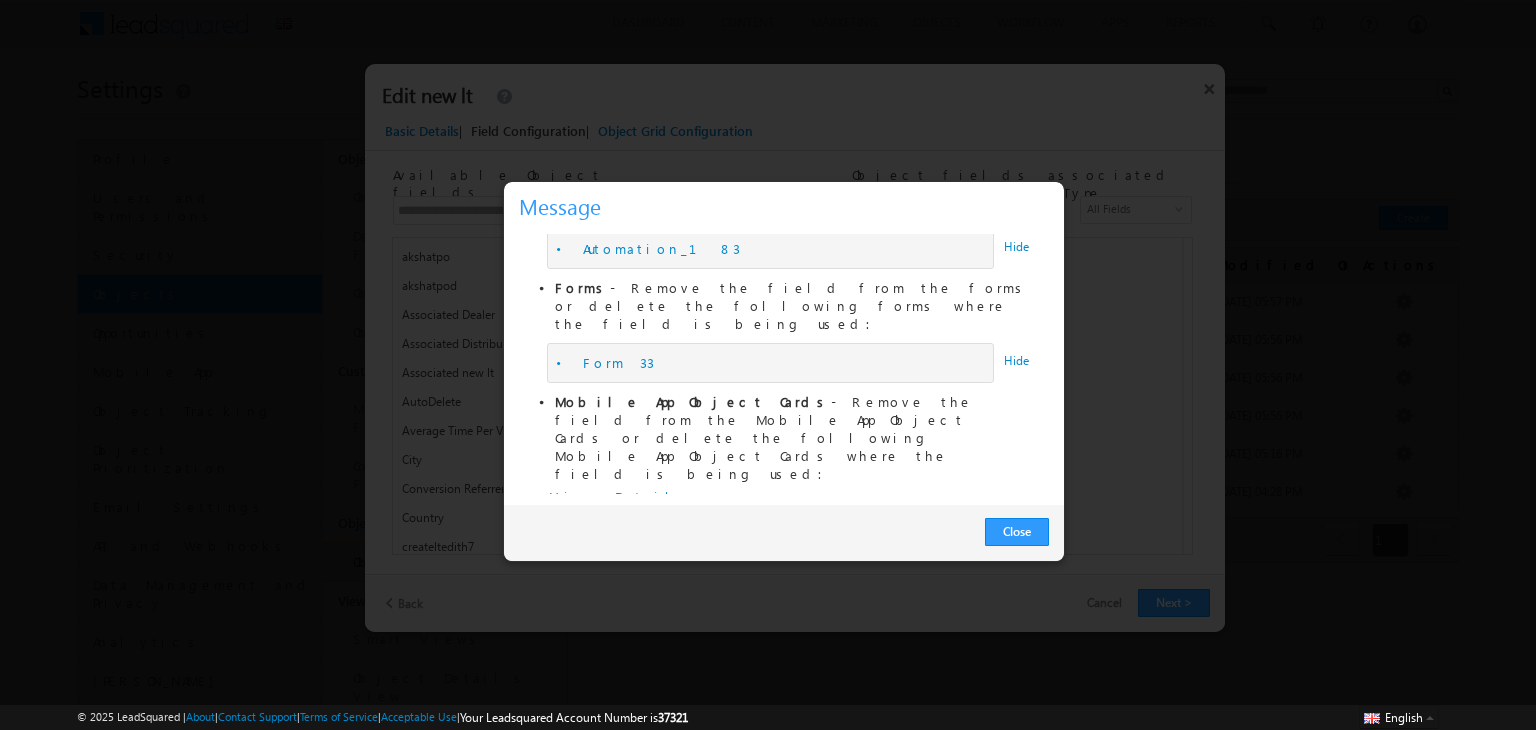 scroll, scrollTop: 152, scrollLeft: 0, axis: vertical 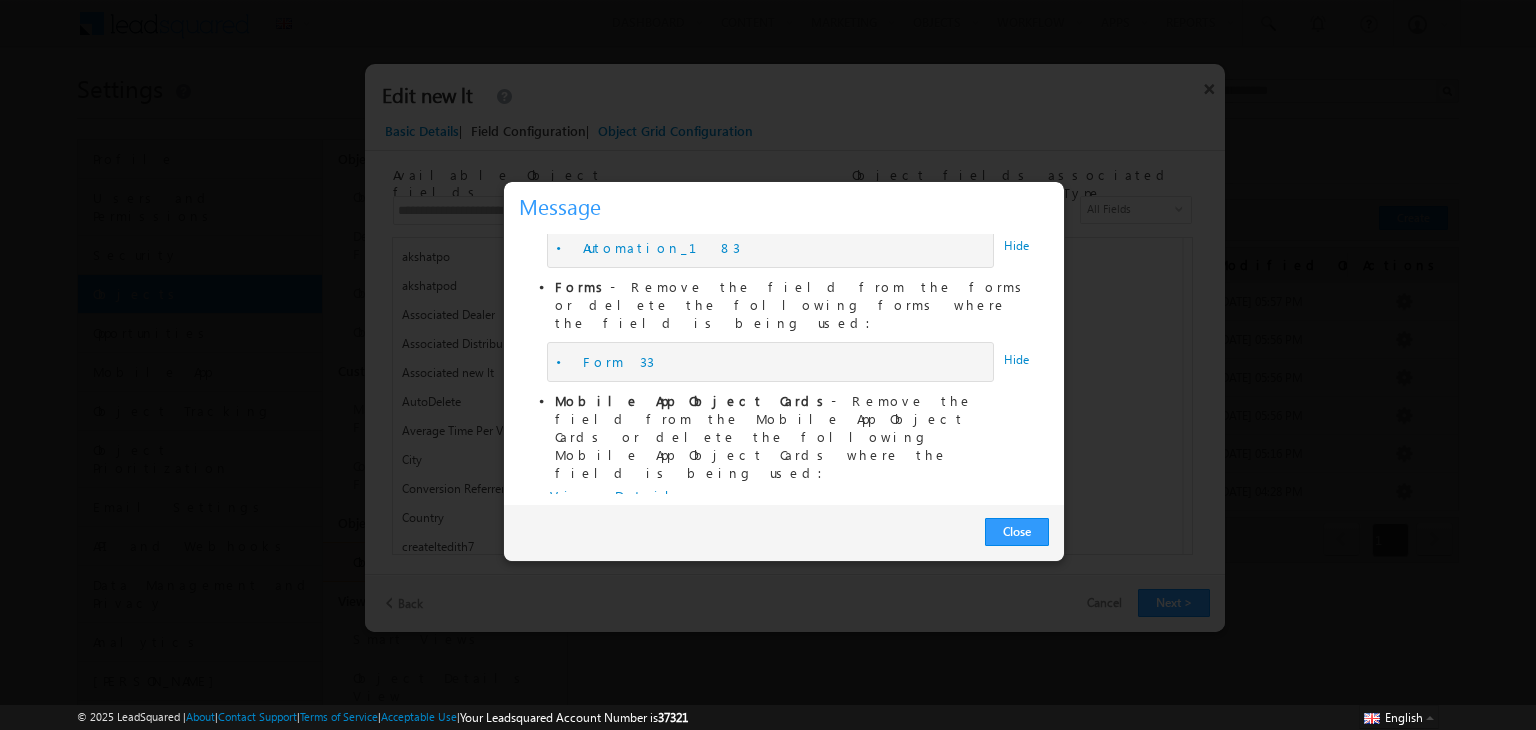 click on "View Details" at bounding box center [624, 495] 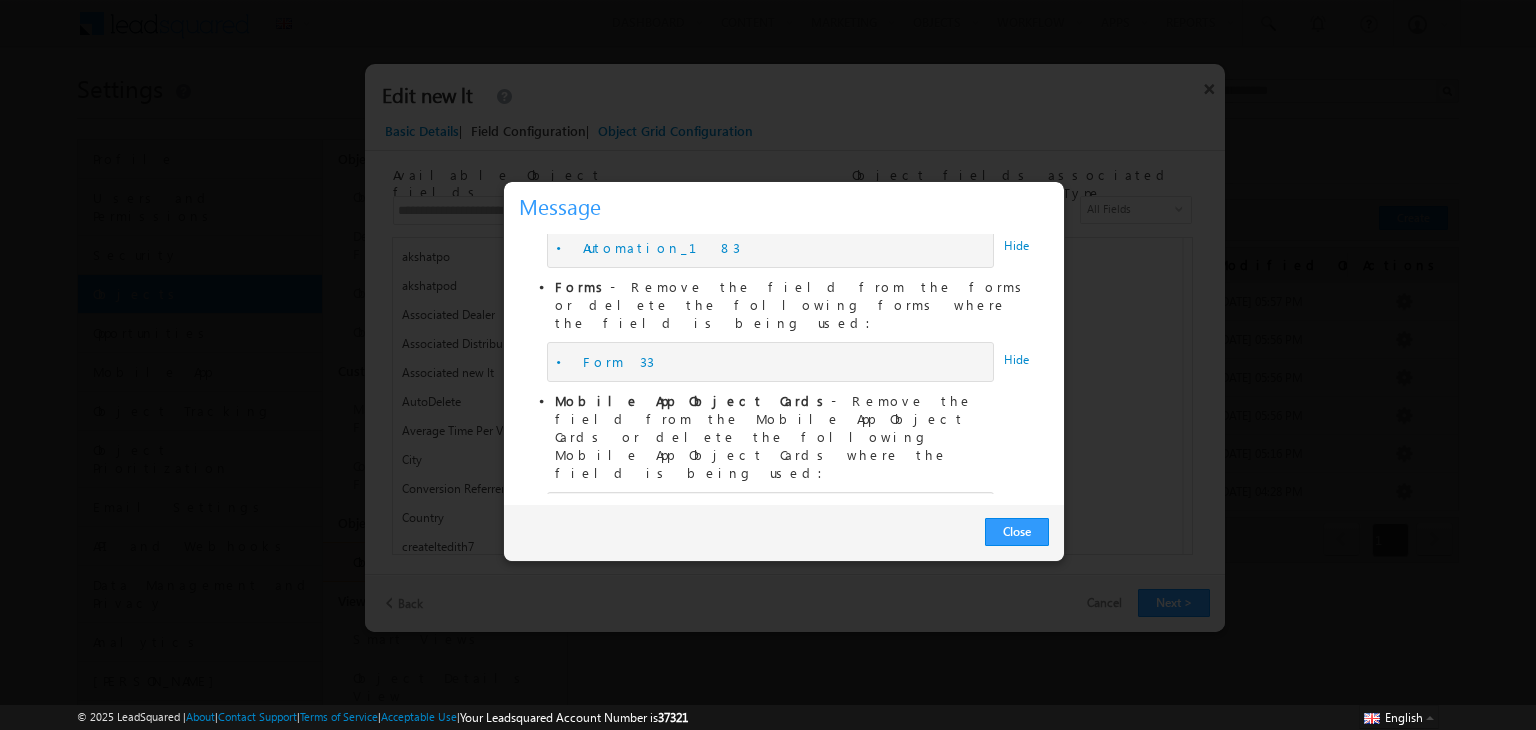 scroll, scrollTop: 210, scrollLeft: 0, axis: vertical 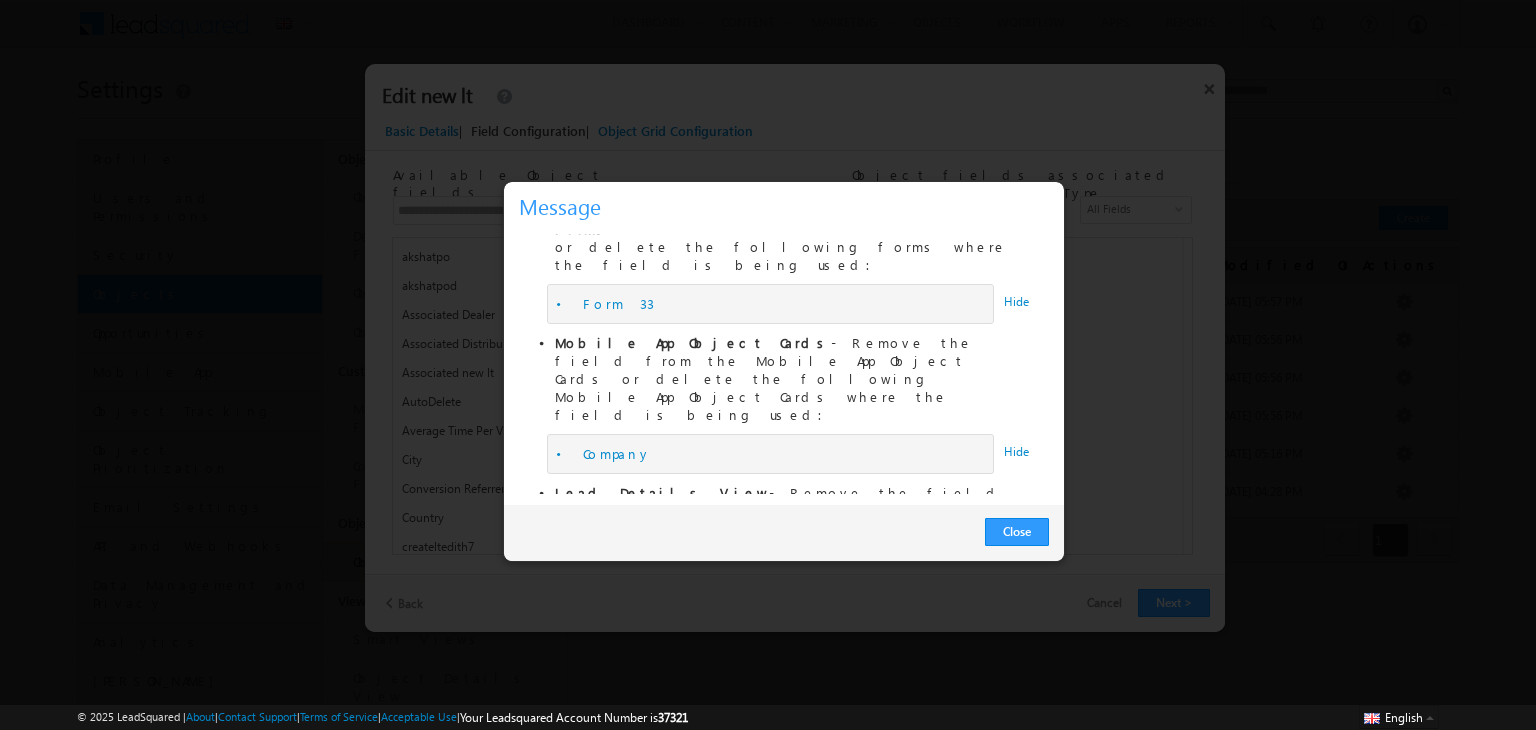 click on "View Details" at bounding box center (624, 569) 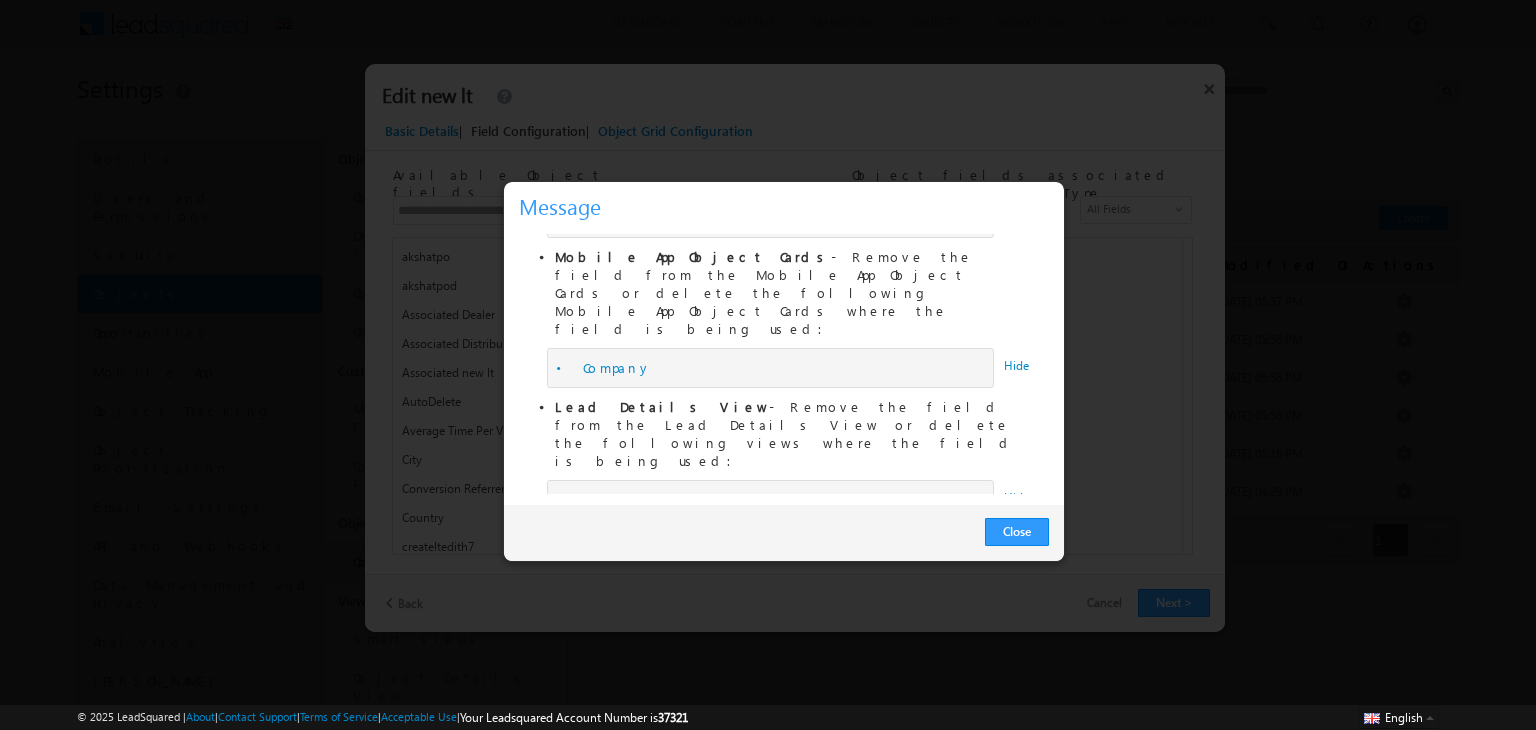 click on "View Details" at bounding box center (624, 675) 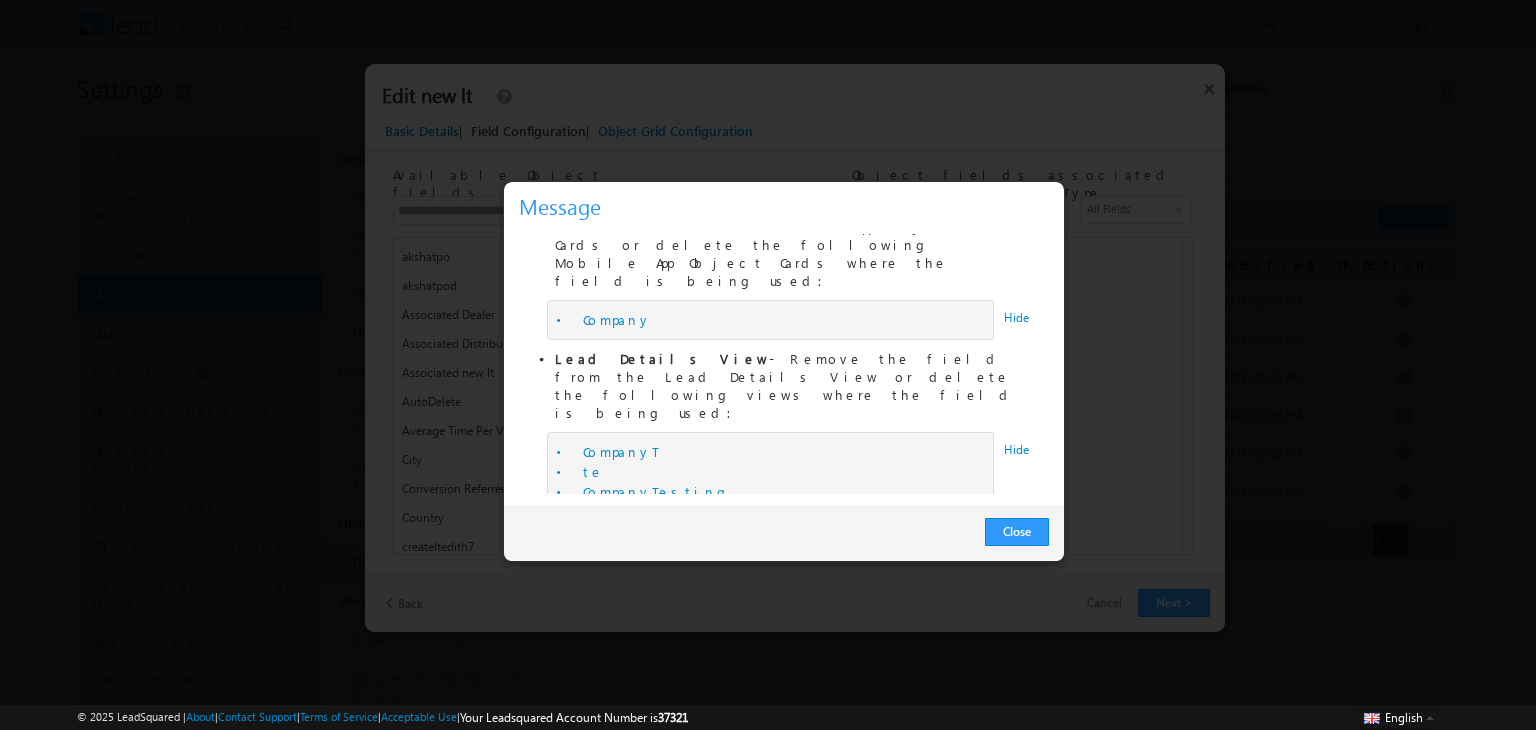 click on "• testCompany" at bounding box center [626, 643] 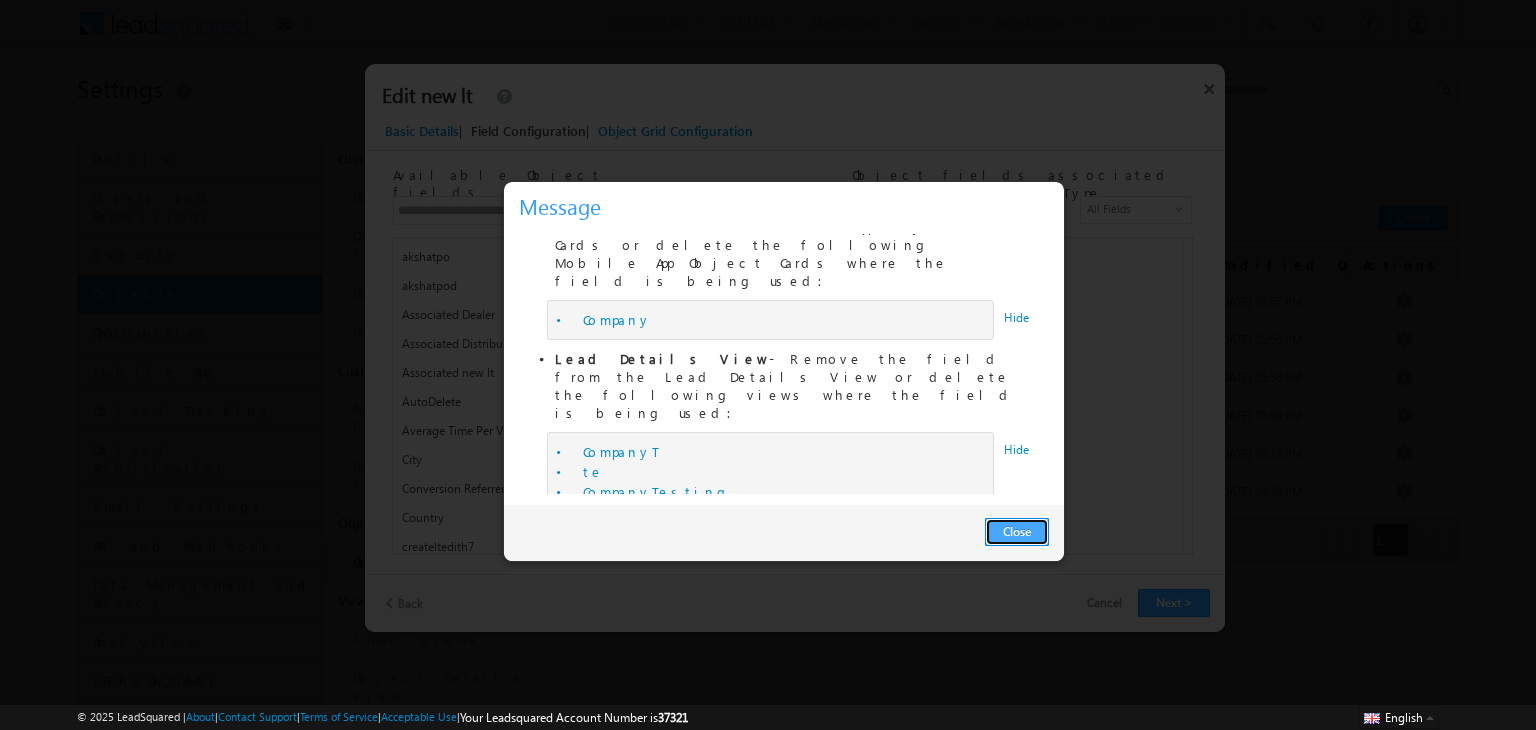 click on "Close" at bounding box center [1017, 532] 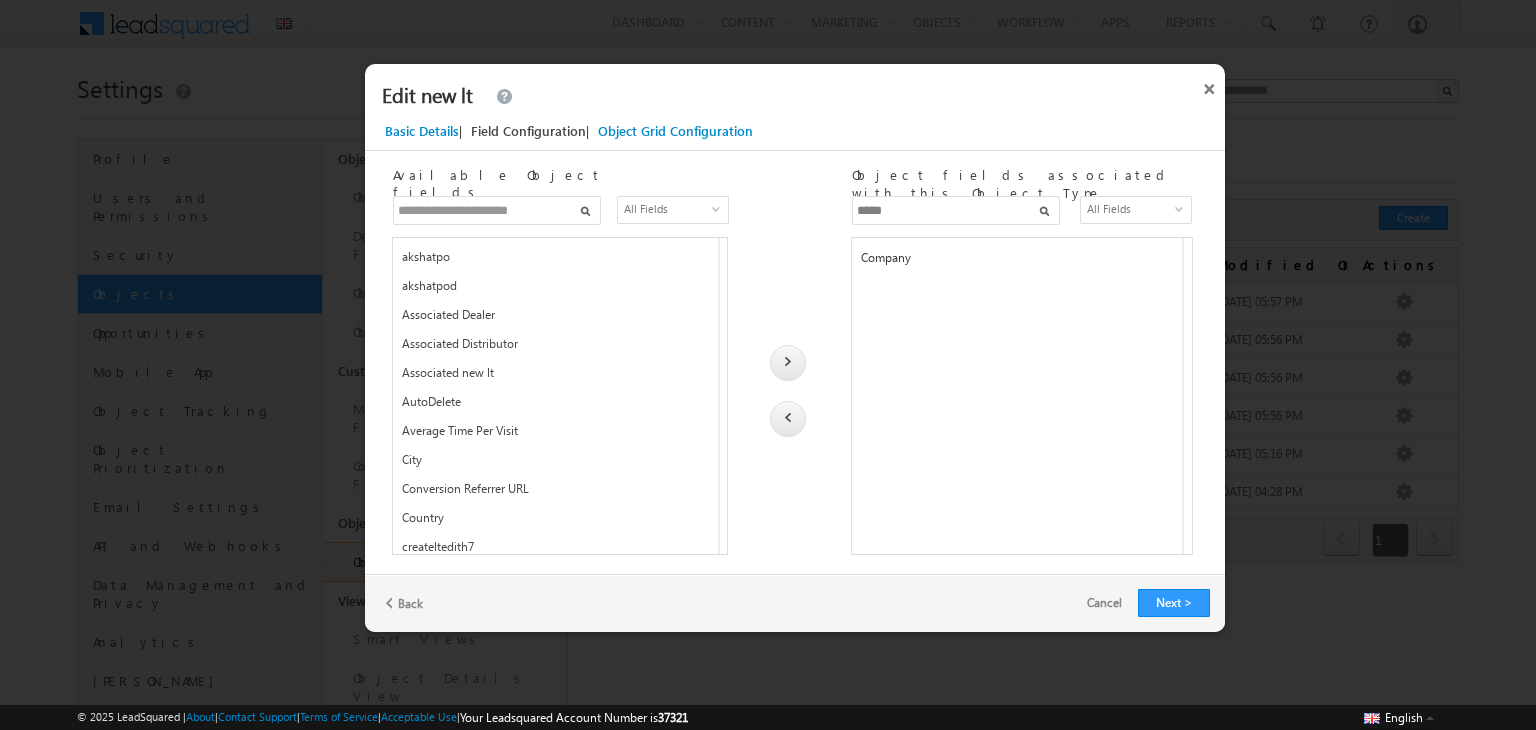 click on "Company" at bounding box center [1015, 262] 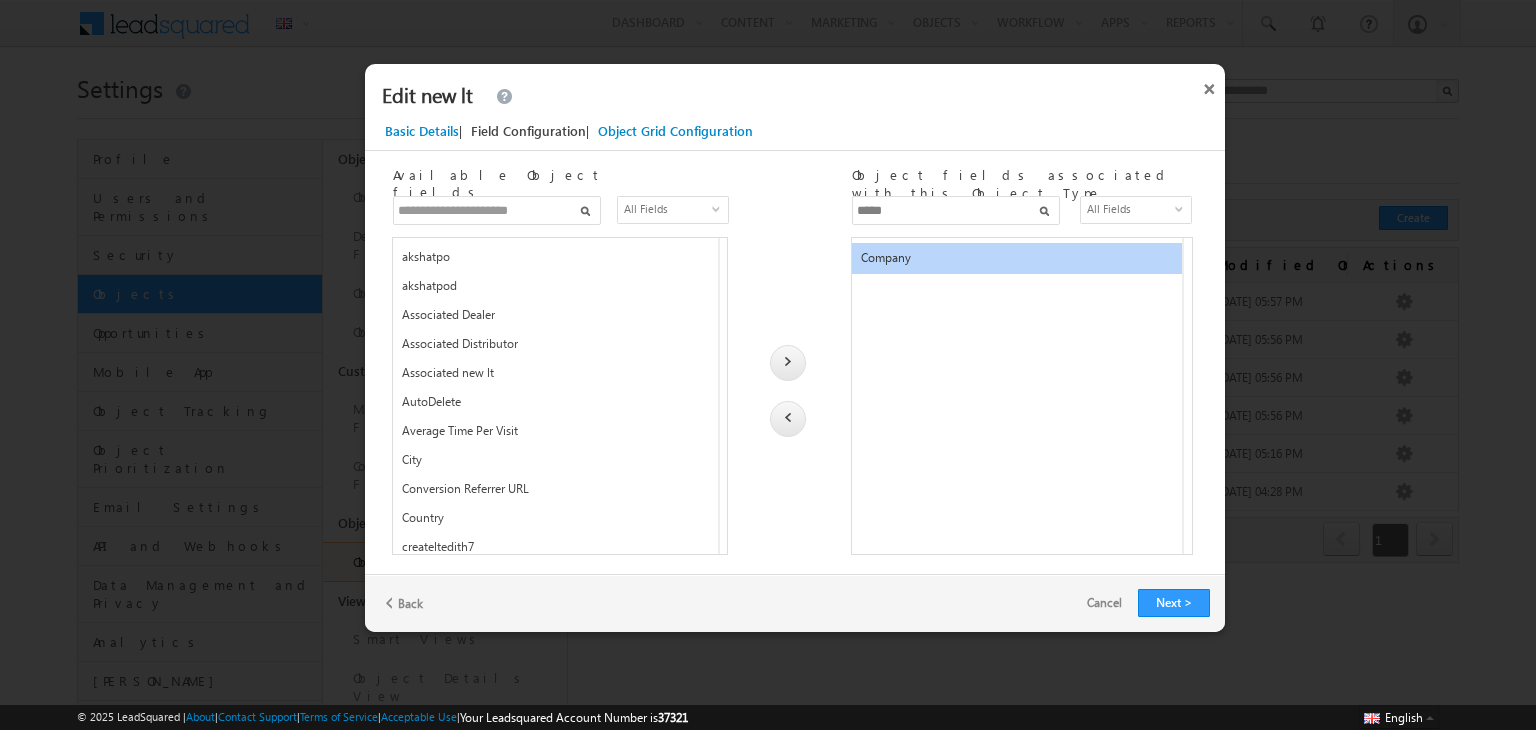 click at bounding box center (788, 417) 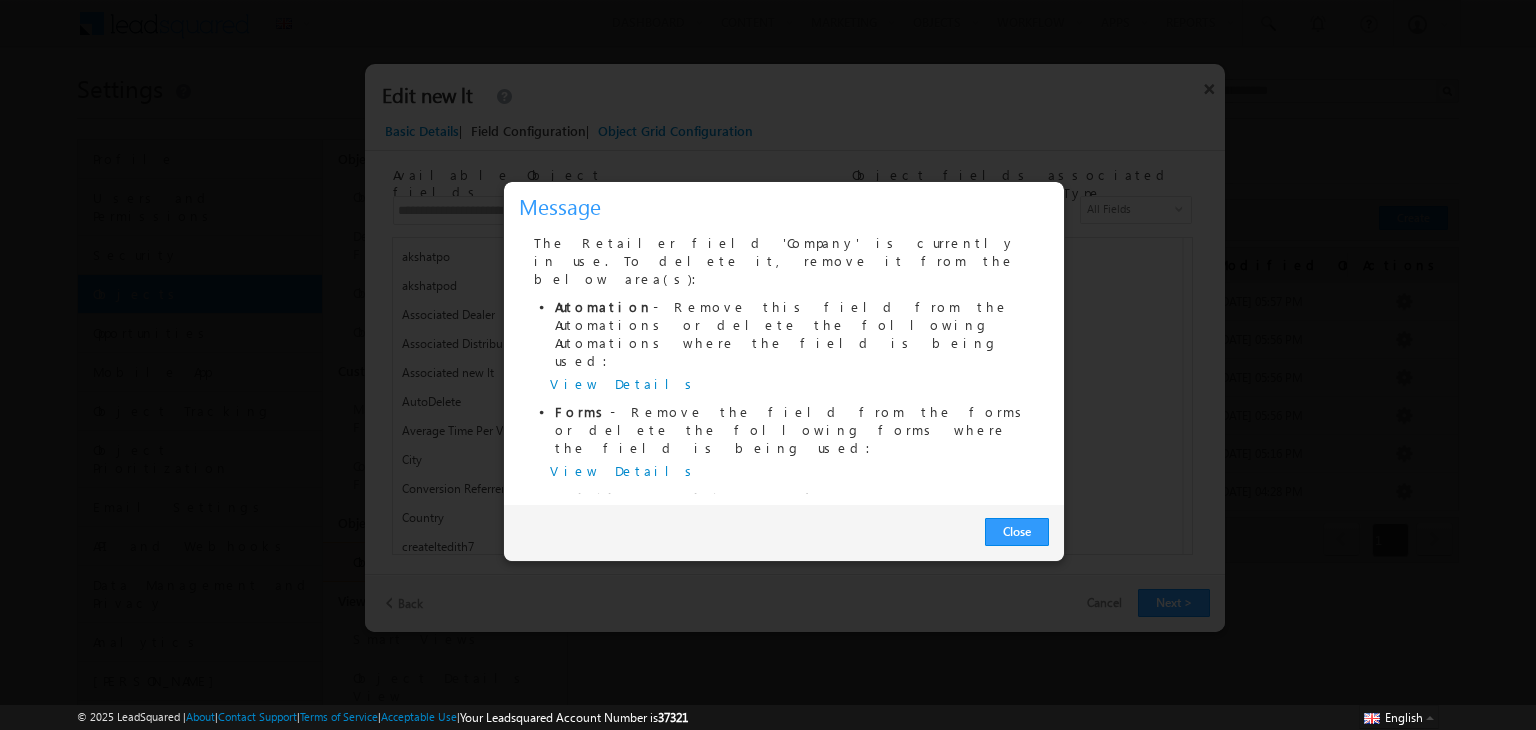 scroll, scrollTop: 130, scrollLeft: 0, axis: vertical 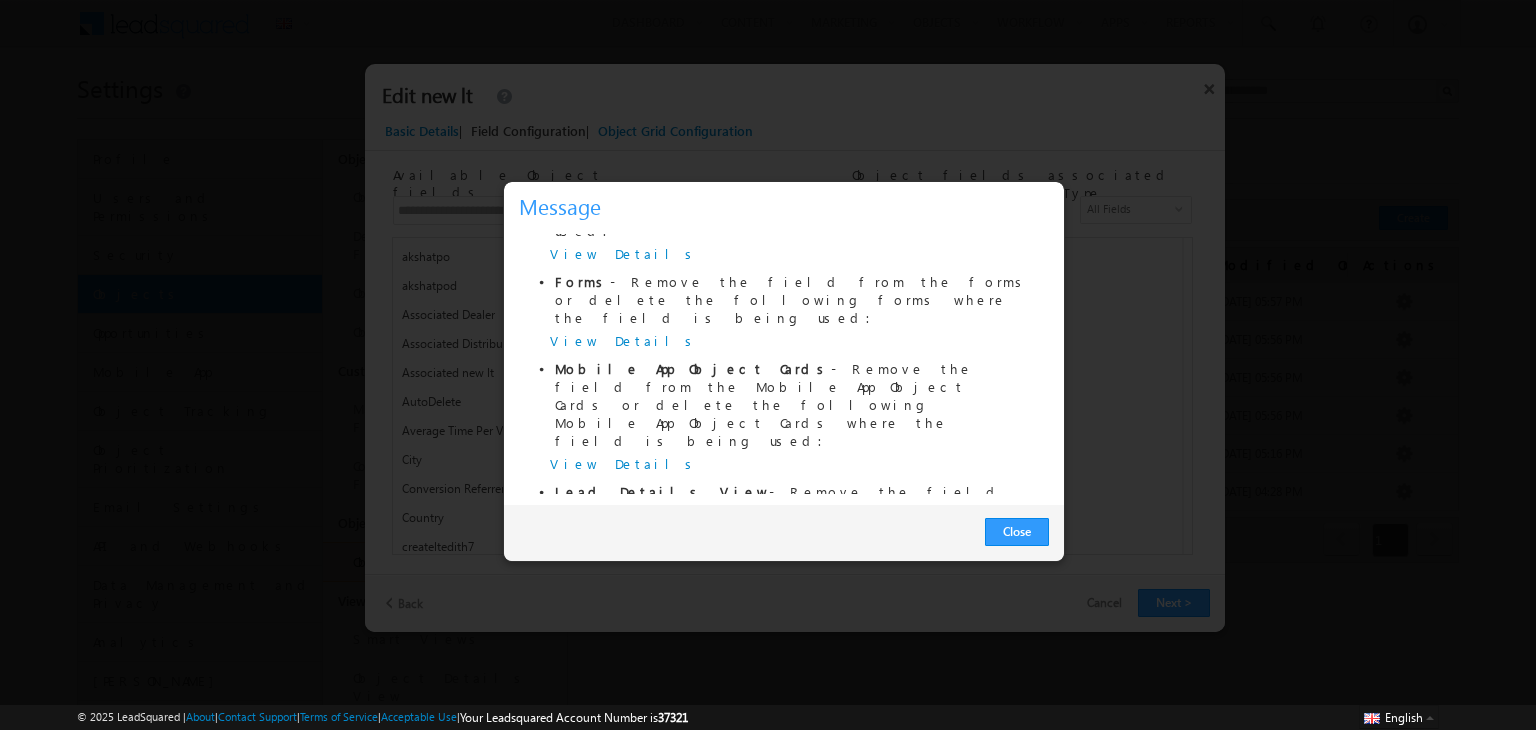 click on "View Details" at bounding box center (624, 673) 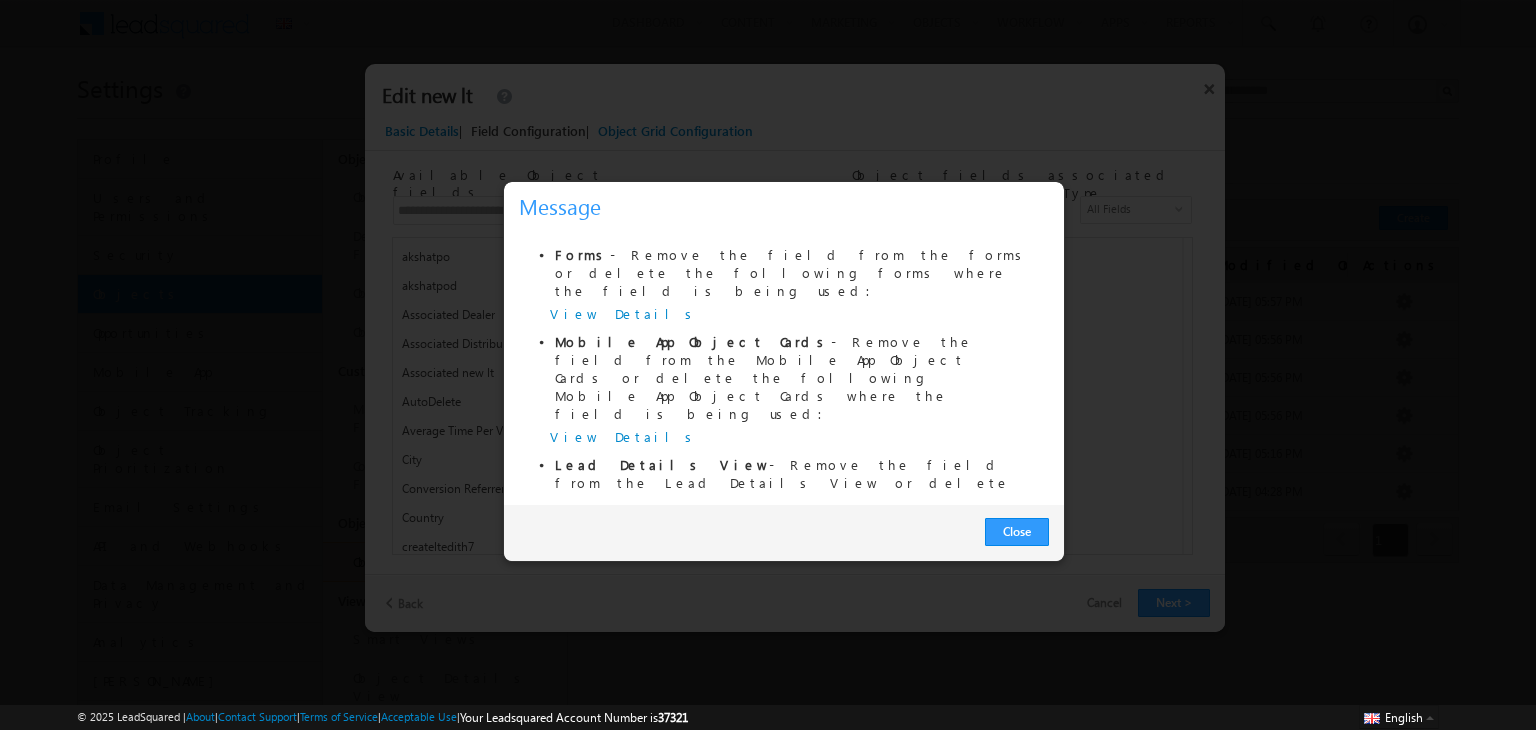 click on "• testCompany" at bounding box center (626, 662) 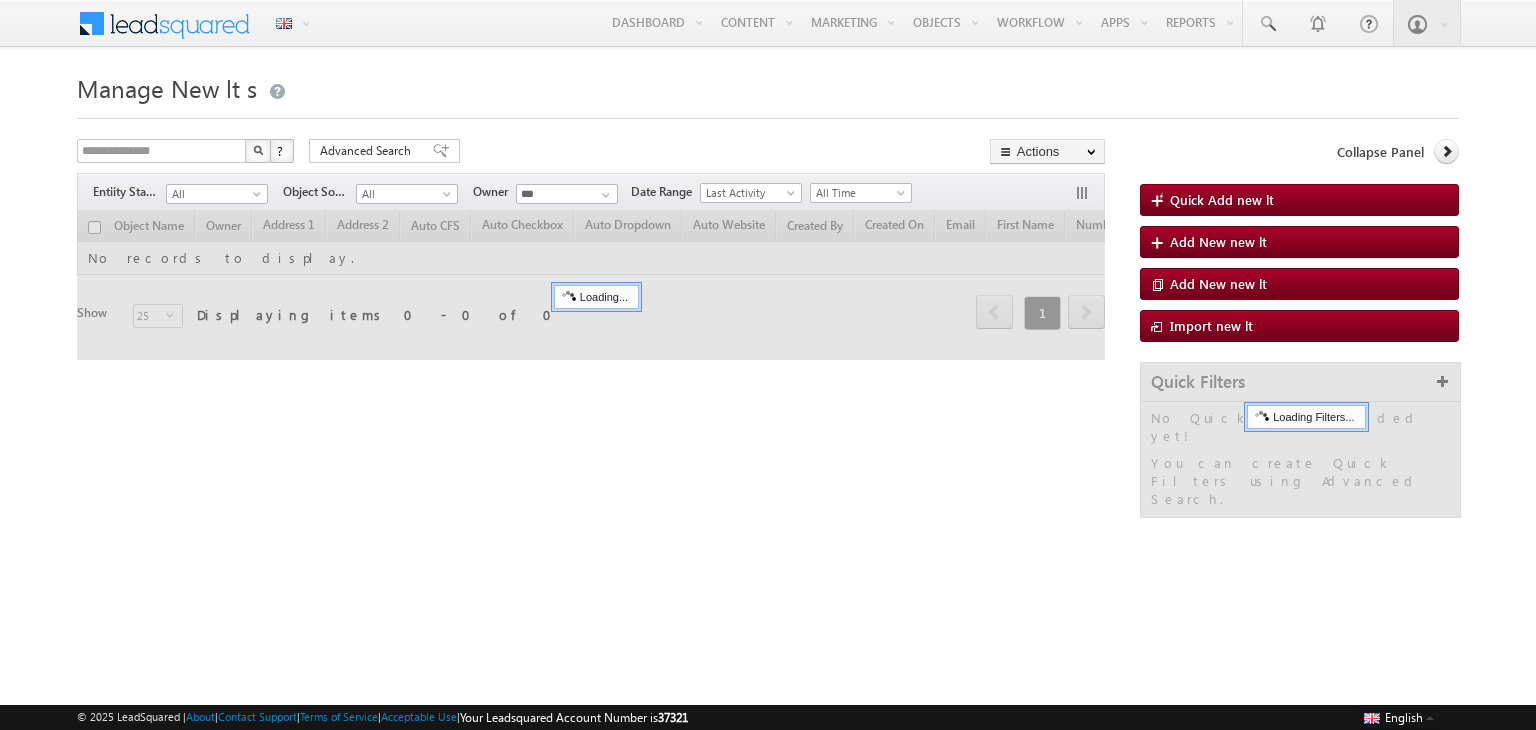 scroll, scrollTop: 0, scrollLeft: 0, axis: both 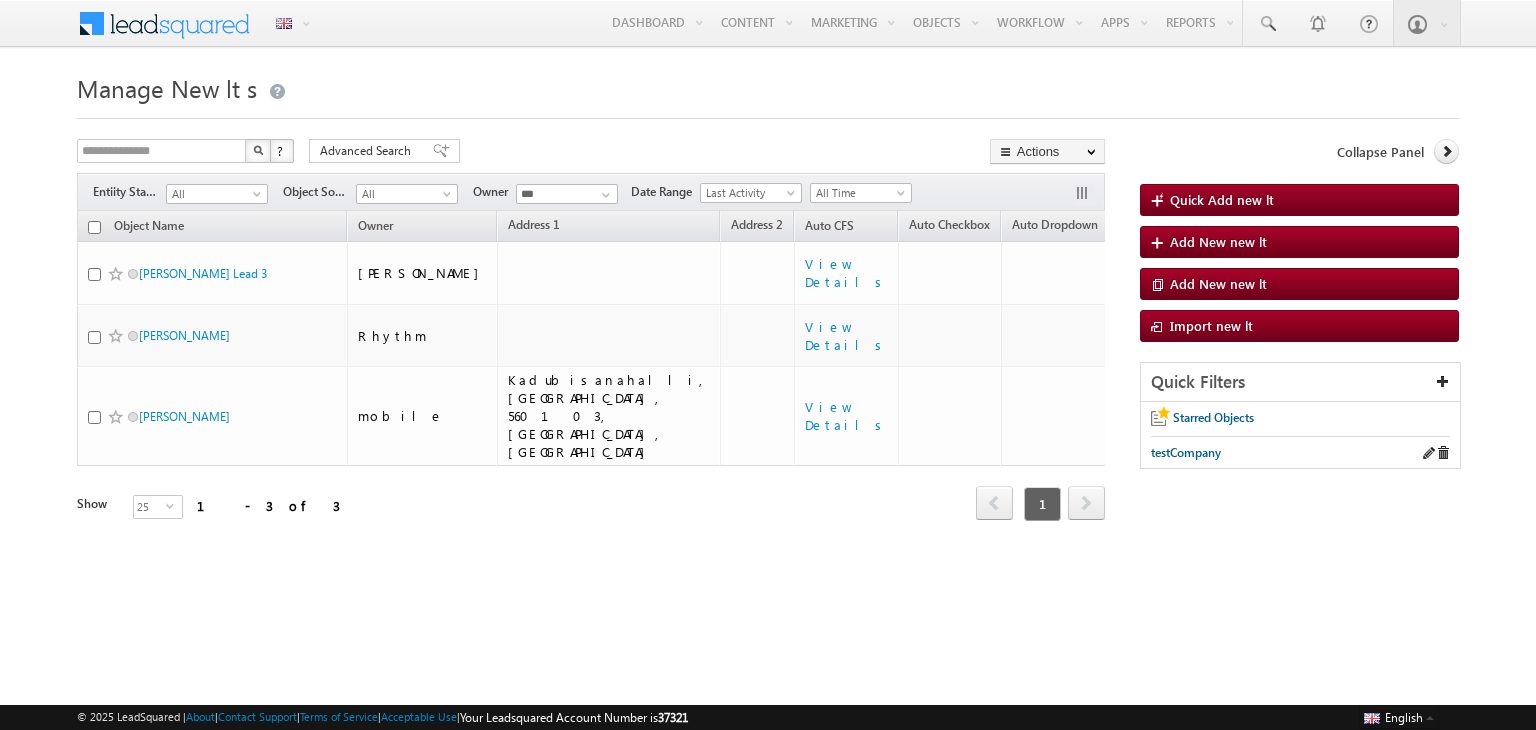 click at bounding box center [1443, 453] 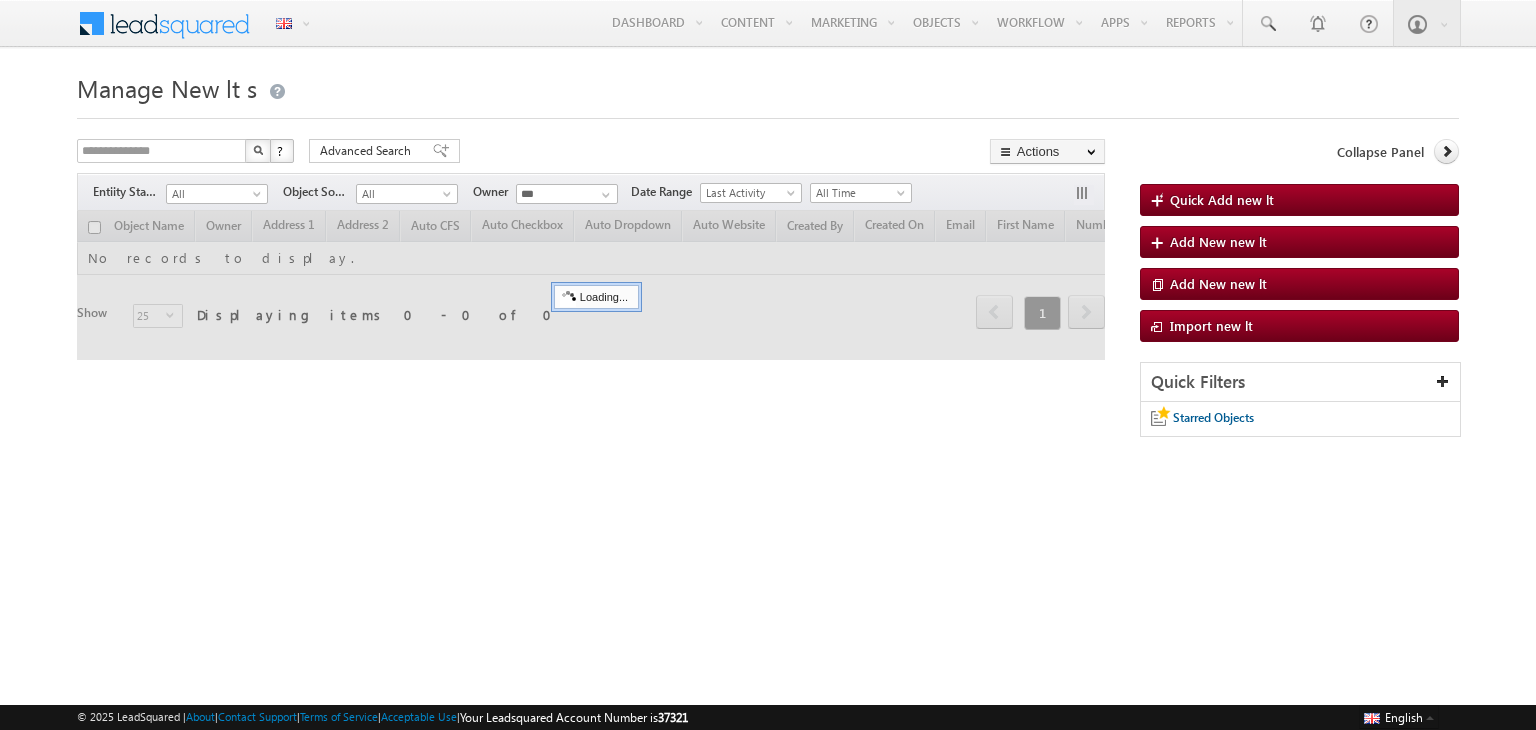 scroll, scrollTop: 0, scrollLeft: 0, axis: both 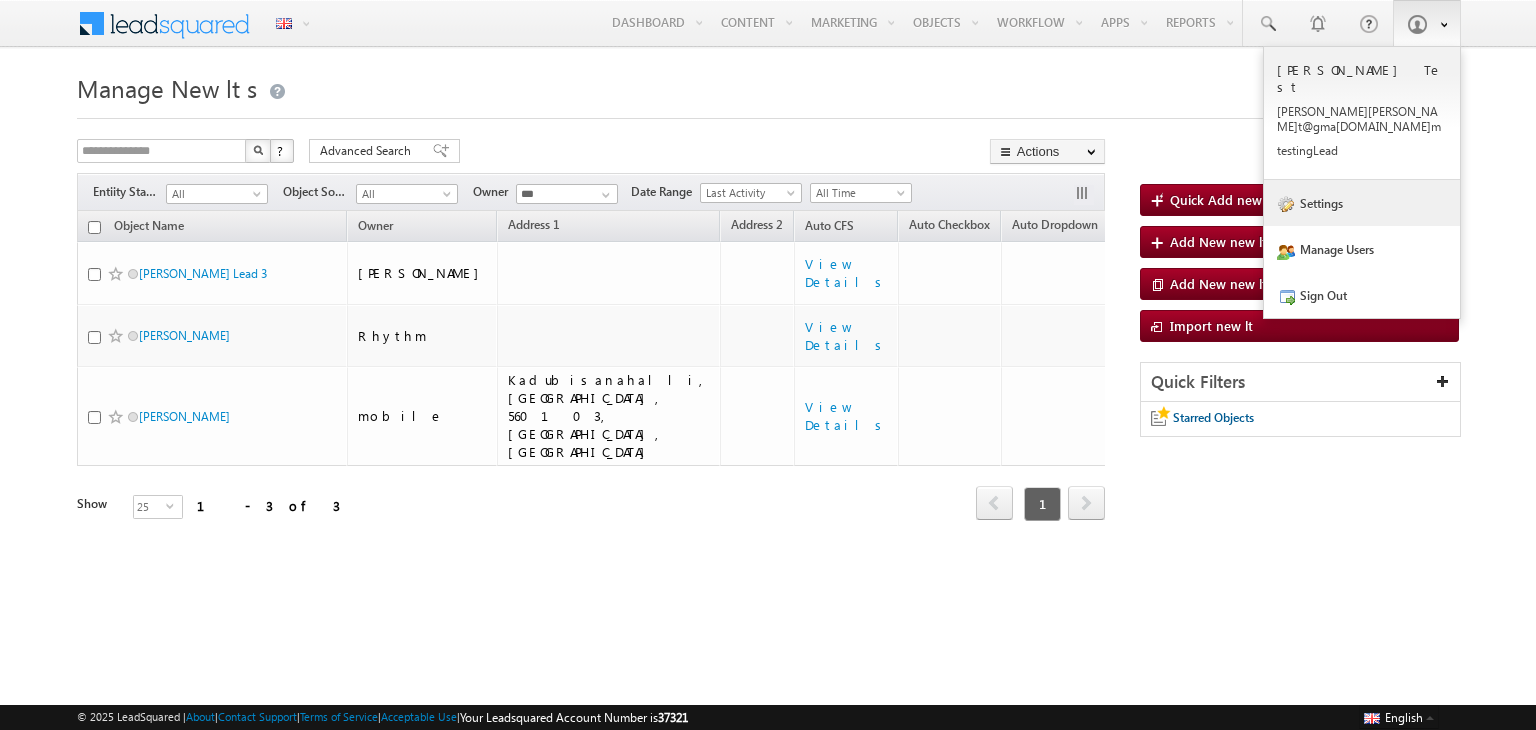 click on "Settings" at bounding box center [1362, 203] 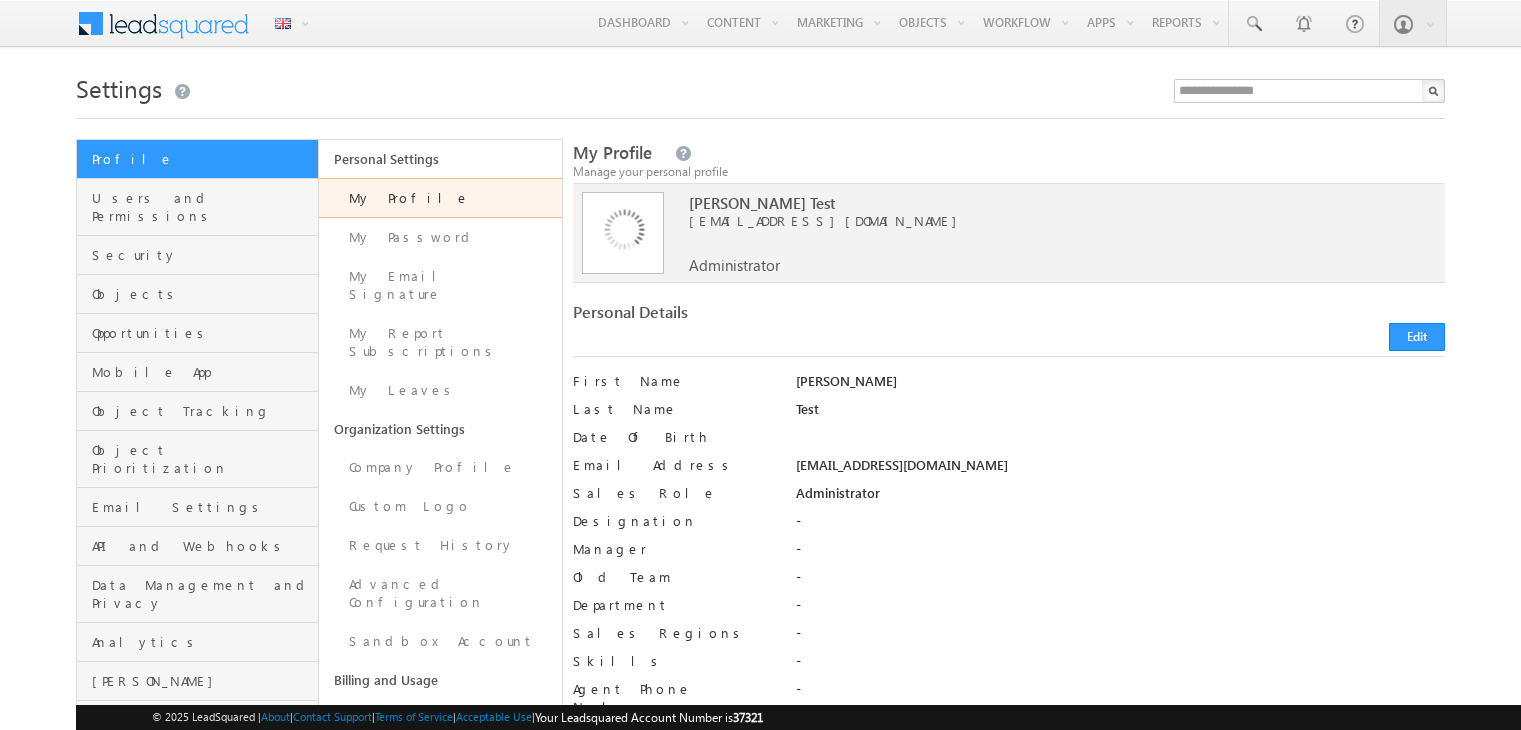 scroll, scrollTop: 0, scrollLeft: 0, axis: both 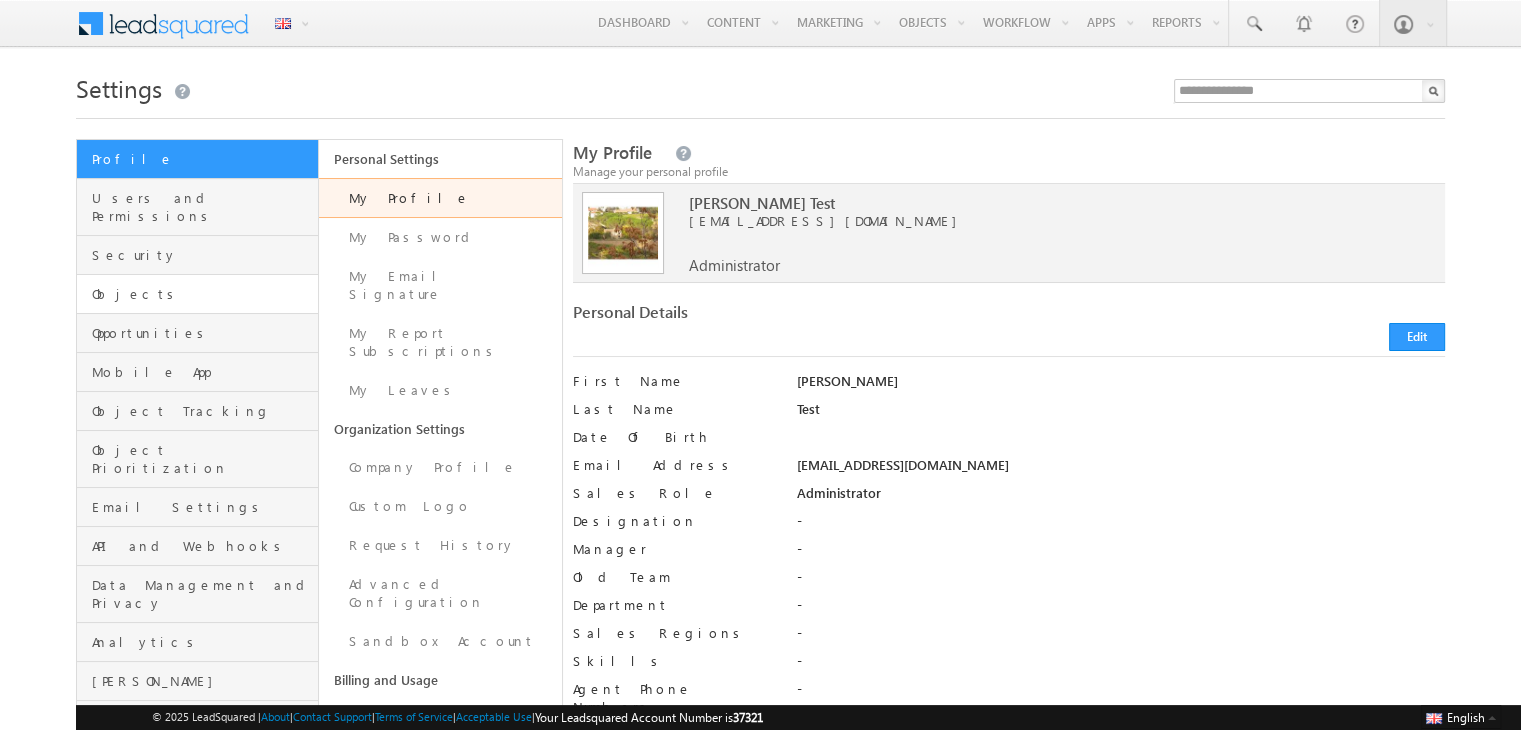 click on "Objects" at bounding box center [197, 294] 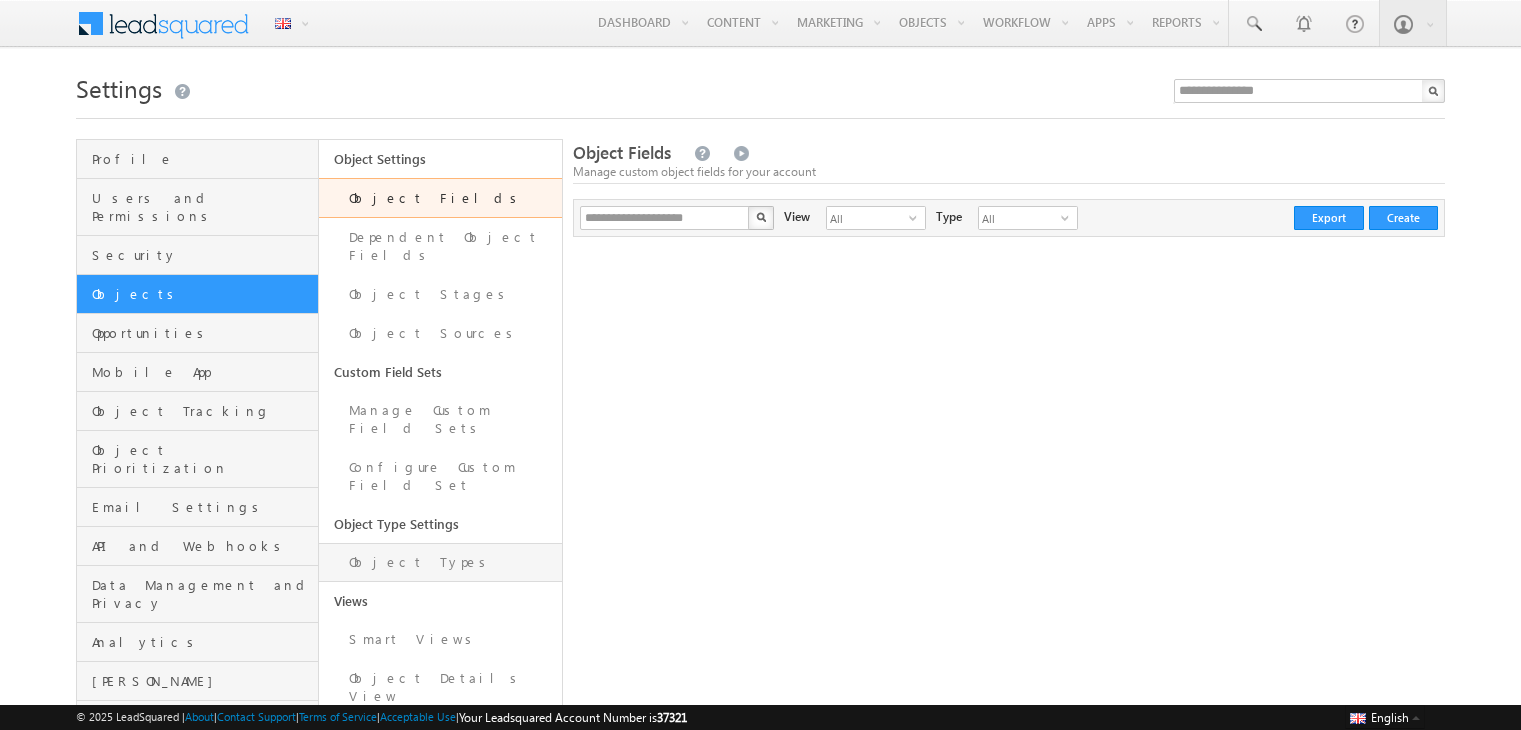 scroll, scrollTop: 0, scrollLeft: 0, axis: both 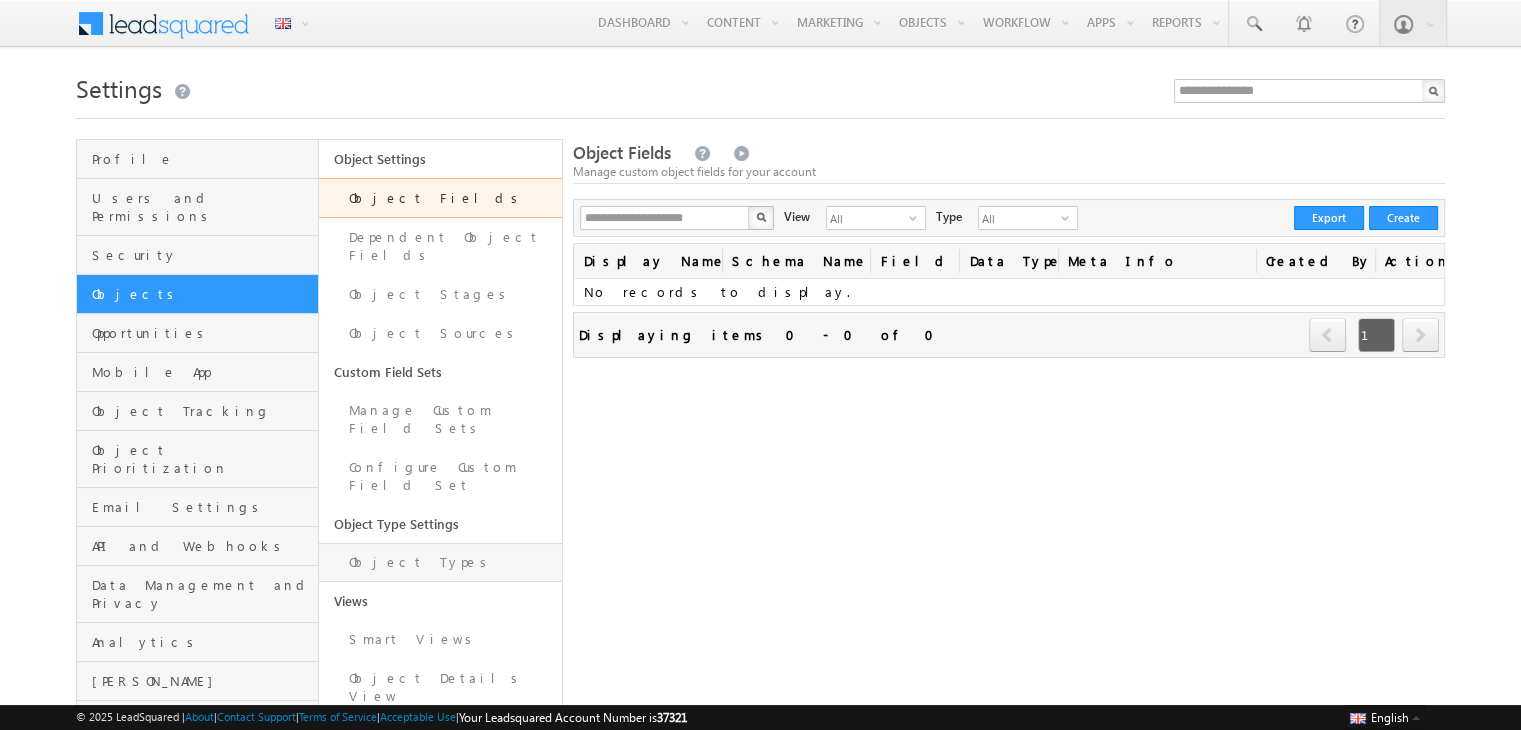 click on "Object Types" at bounding box center [440, 562] 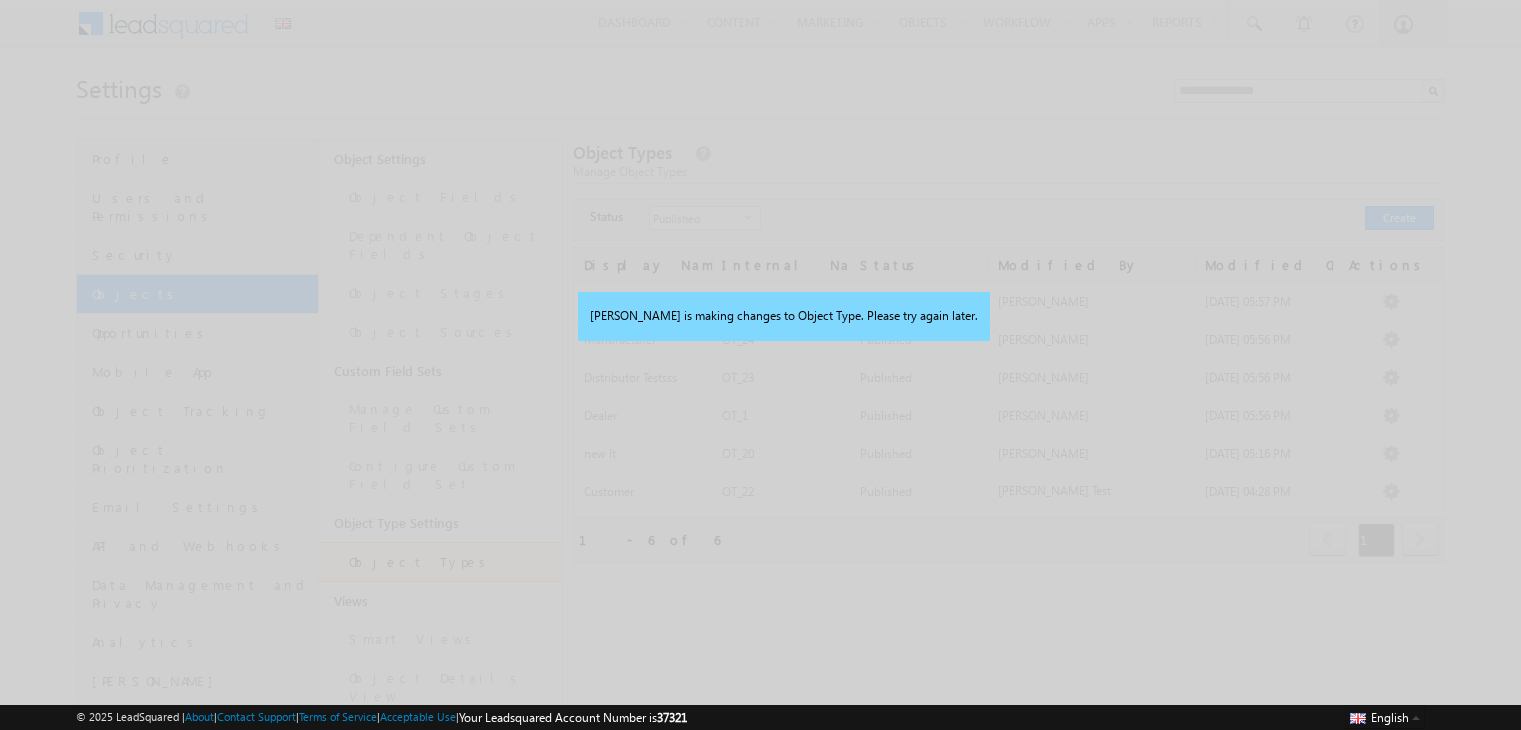 scroll, scrollTop: 0, scrollLeft: 0, axis: both 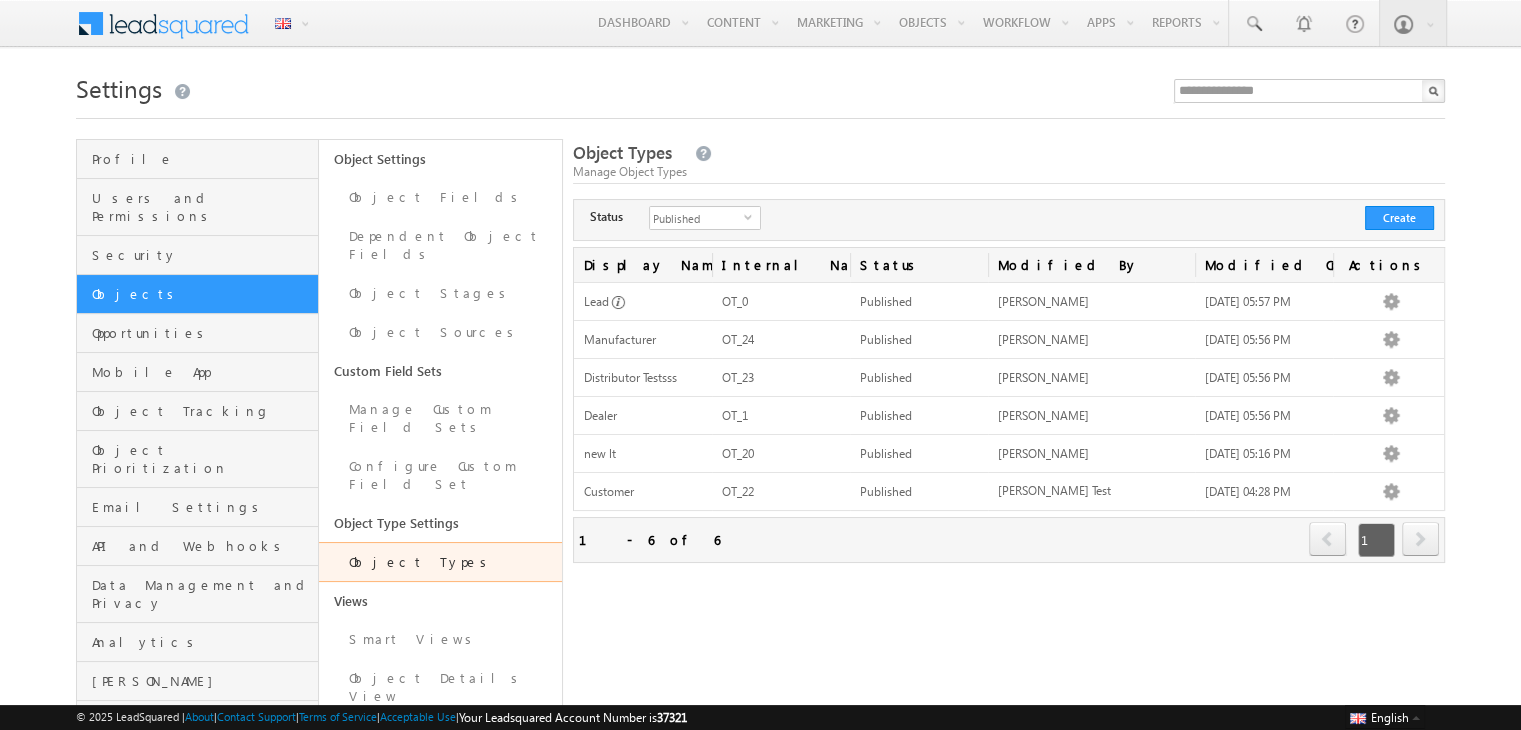 drag, startPoint x: 1168, startPoint y: 165, endPoint x: 990, endPoint y: 199, distance: 181.2181 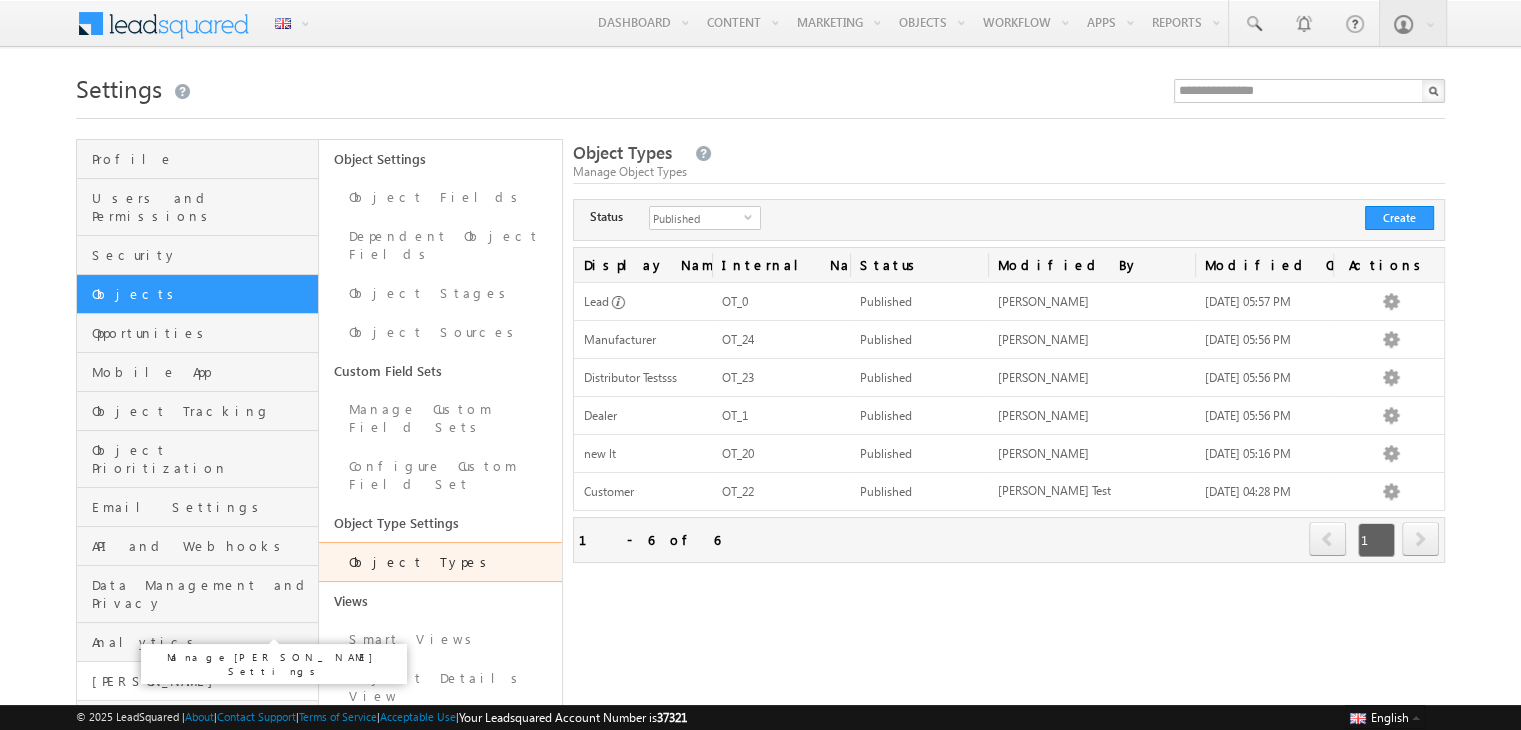click on "[PERSON_NAME]" at bounding box center (202, 681) 